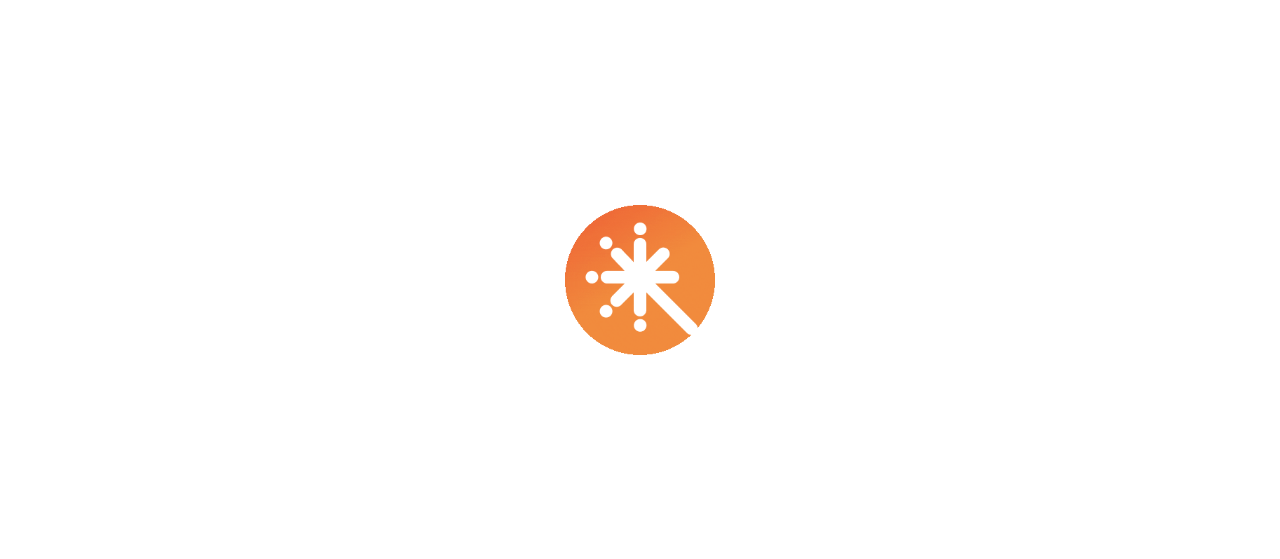 scroll, scrollTop: 0, scrollLeft: 0, axis: both 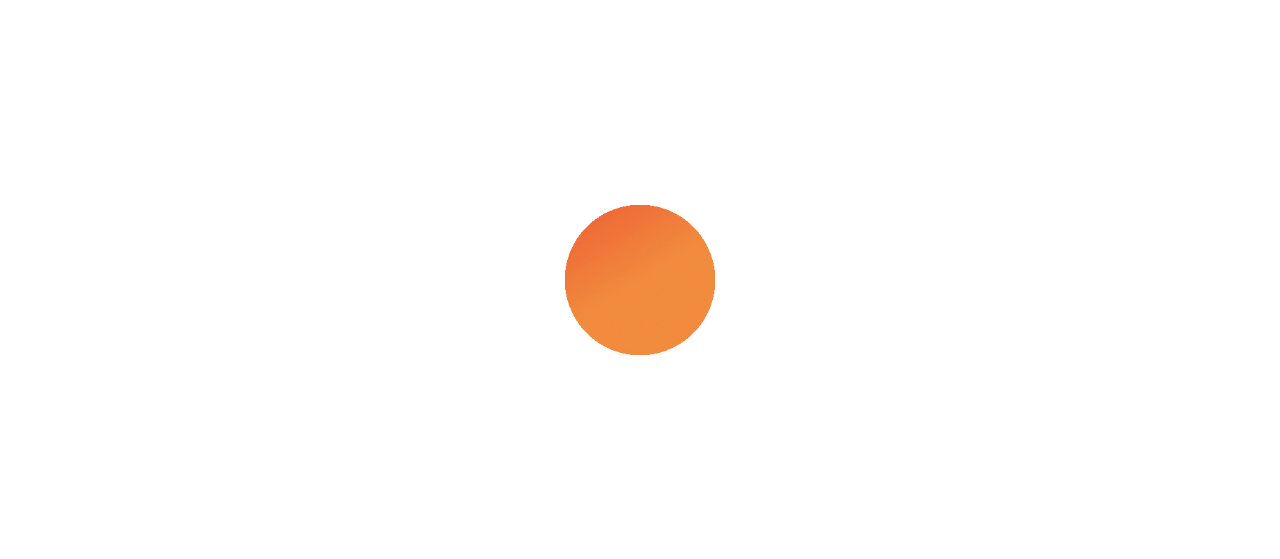 select on "****" 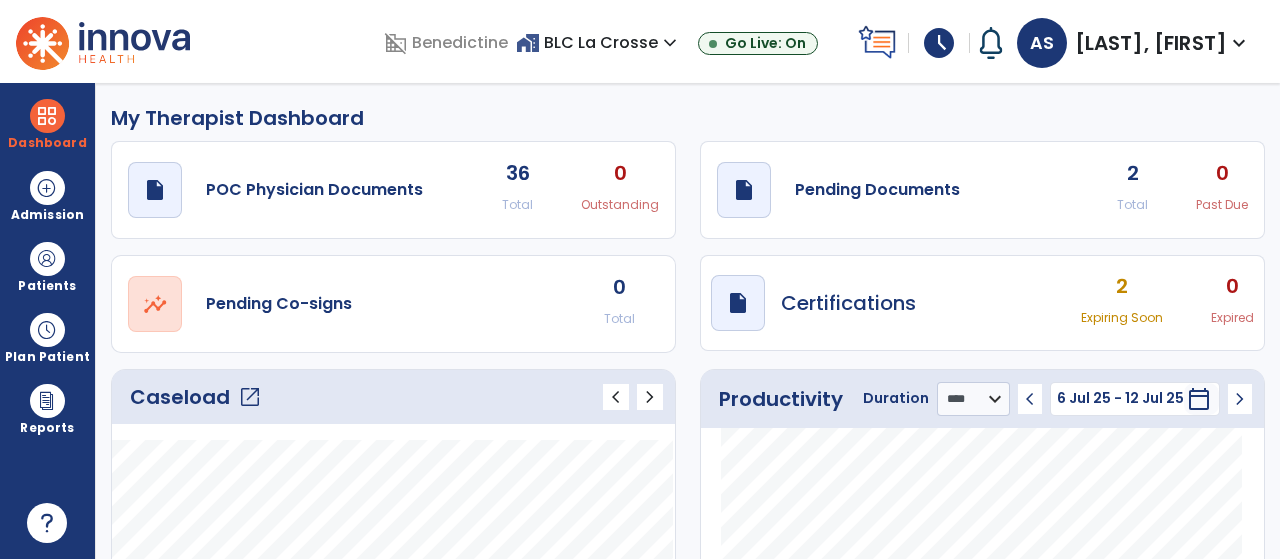 scroll, scrollTop: 0, scrollLeft: 0, axis: both 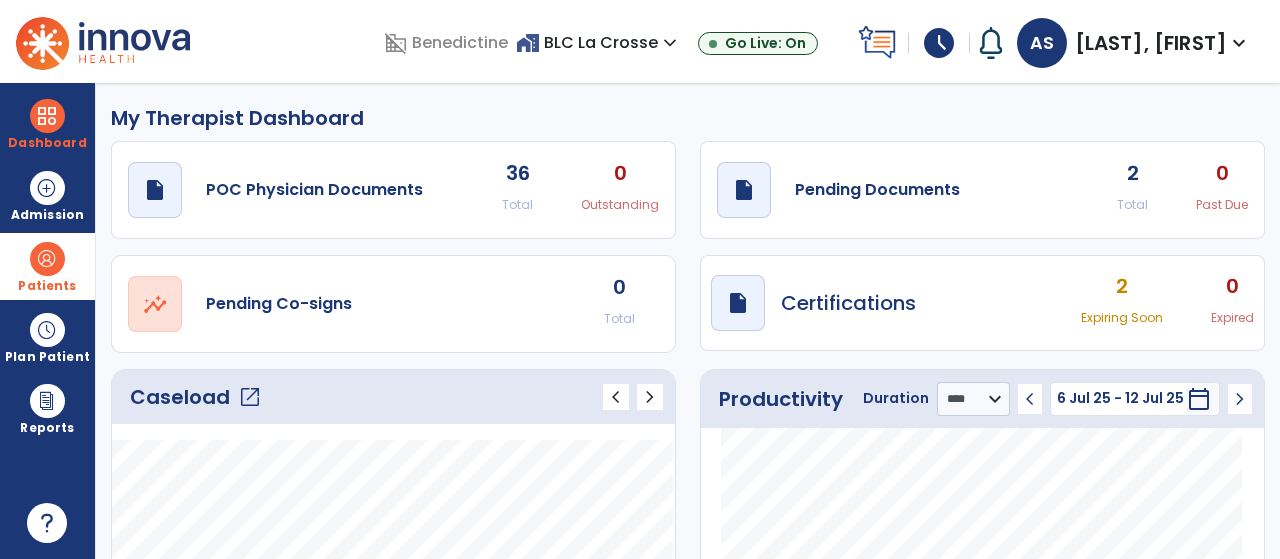 click on "Patients" at bounding box center [47, 286] 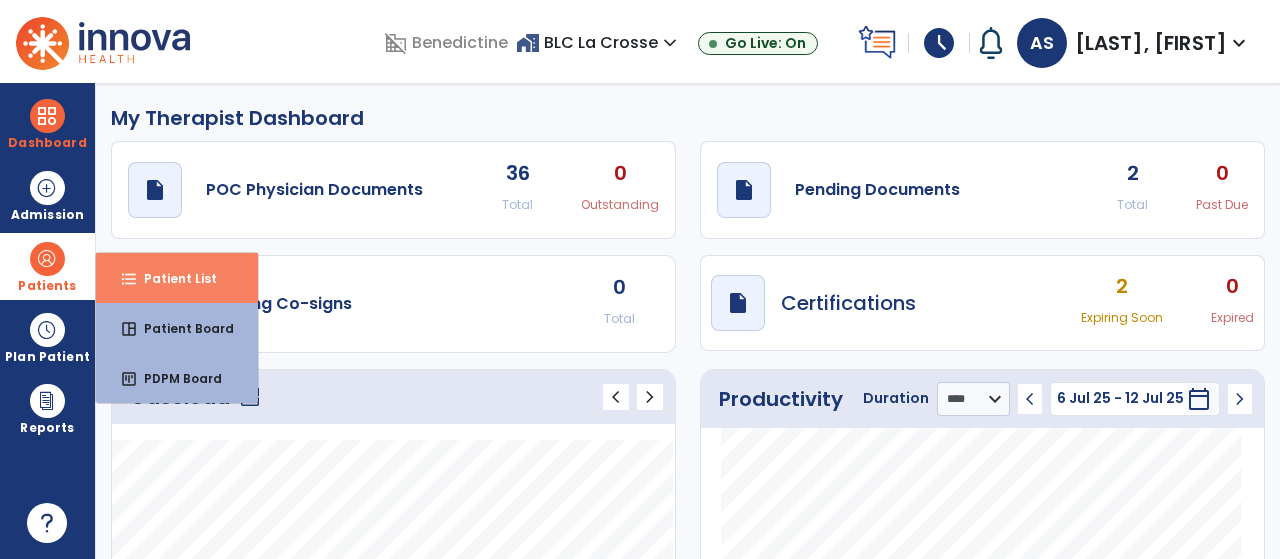 click on "Patient List" at bounding box center (172, 278) 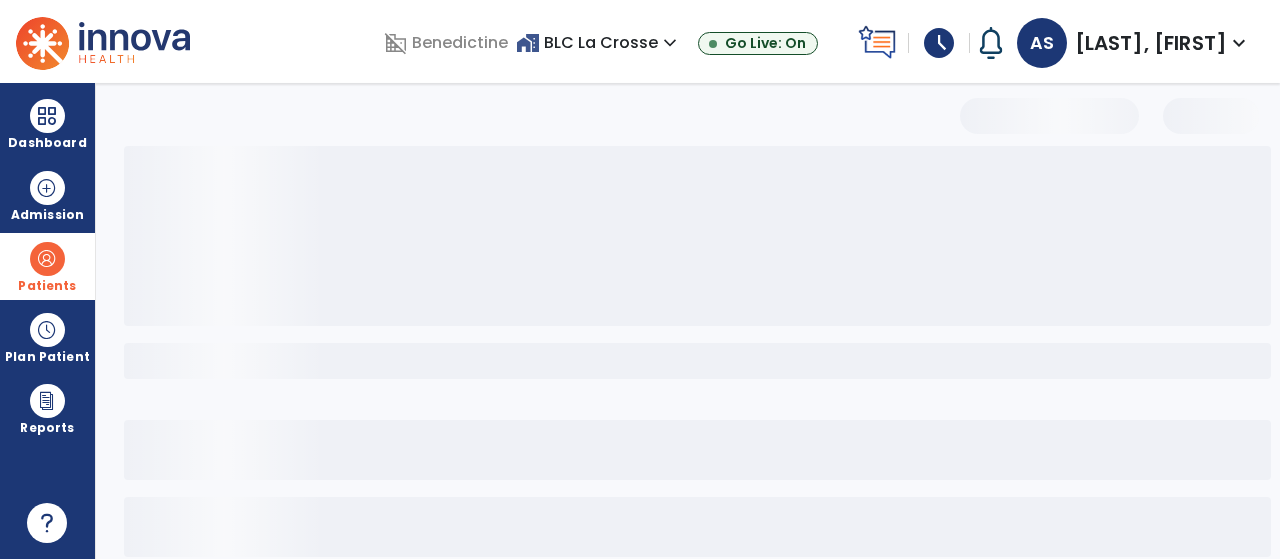 select on "***" 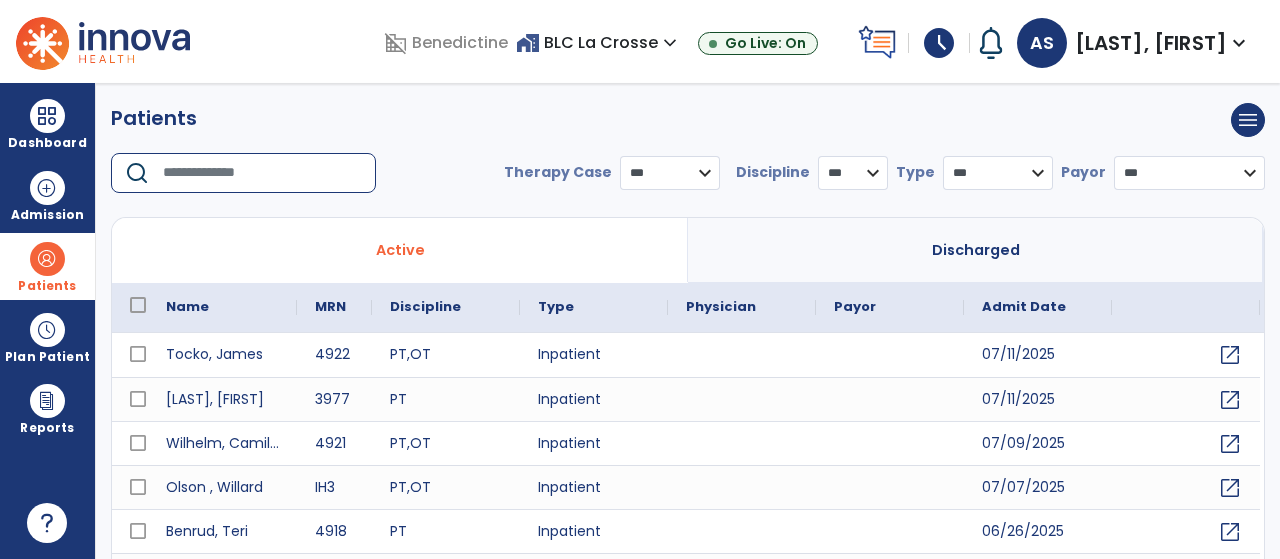 click at bounding box center [262, 173] 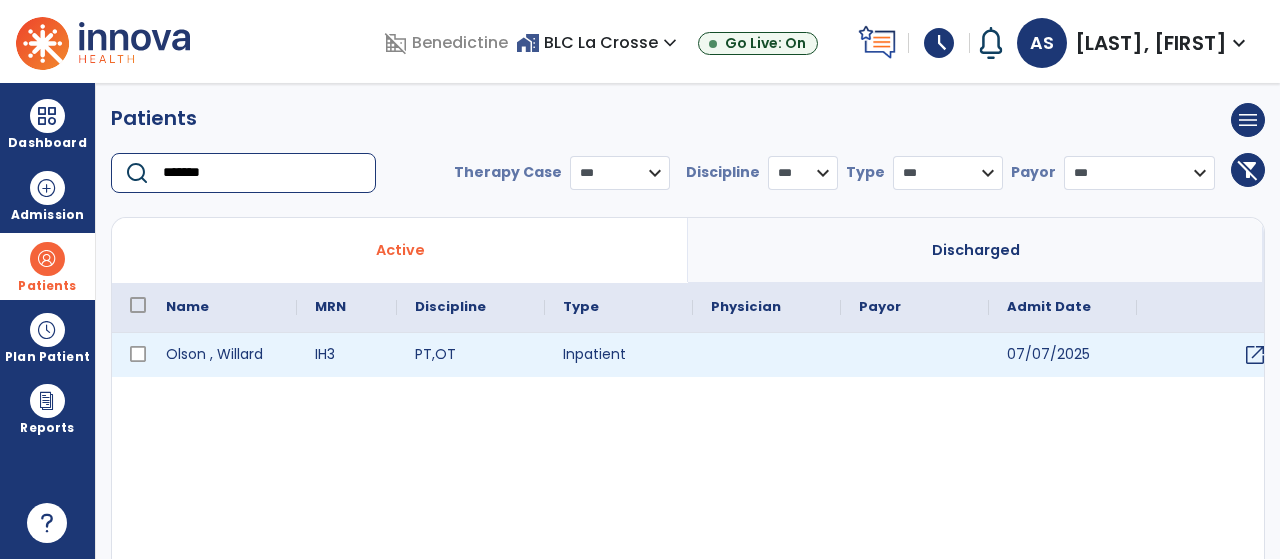 type on "*******" 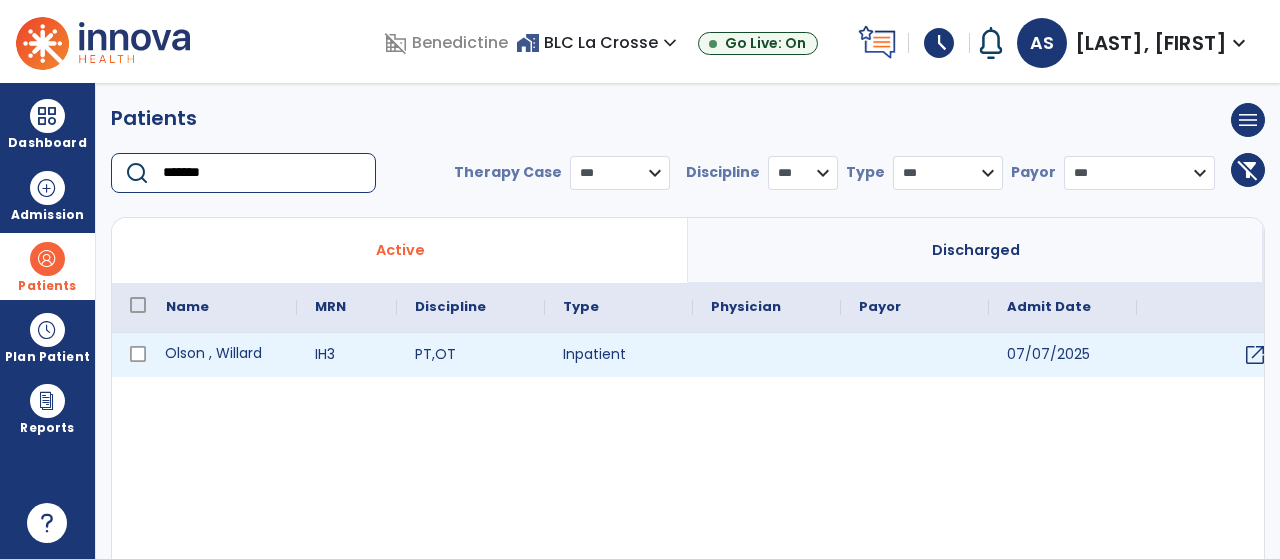 click on "Olson , Willard" at bounding box center (222, 355) 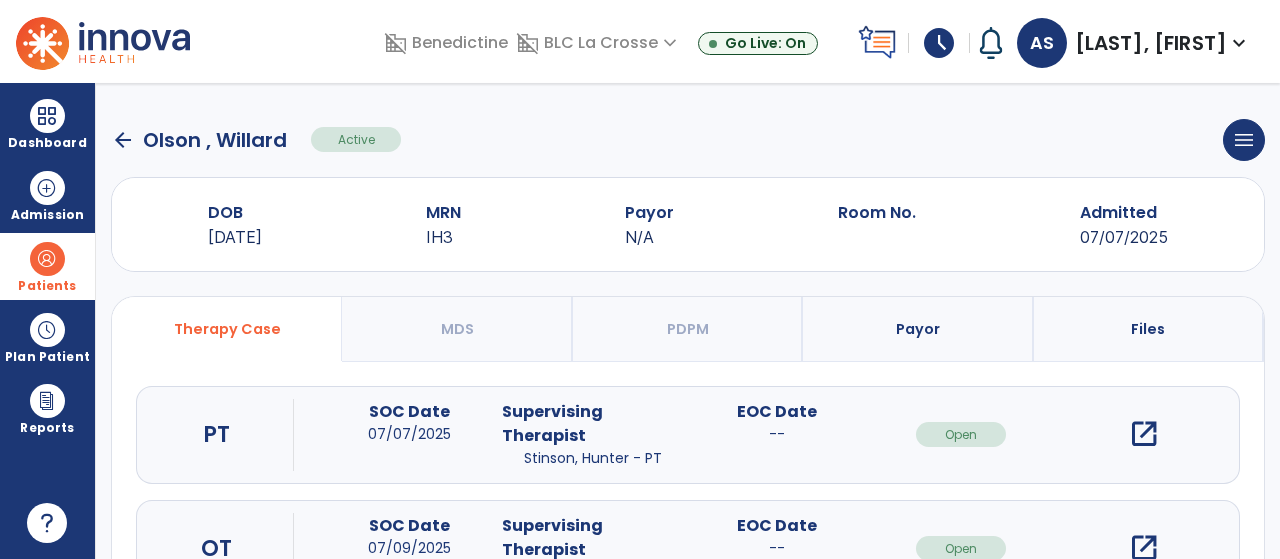 scroll, scrollTop: 197, scrollLeft: 0, axis: vertical 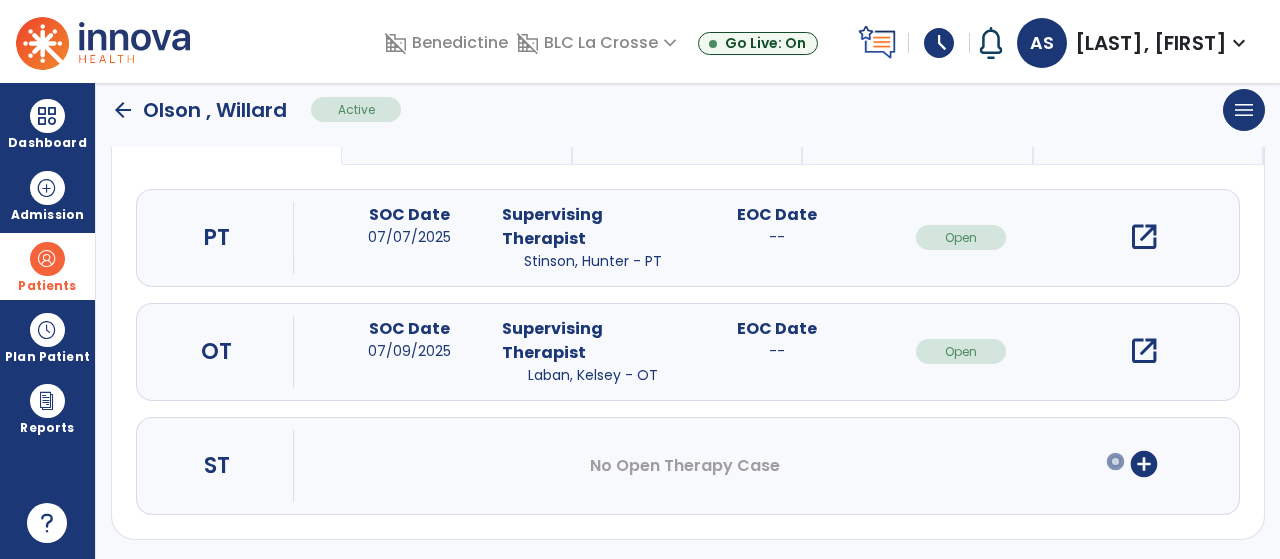 click on "add_circle" at bounding box center (1144, 464) 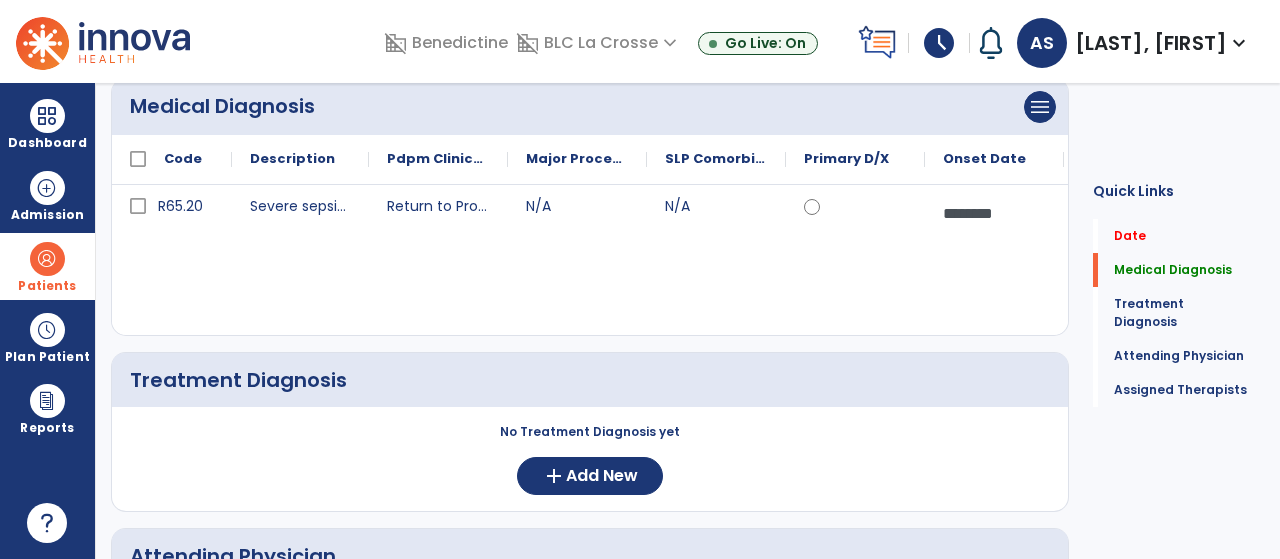 scroll, scrollTop: 0, scrollLeft: 0, axis: both 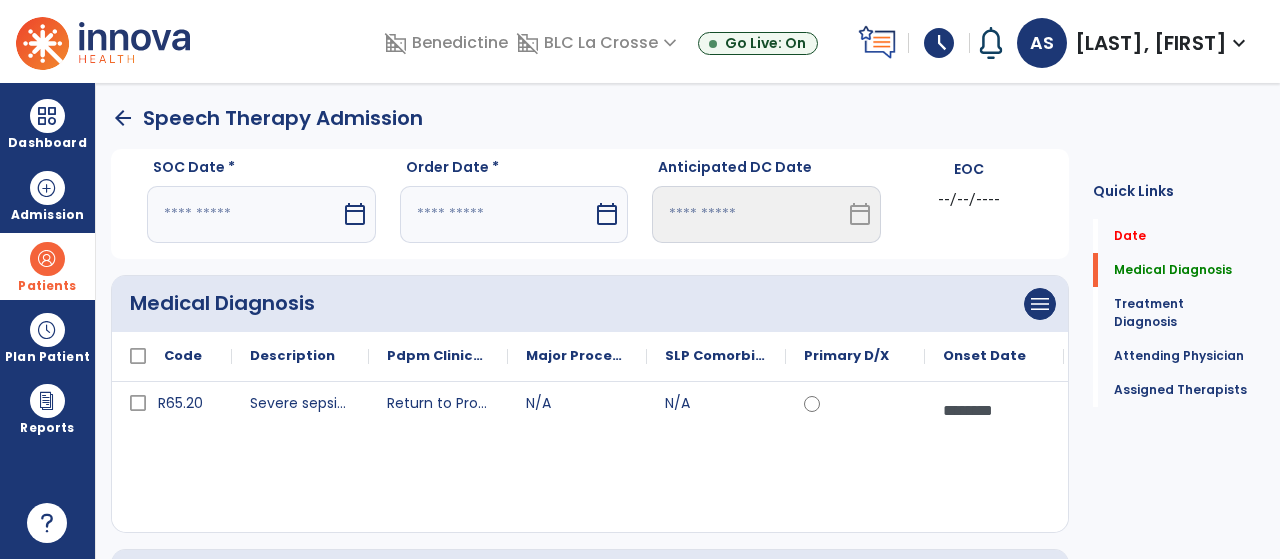 click at bounding box center [244, 214] 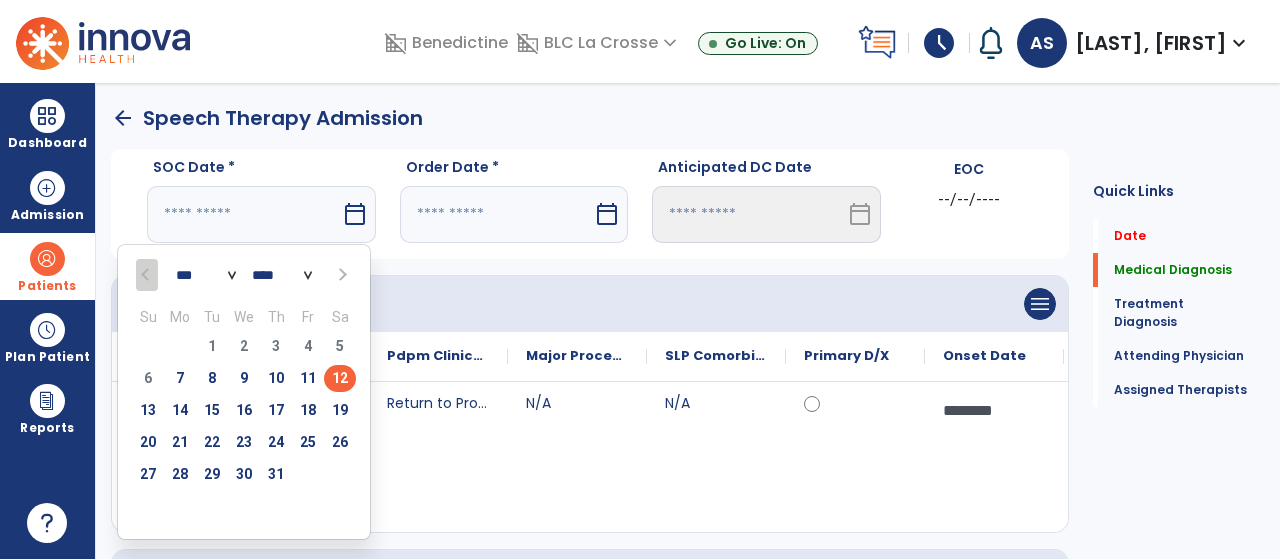 click on "12" at bounding box center (340, 378) 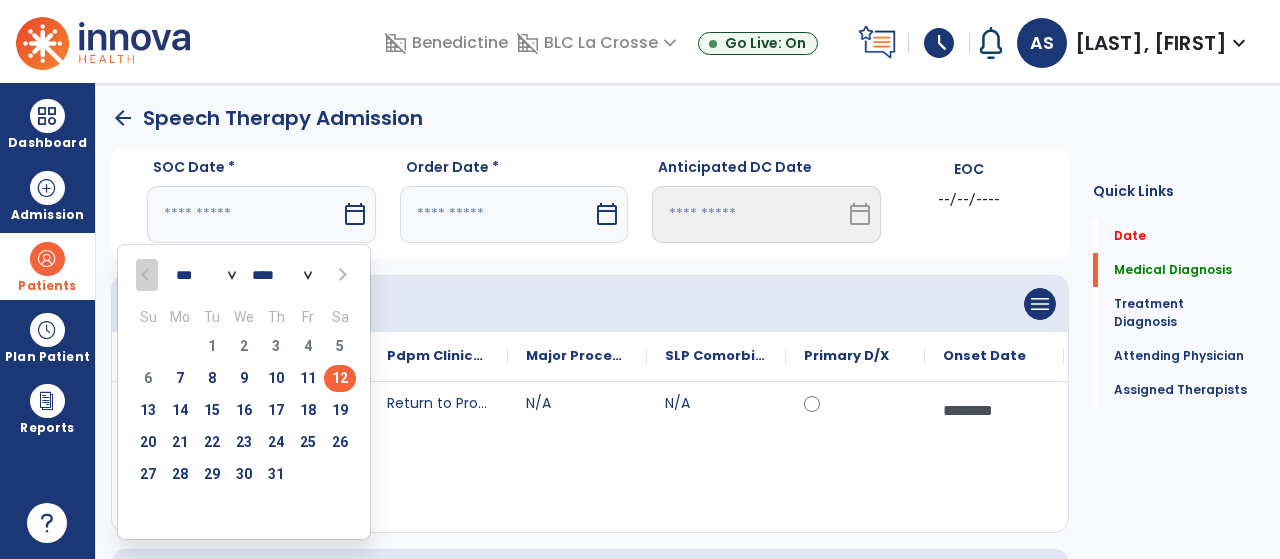 type on "*********" 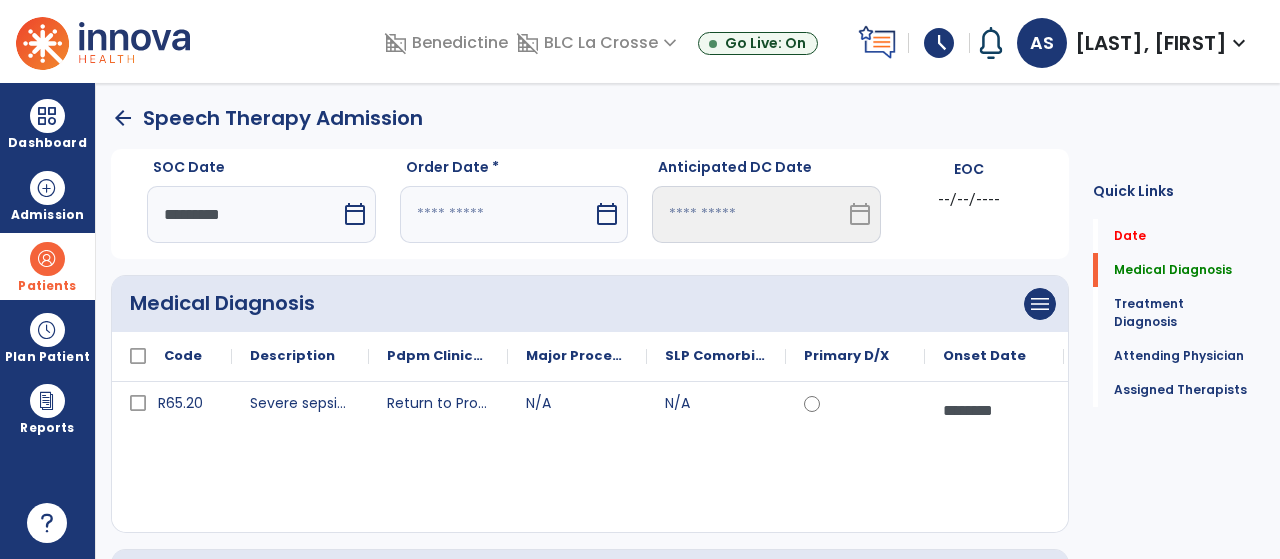 click at bounding box center [497, 214] 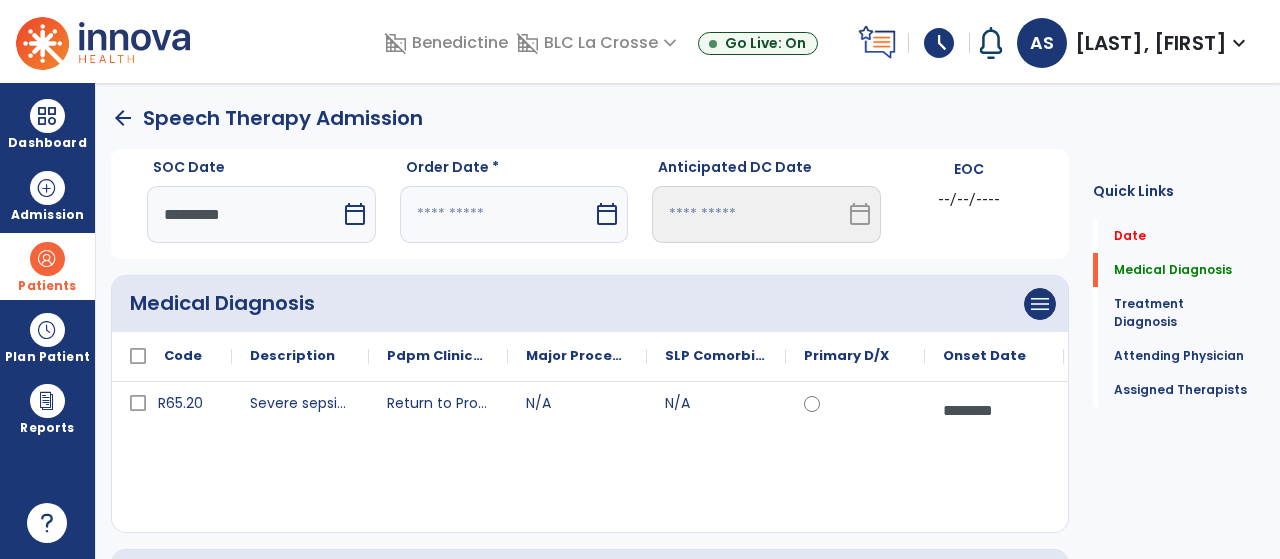 select on "*" 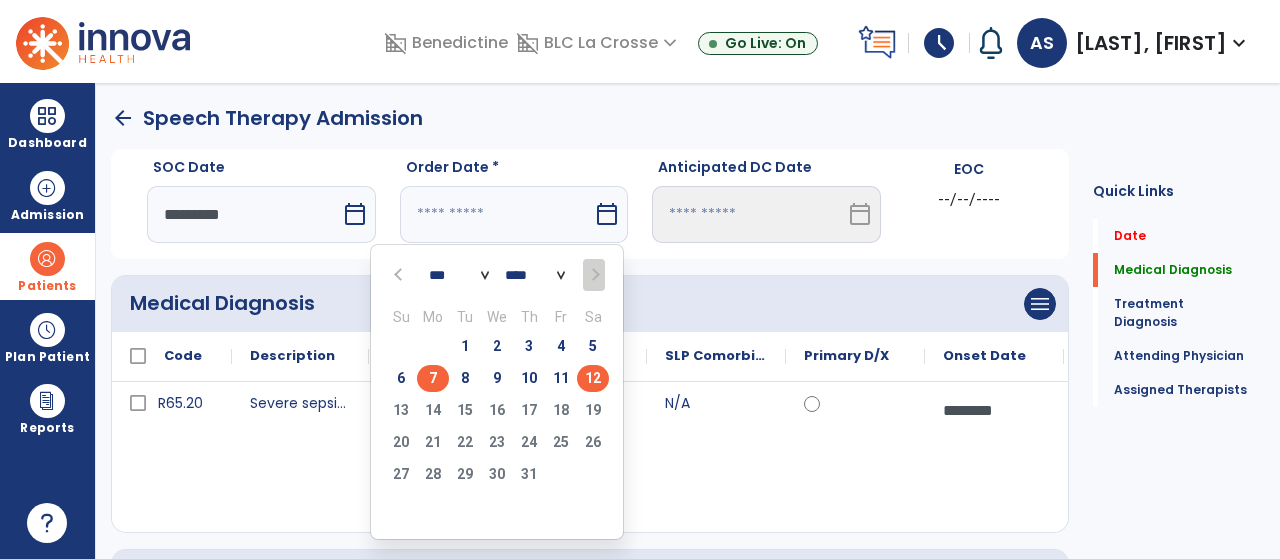 click on "7" at bounding box center [433, 378] 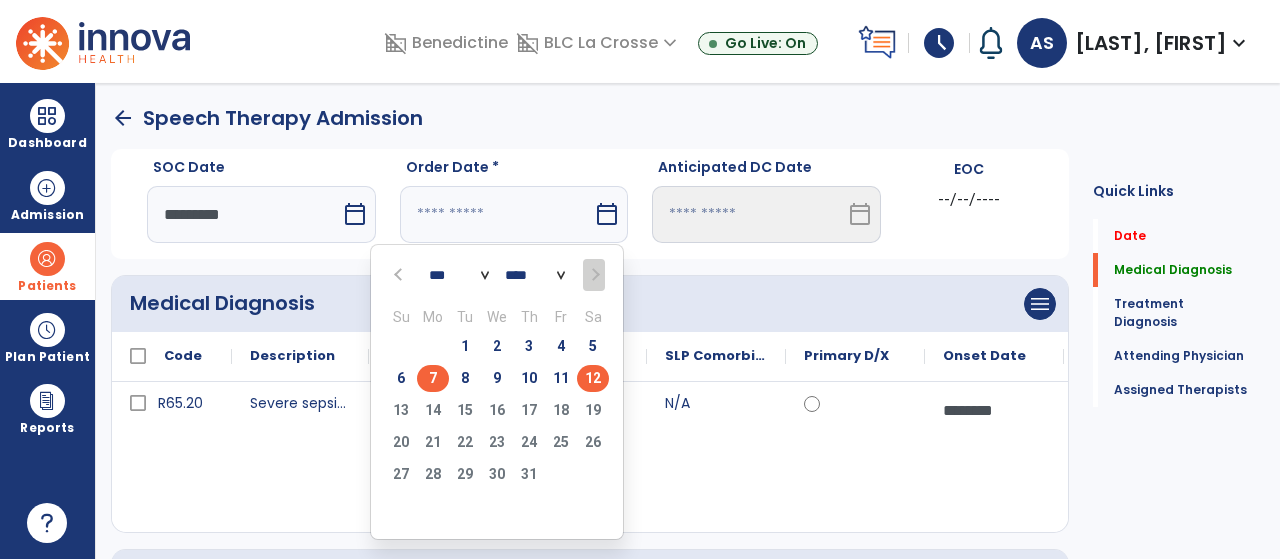 type on "********" 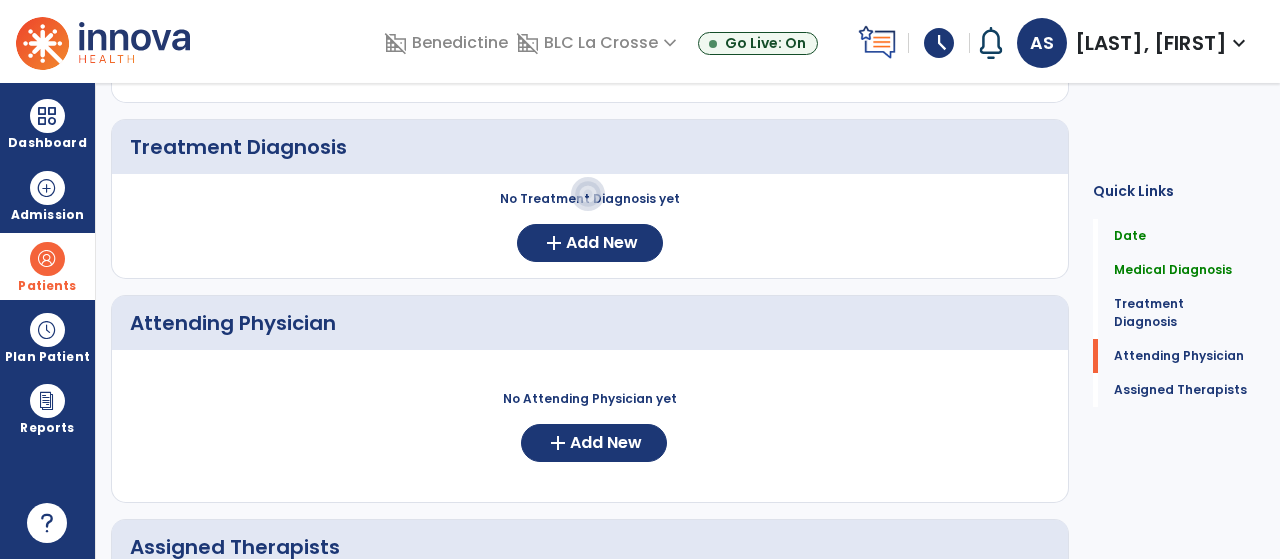 scroll, scrollTop: 685, scrollLeft: 0, axis: vertical 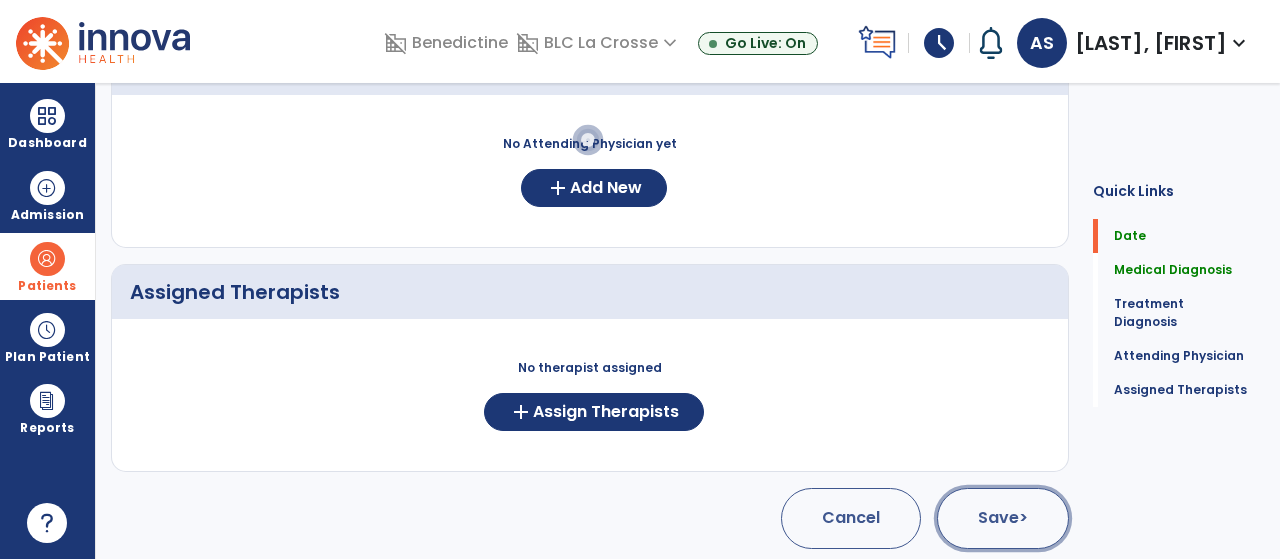 click on "Save  >" 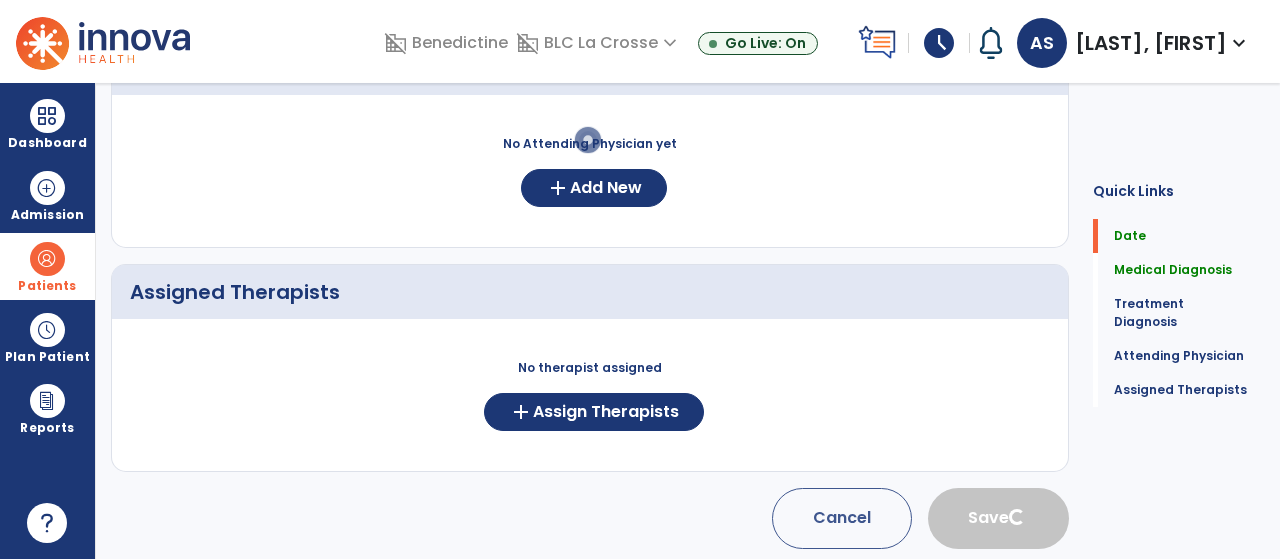type 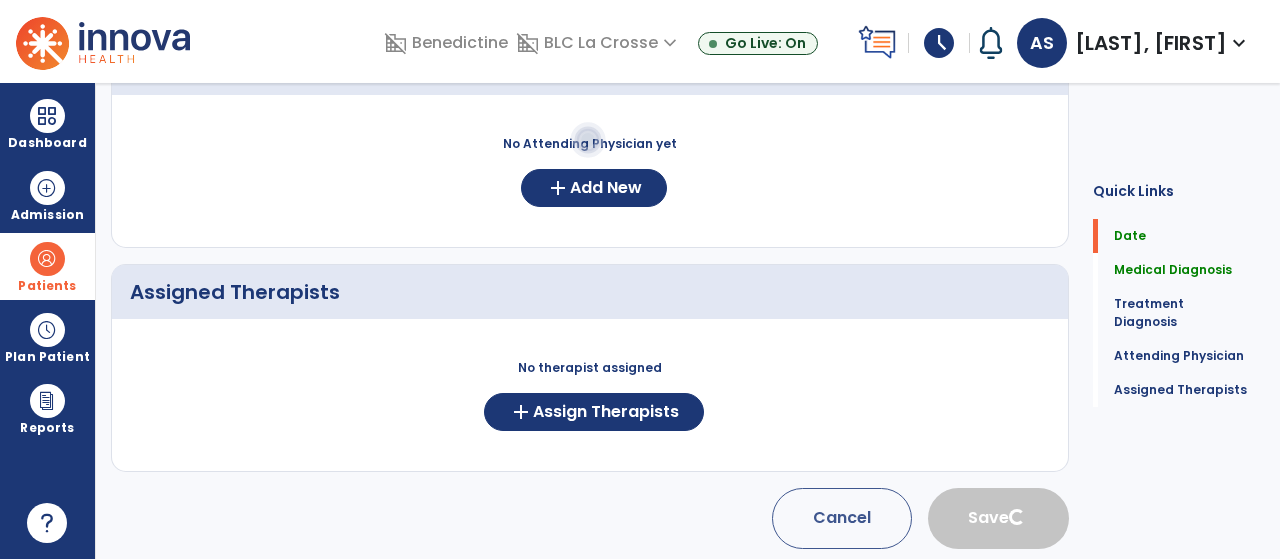 type 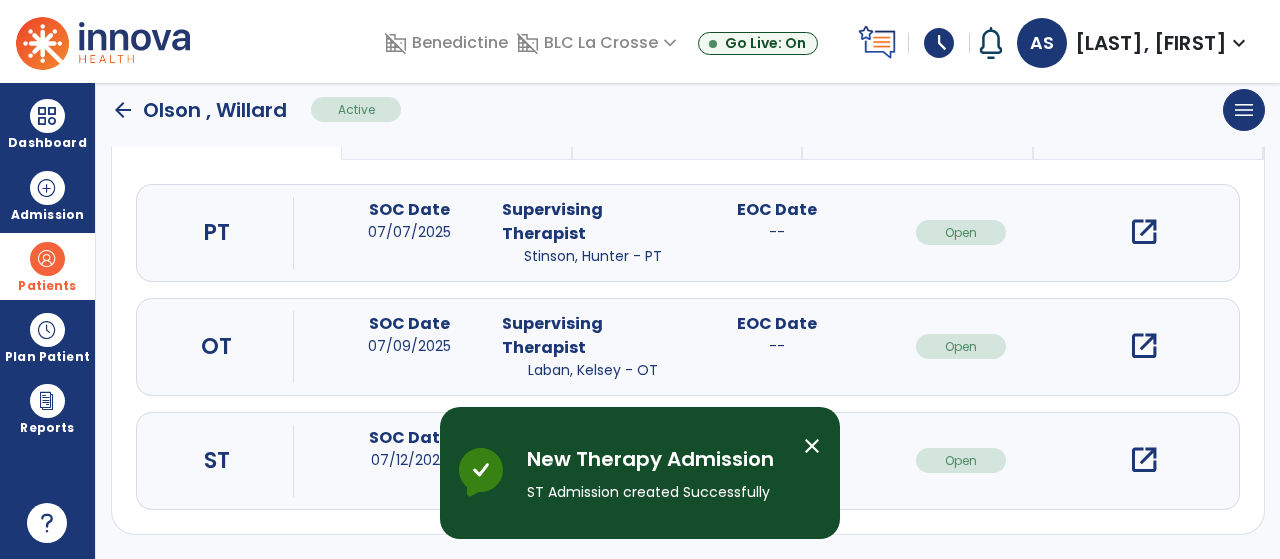 scroll, scrollTop: 197, scrollLeft: 0, axis: vertical 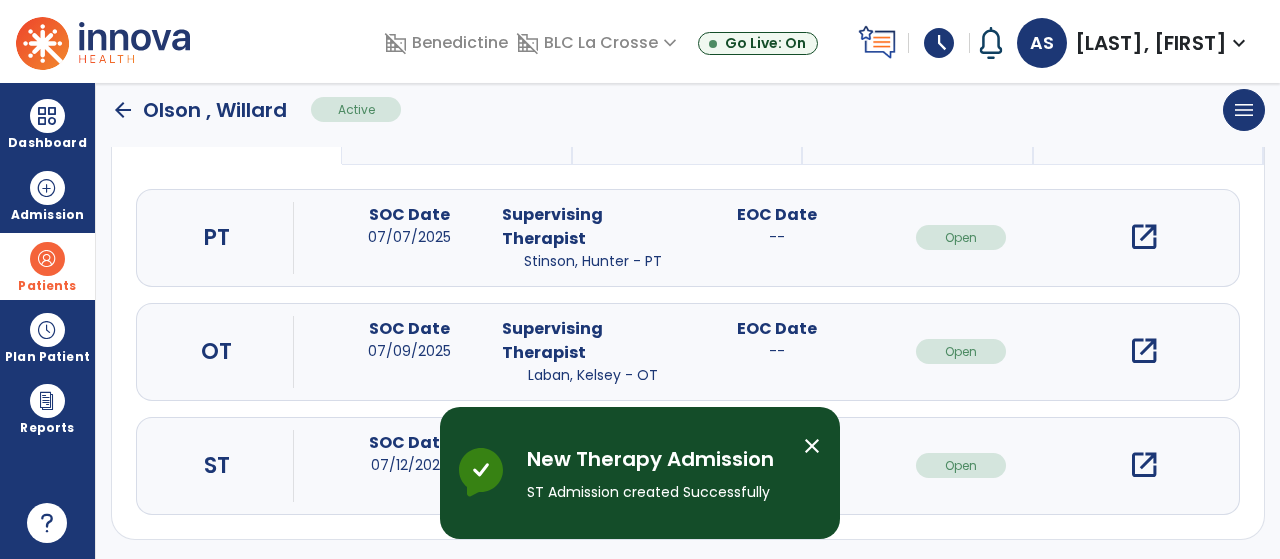 click on "New Therapy Admission ST Admission created Successfully" at bounding box center (657, 473) 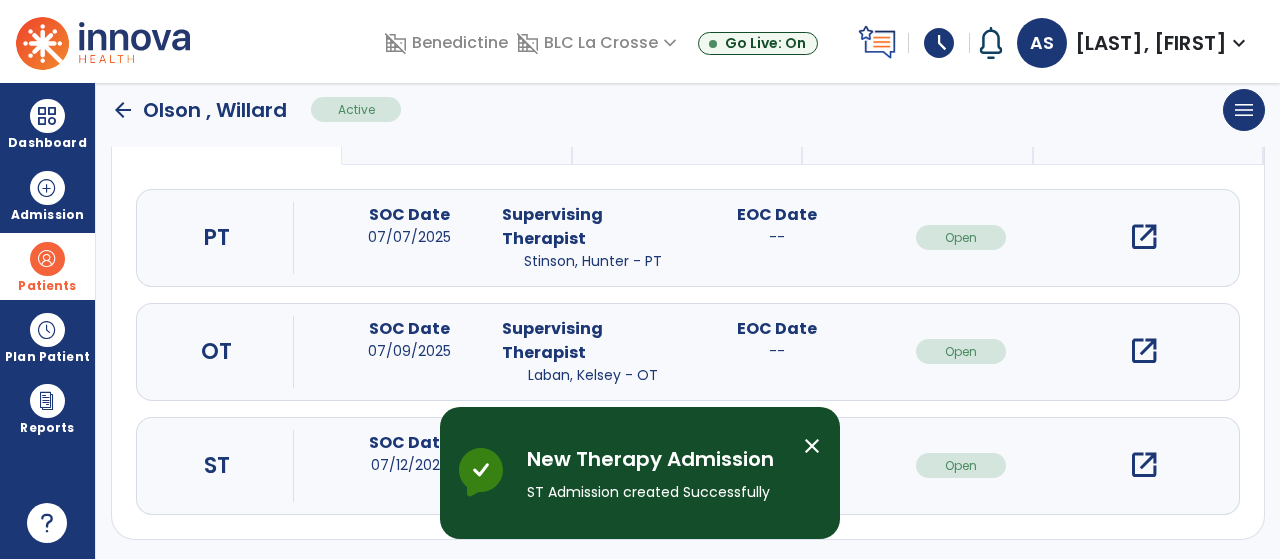 click on "close" at bounding box center (812, 446) 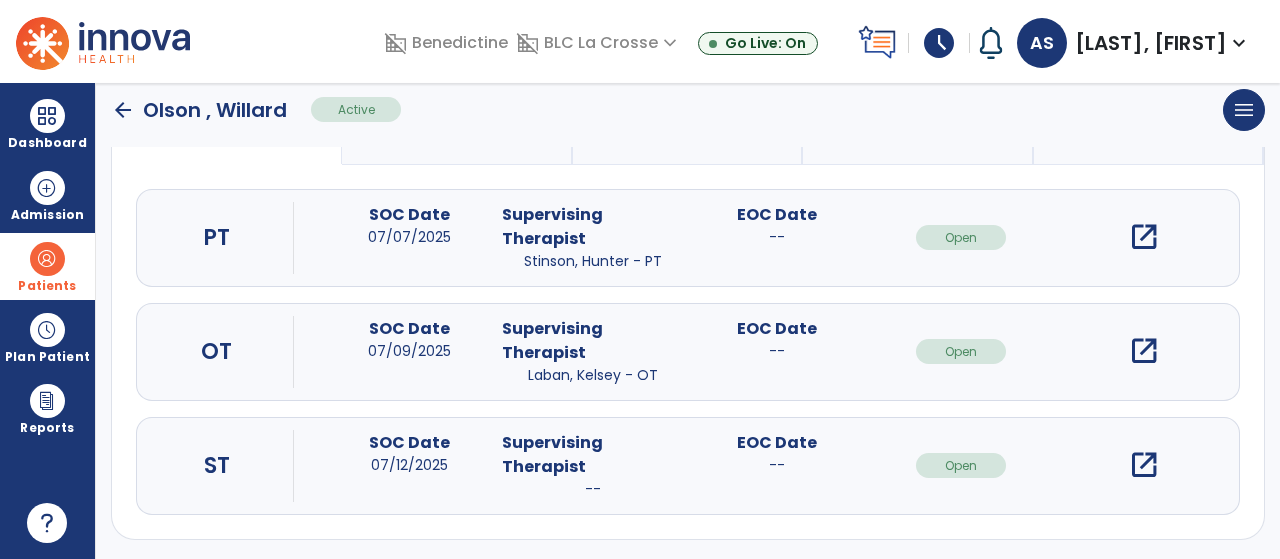 click on "open_in_new" at bounding box center [1144, 465] 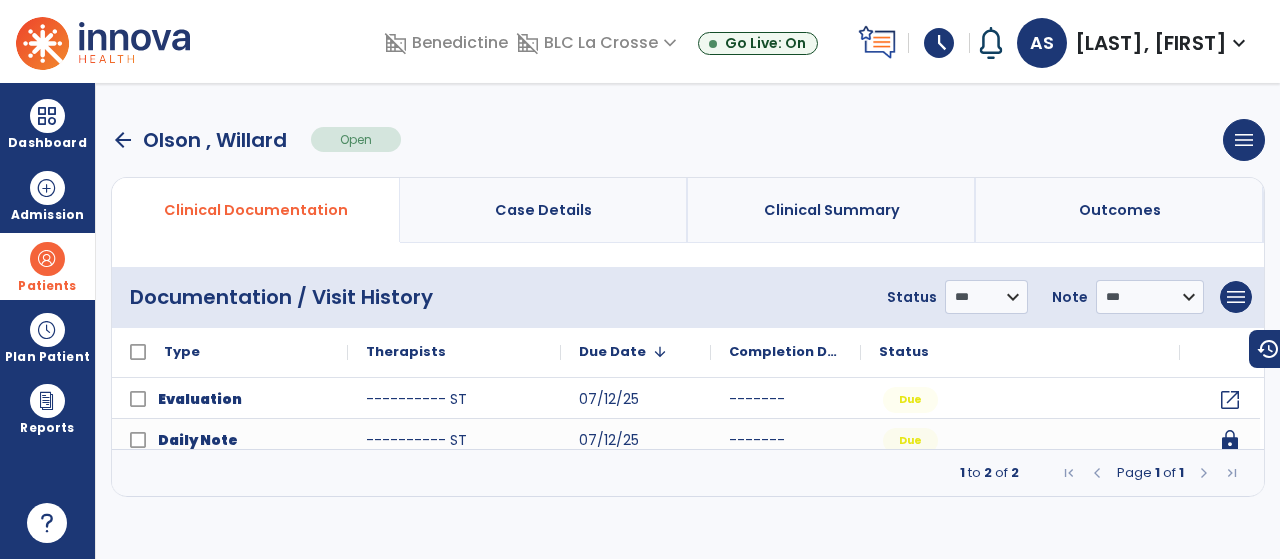 scroll, scrollTop: 0, scrollLeft: 0, axis: both 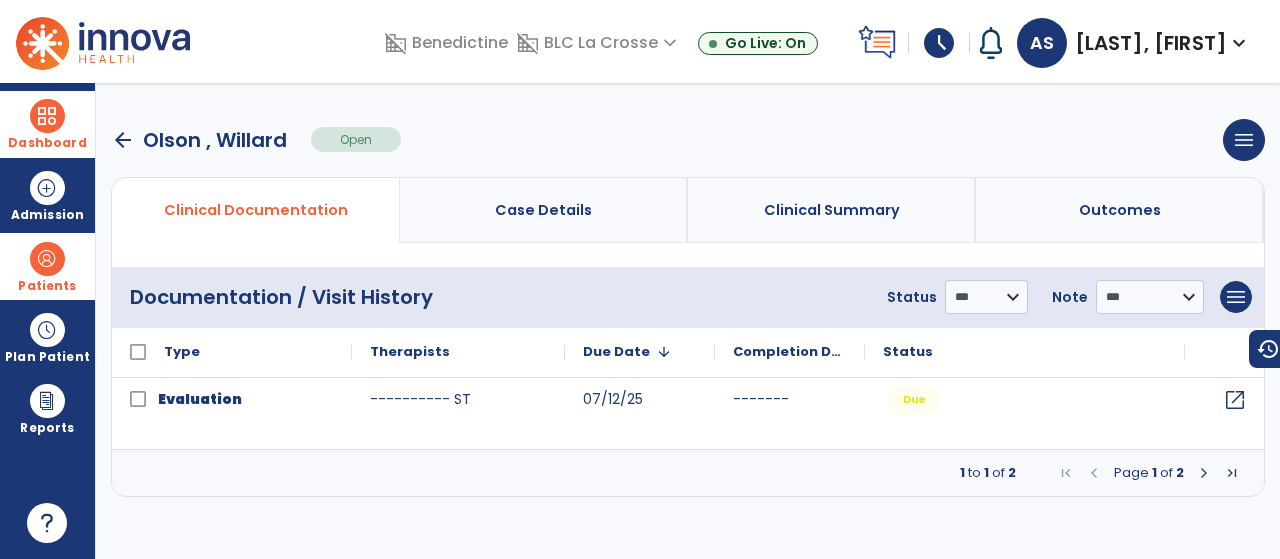 click on "Dashboard" at bounding box center (47, 124) 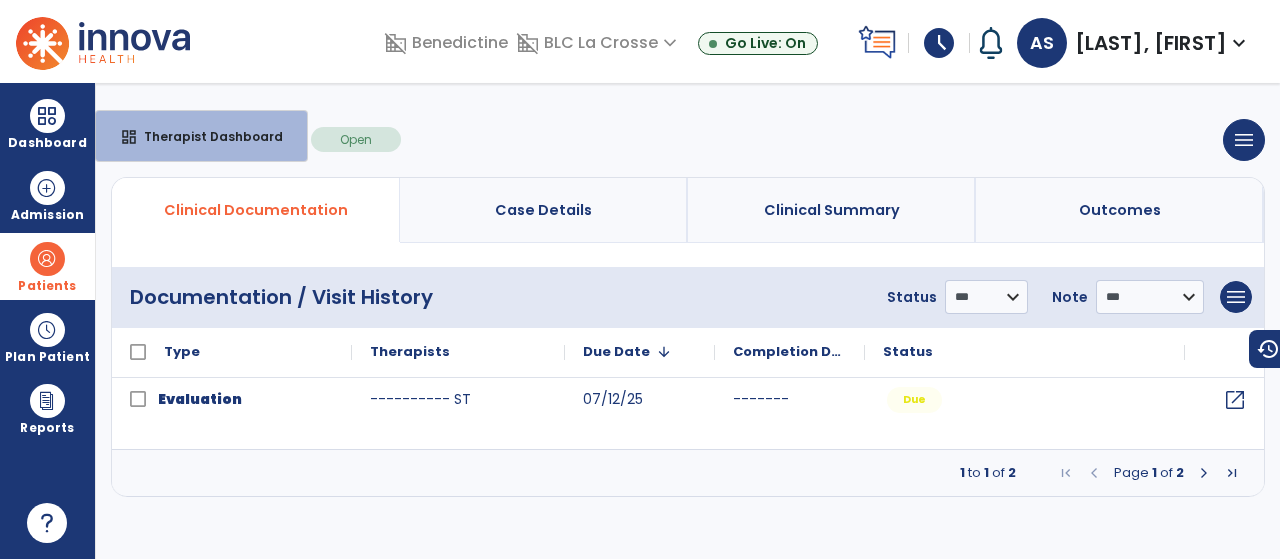 click on "arrow_back   Olson , Willard   Open  menu   Edit Therapy Case   Delete Therapy Case   Close Therapy Case" at bounding box center (688, 140) 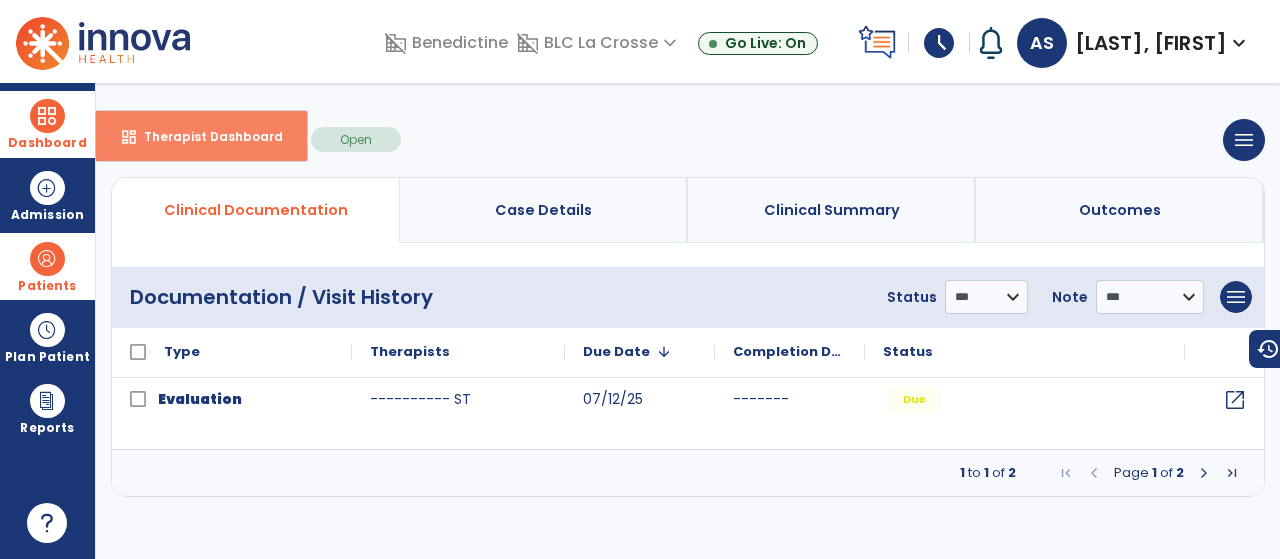 click on "dashboard  Therapist Dashboard" at bounding box center (201, 136) 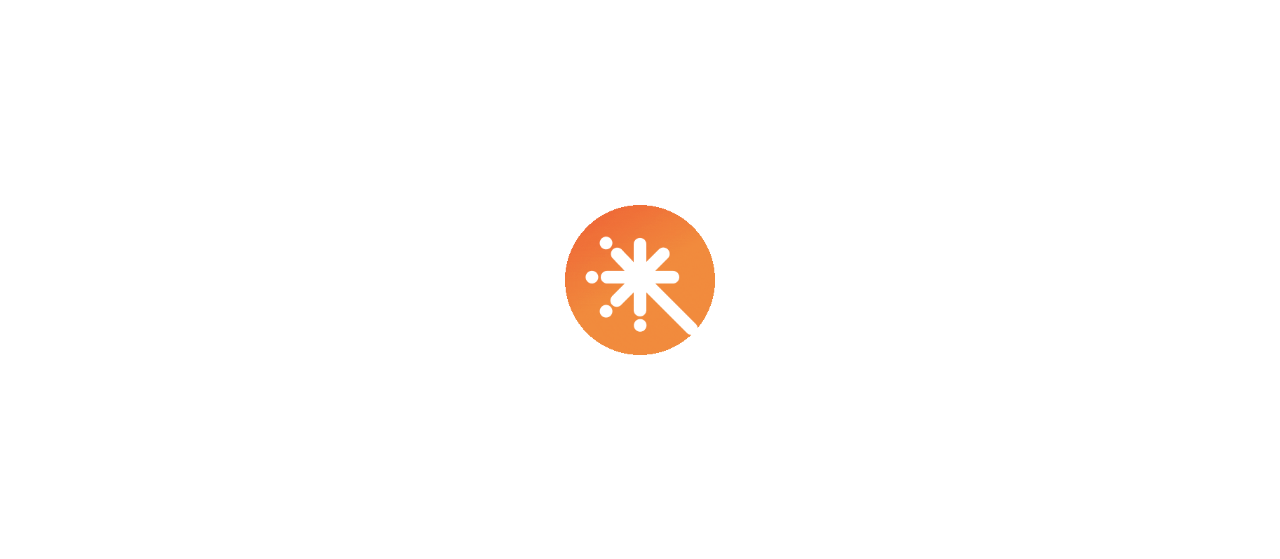 scroll, scrollTop: 0, scrollLeft: 0, axis: both 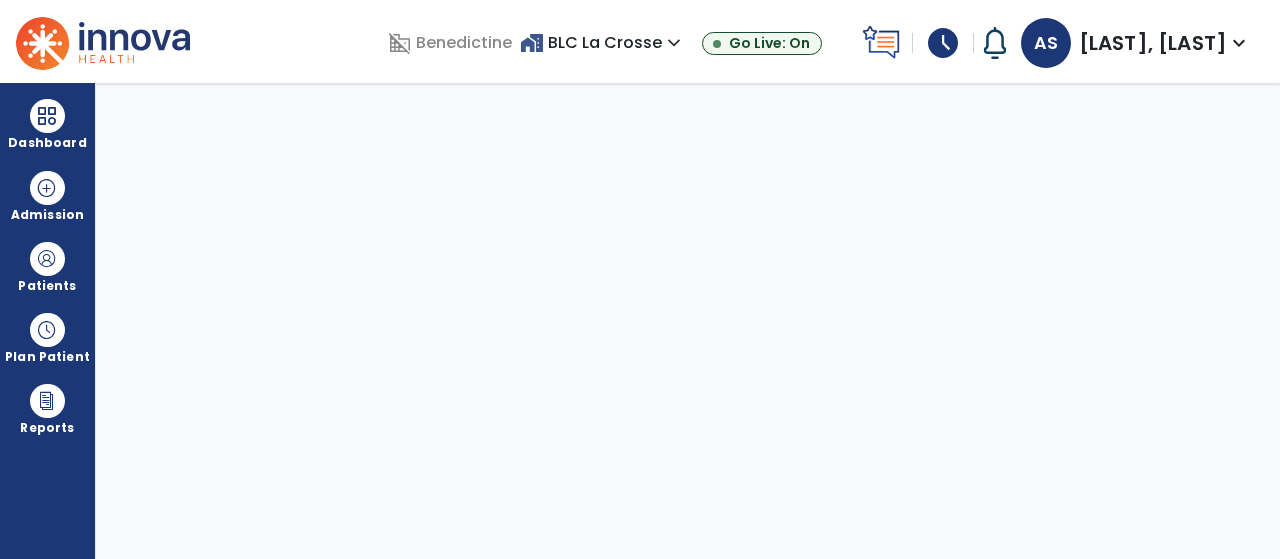 select on "****" 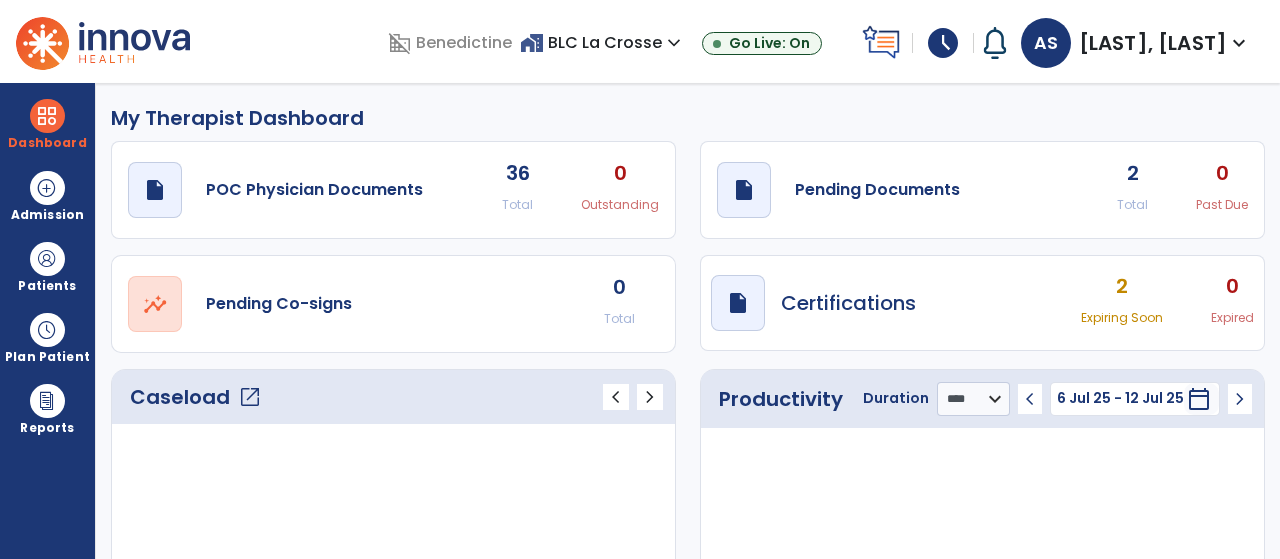 click on "2 Total 0 Past Due" 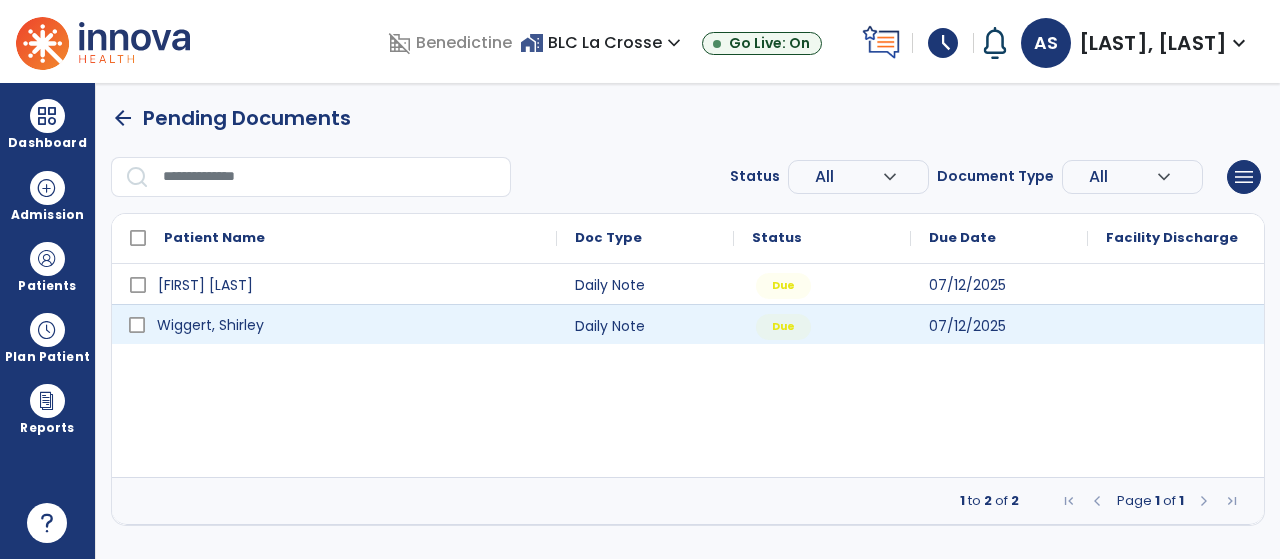 click on "Wiggert, Shirley" at bounding box center [348, 325] 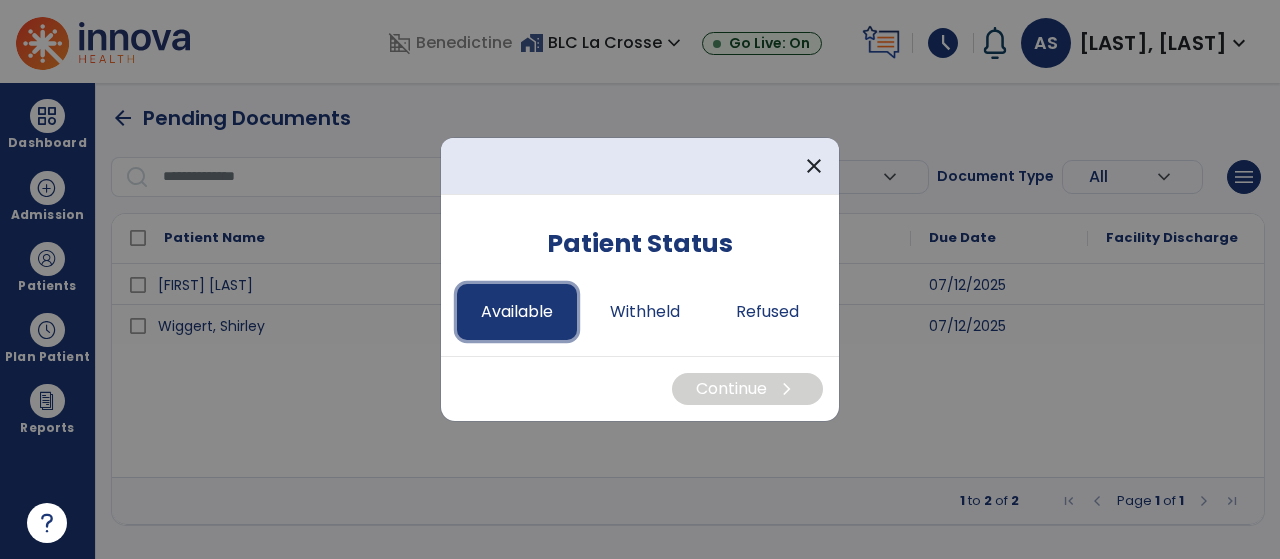 click on "Available" at bounding box center (517, 312) 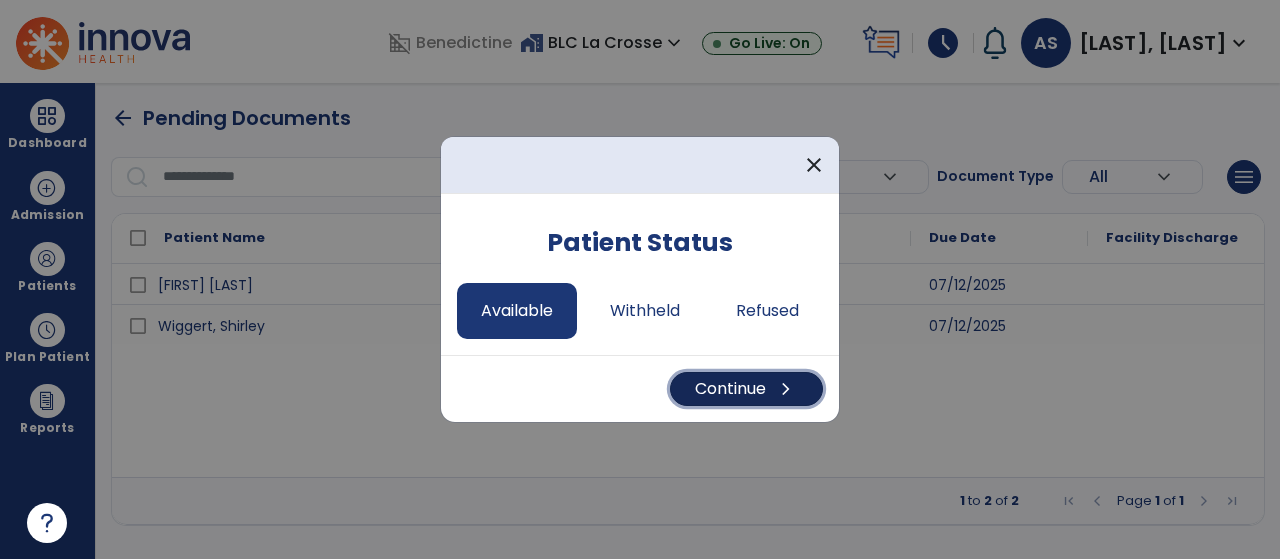 click on "Continue   chevron_right" at bounding box center (746, 389) 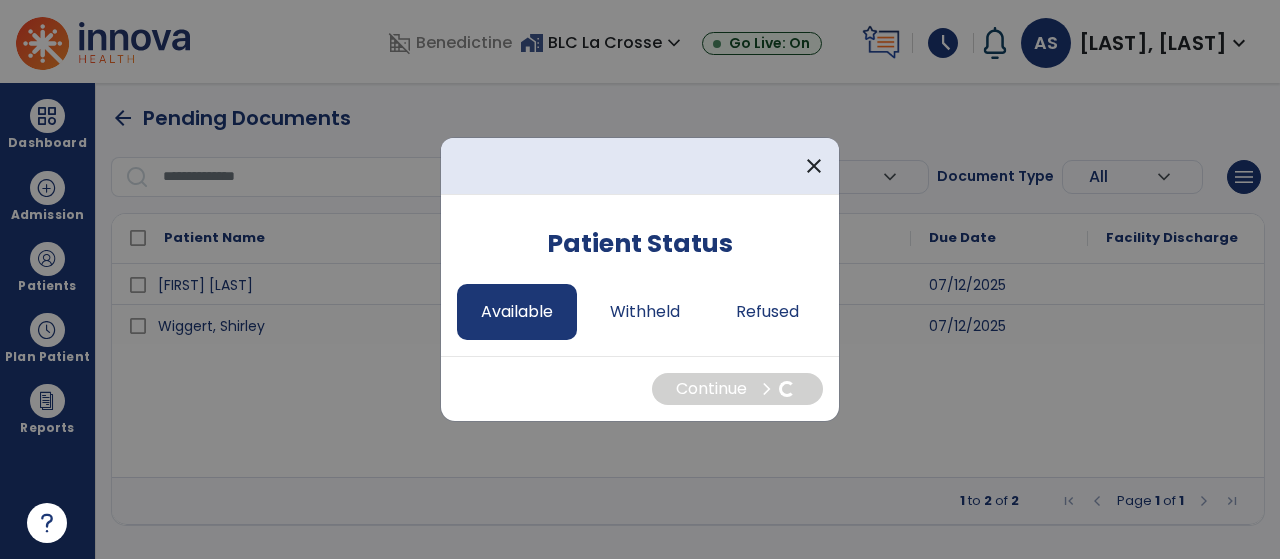 select on "*" 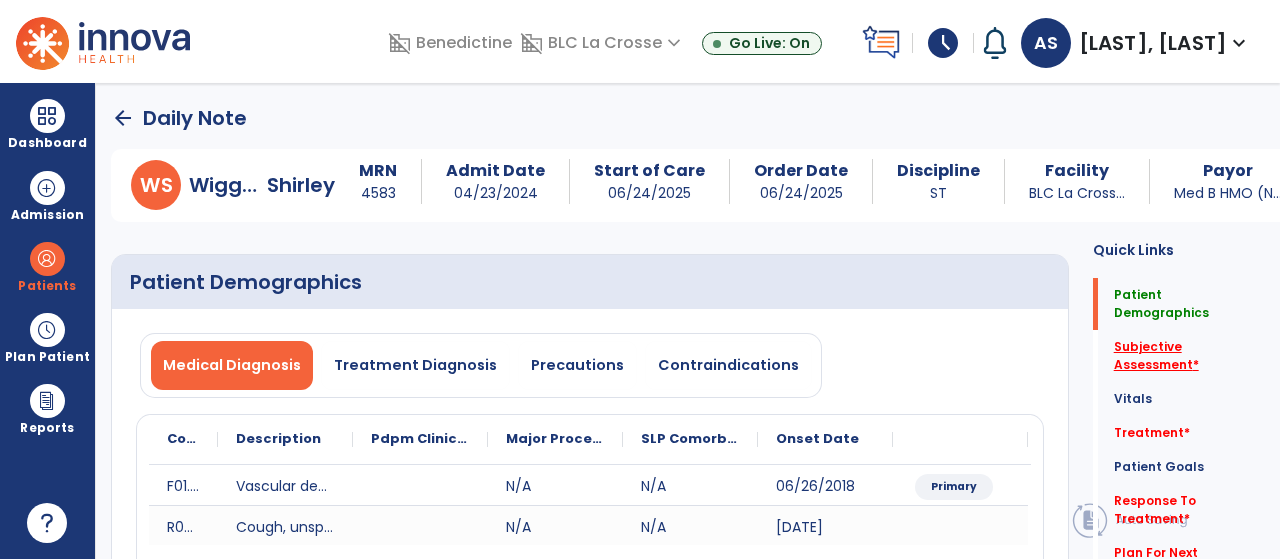 click on "Subjective Assessment   *" 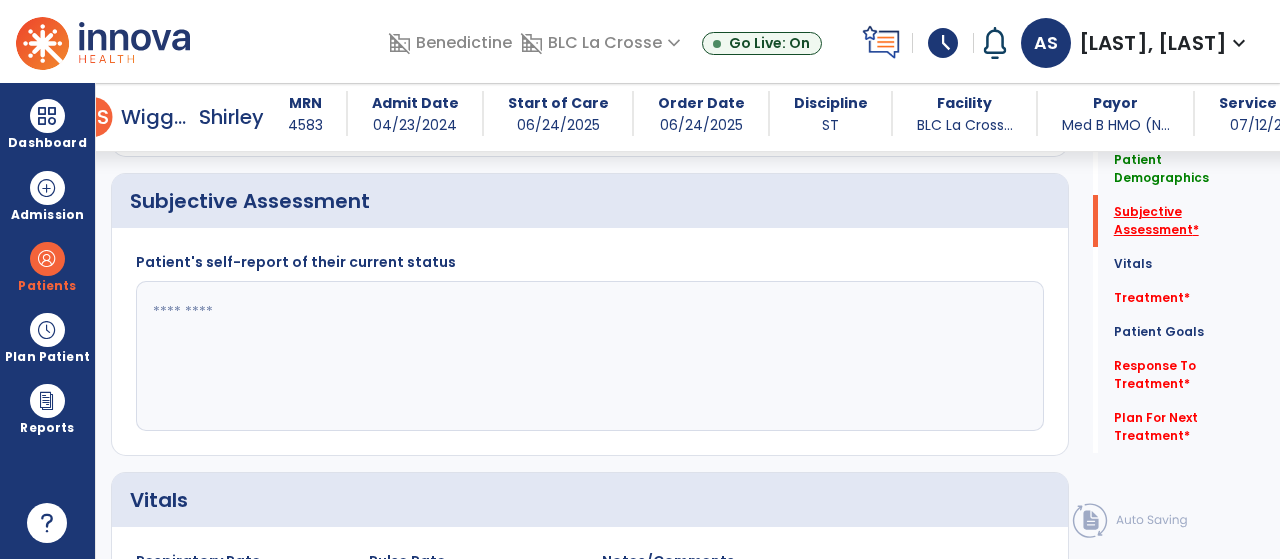 scroll, scrollTop: 475, scrollLeft: 0, axis: vertical 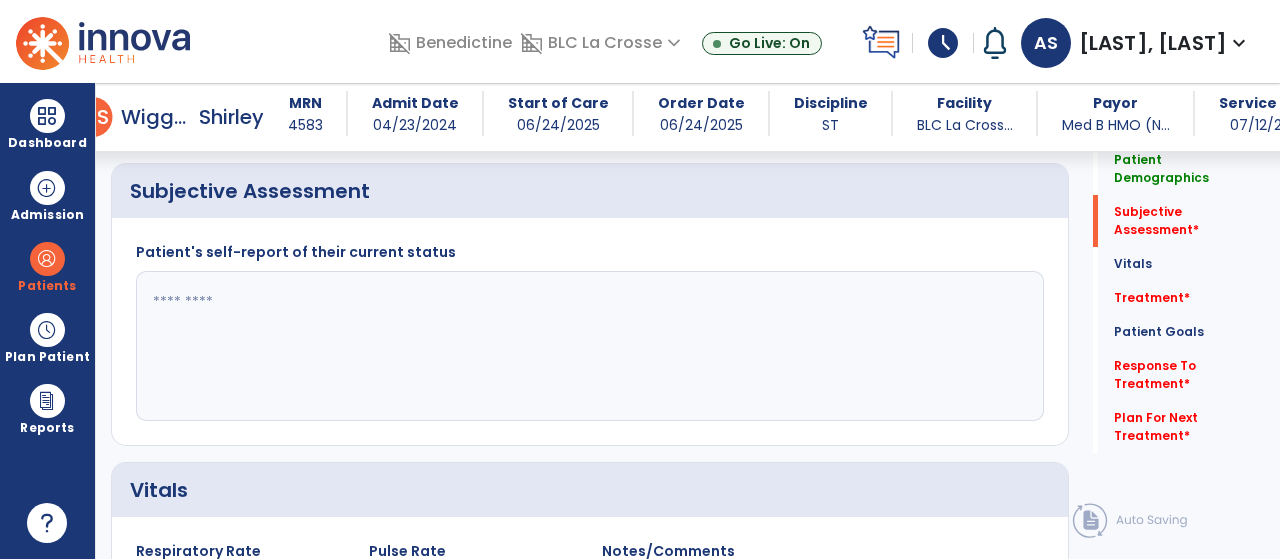 click 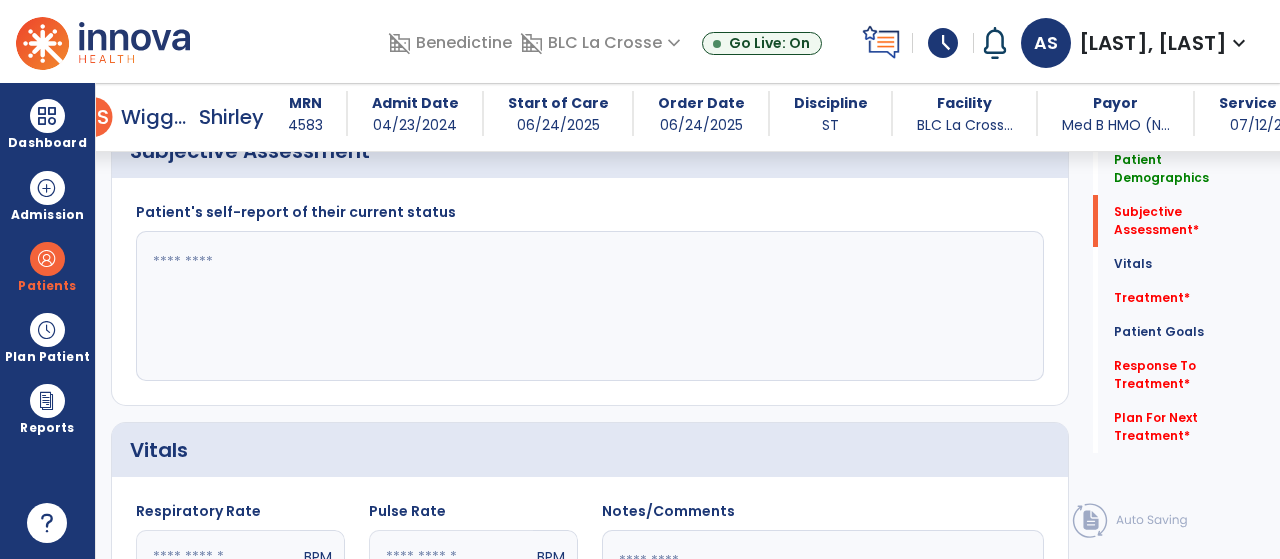 scroll, scrollTop: 515, scrollLeft: 0, axis: vertical 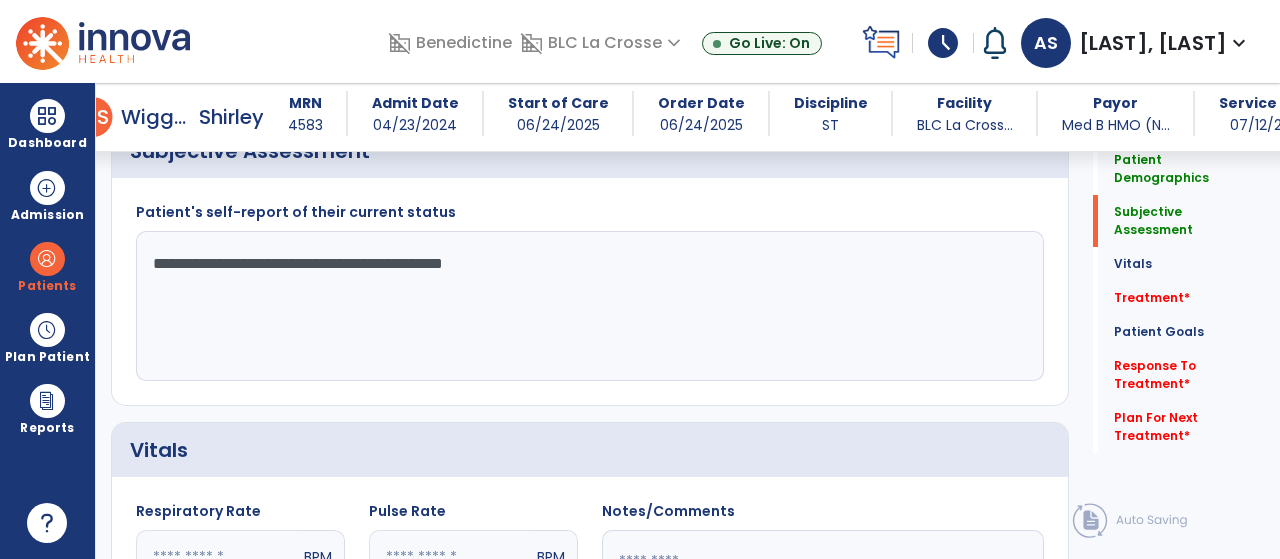 click on "**********" 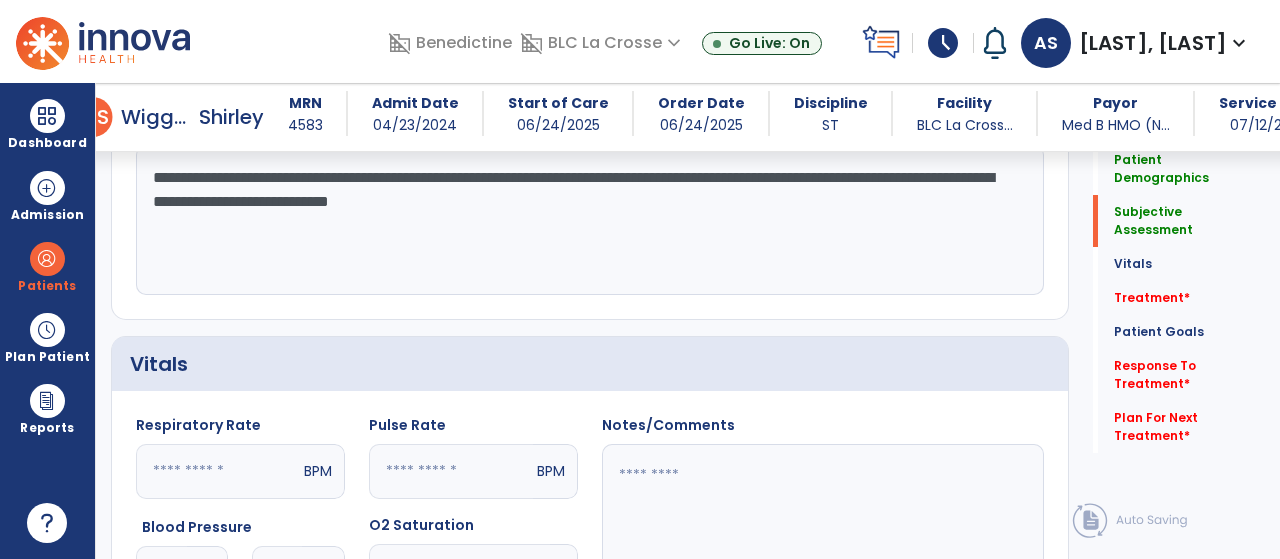 scroll, scrollTop: 605, scrollLeft: 0, axis: vertical 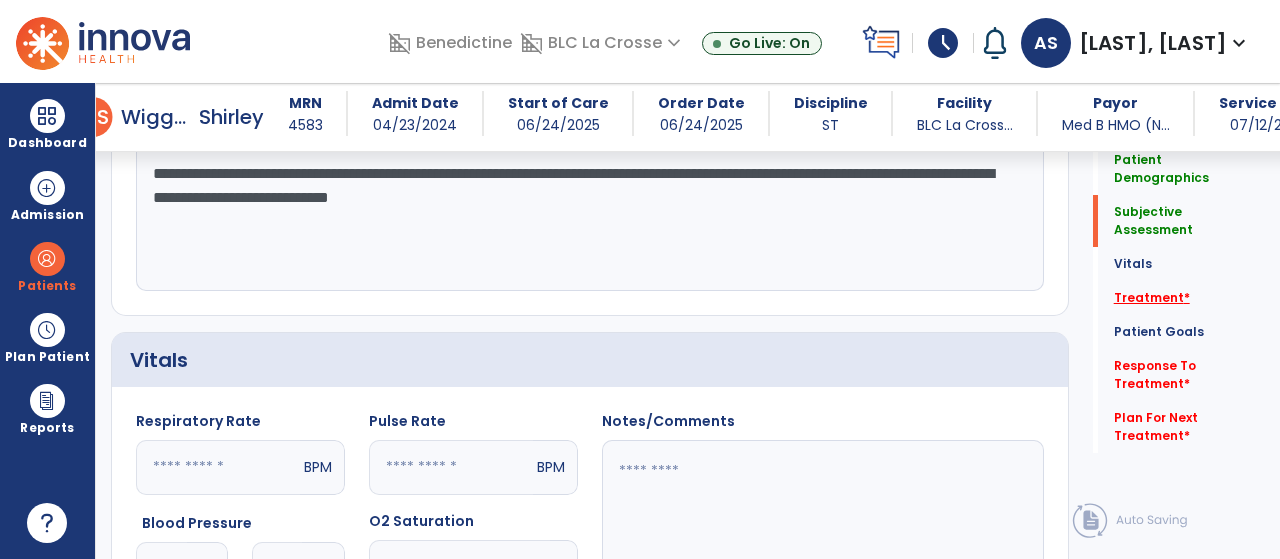 type on "**********" 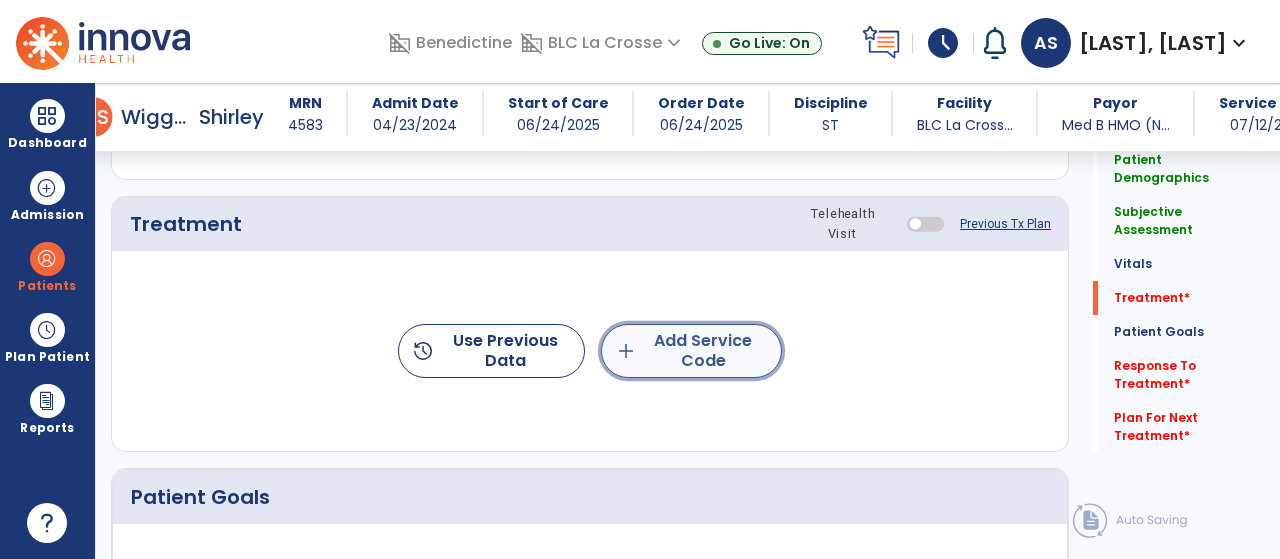 click on "add  Add Service Code" 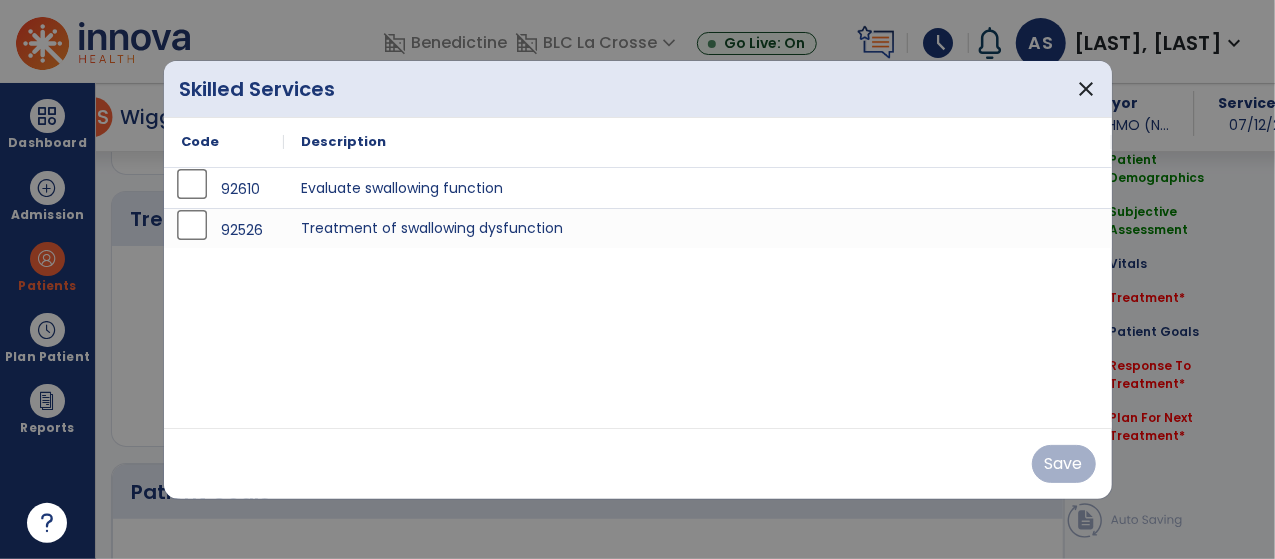 scroll, scrollTop: 1163, scrollLeft: 0, axis: vertical 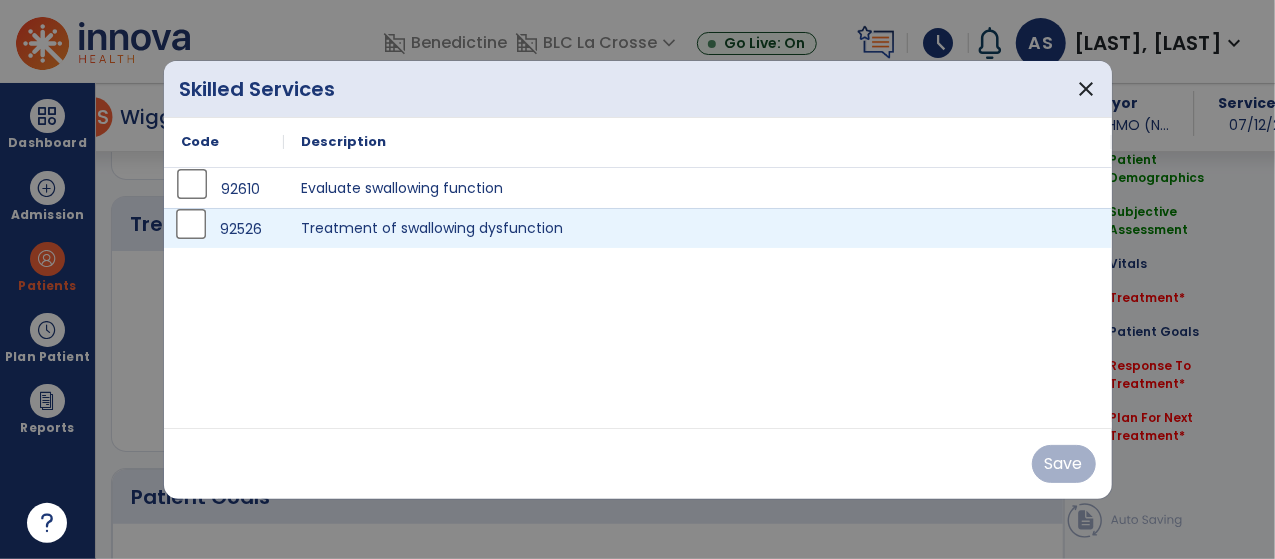 click on "92526" at bounding box center [241, 229] 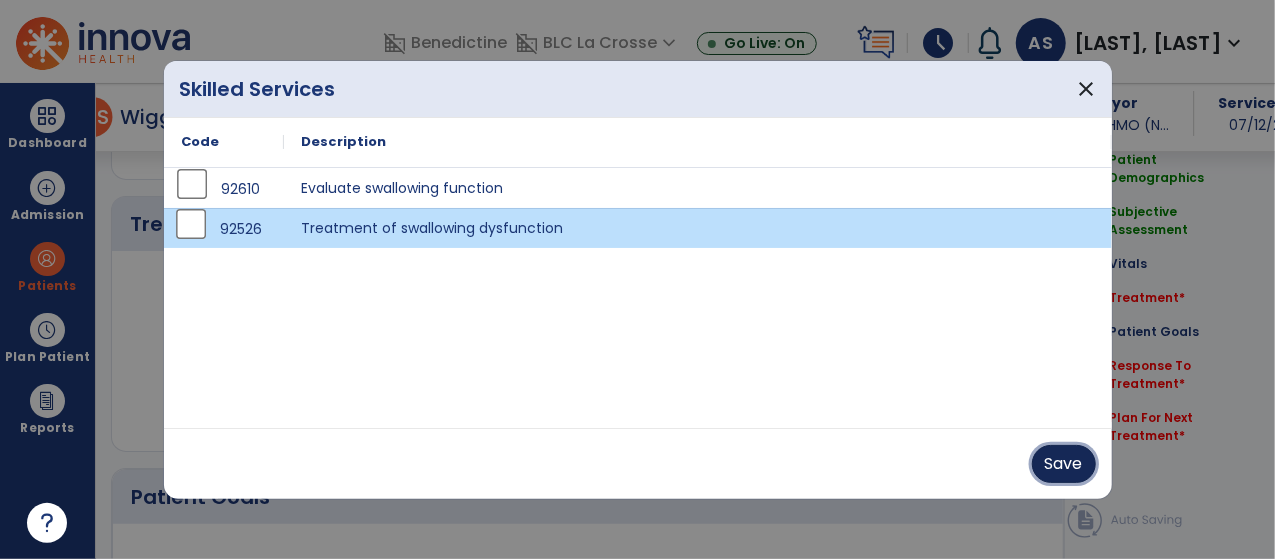 click on "Save" at bounding box center [1064, 464] 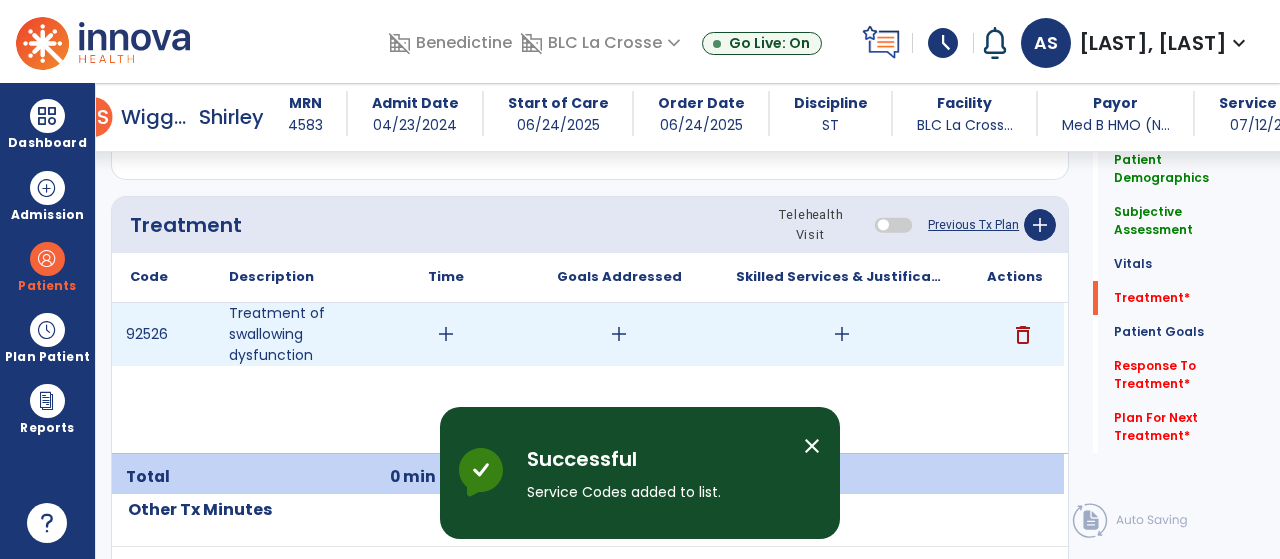 click on "add" at bounding box center [446, 334] 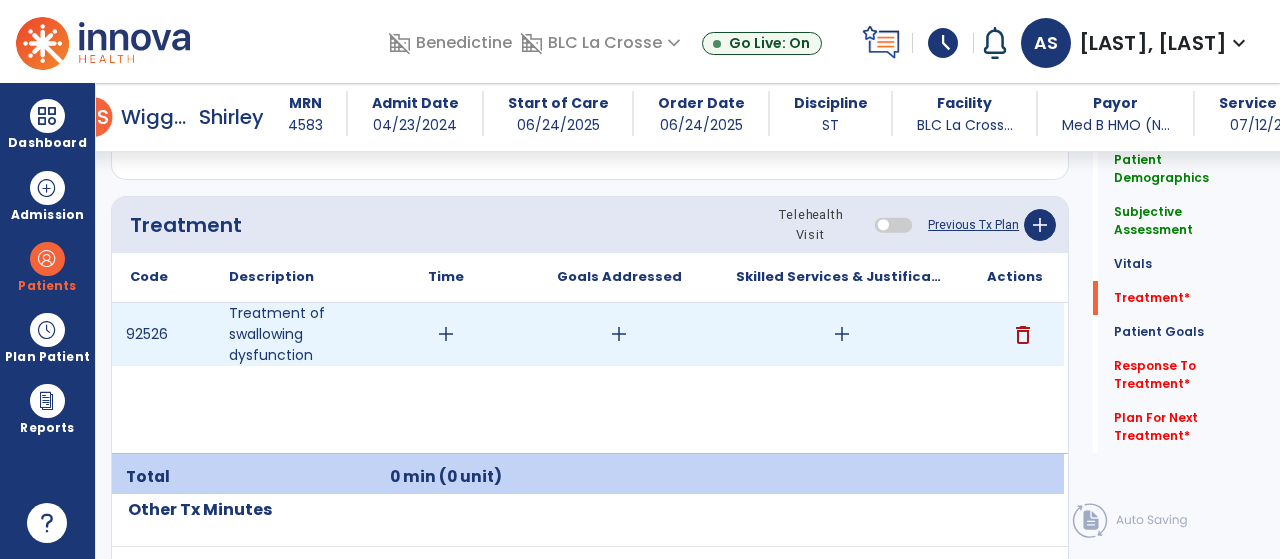 click on "add" at bounding box center [446, 334] 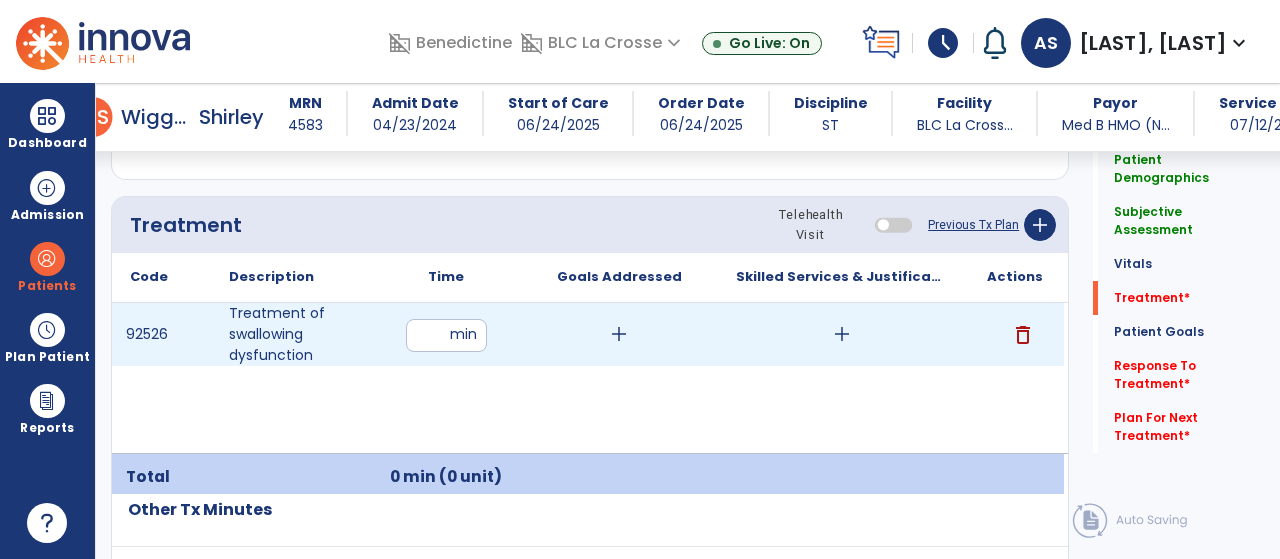 type on "**" 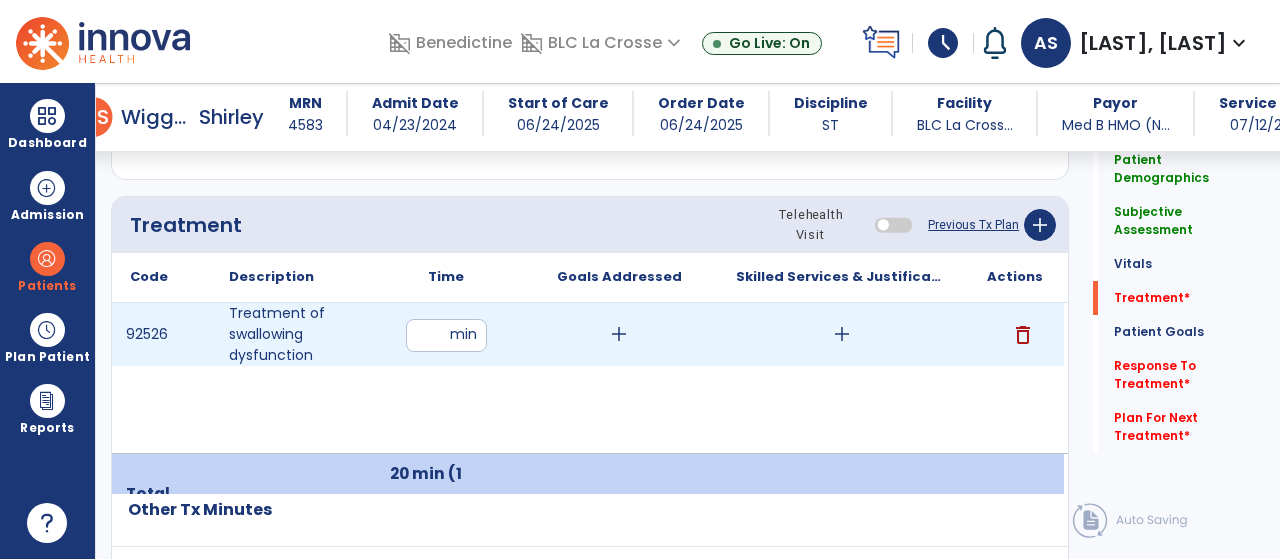click on "add" at bounding box center [842, 334] 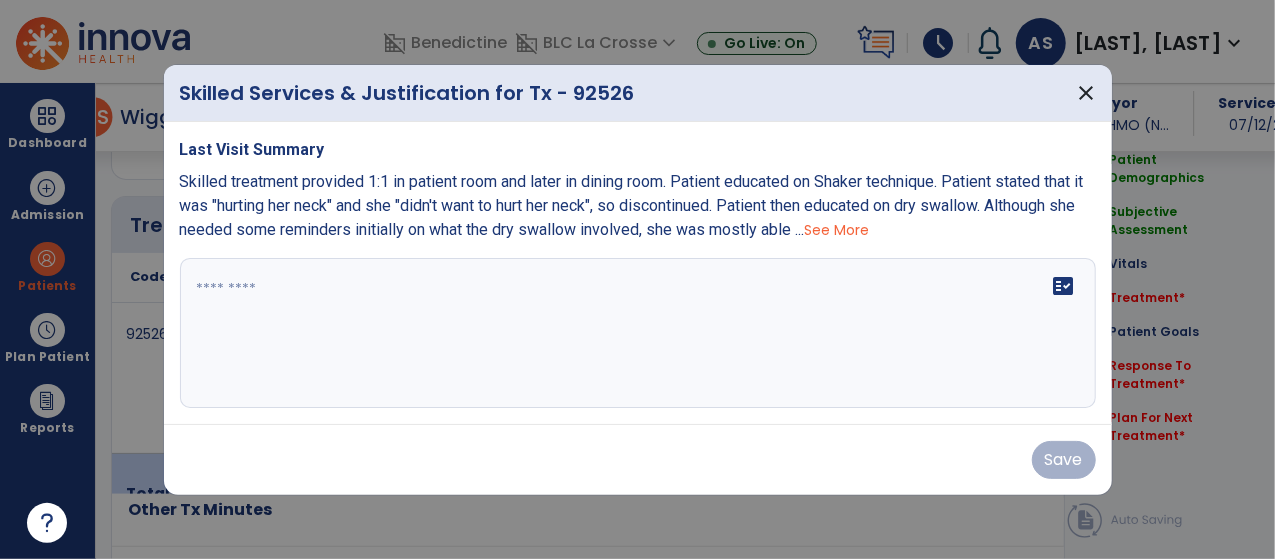 scroll, scrollTop: 1163, scrollLeft: 0, axis: vertical 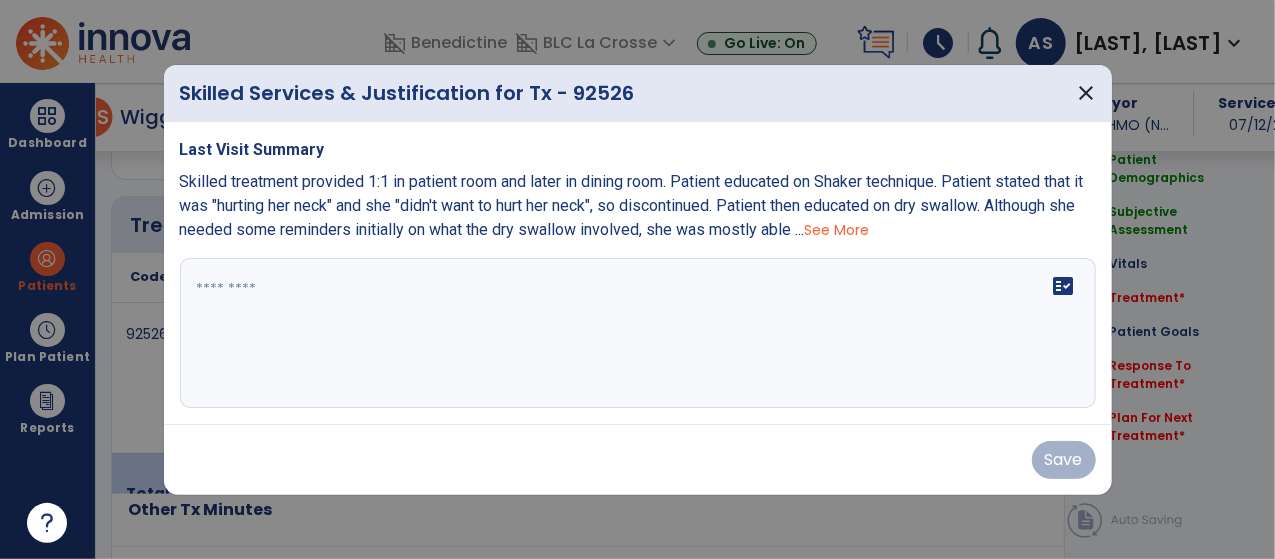 click on "fact_check" at bounding box center (638, 333) 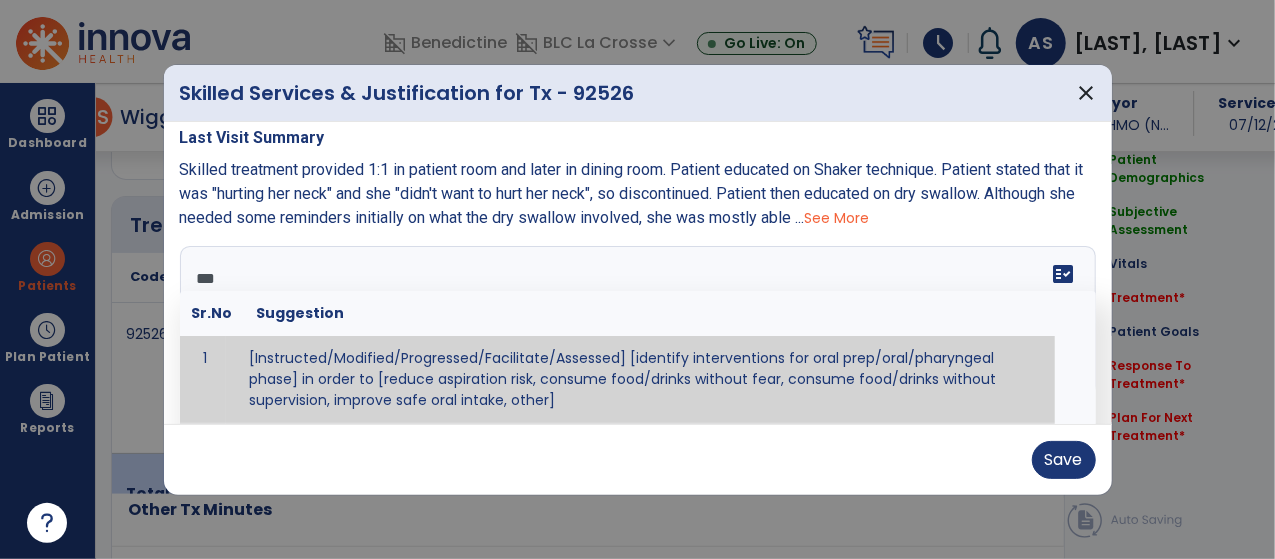 scroll, scrollTop: 0, scrollLeft: 0, axis: both 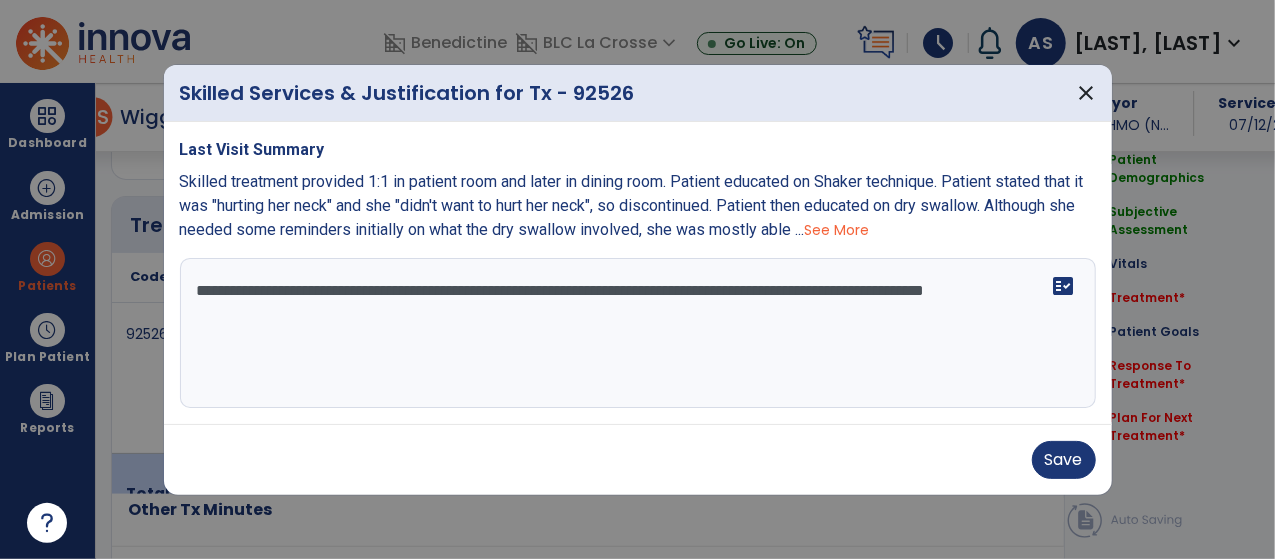 click on "**********" at bounding box center (638, 333) 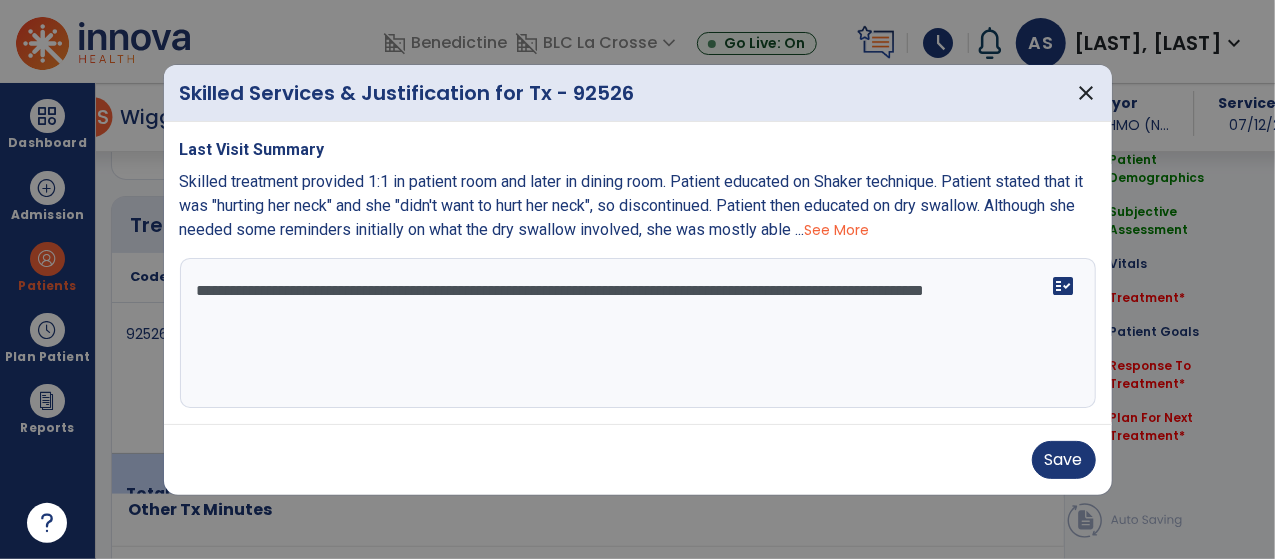 click on "**********" at bounding box center [638, 333] 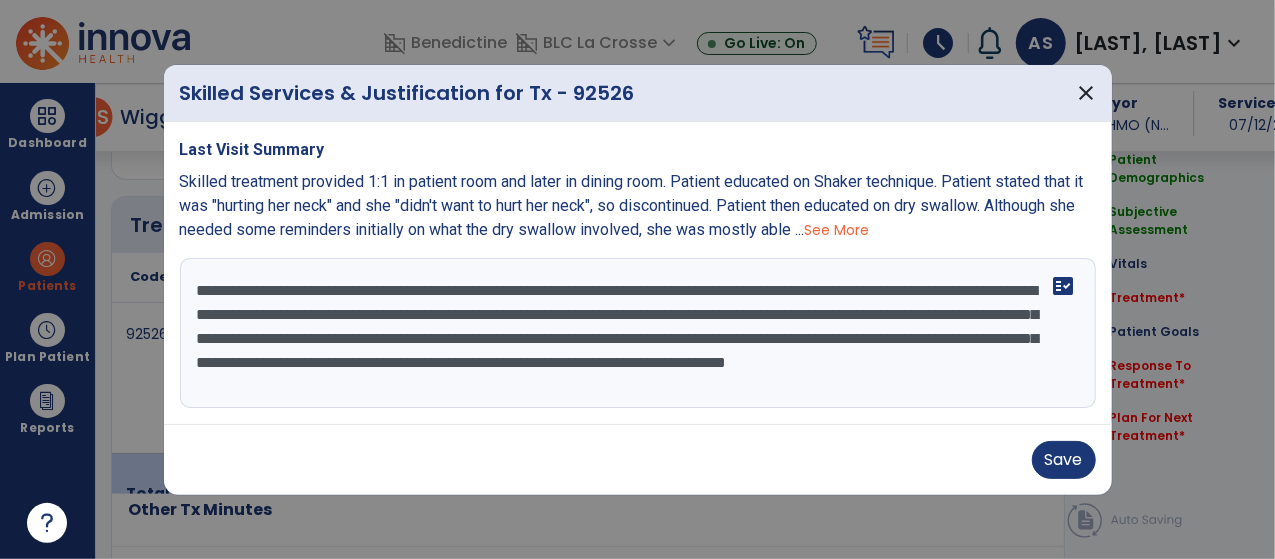 click on "**********" at bounding box center [638, 333] 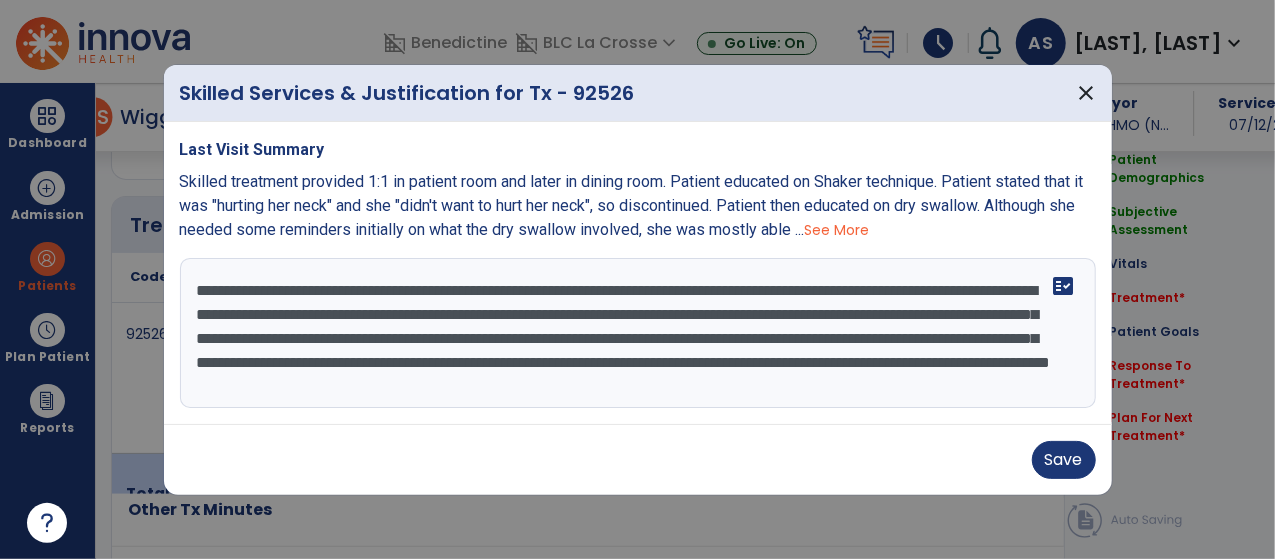 scroll, scrollTop: 24, scrollLeft: 0, axis: vertical 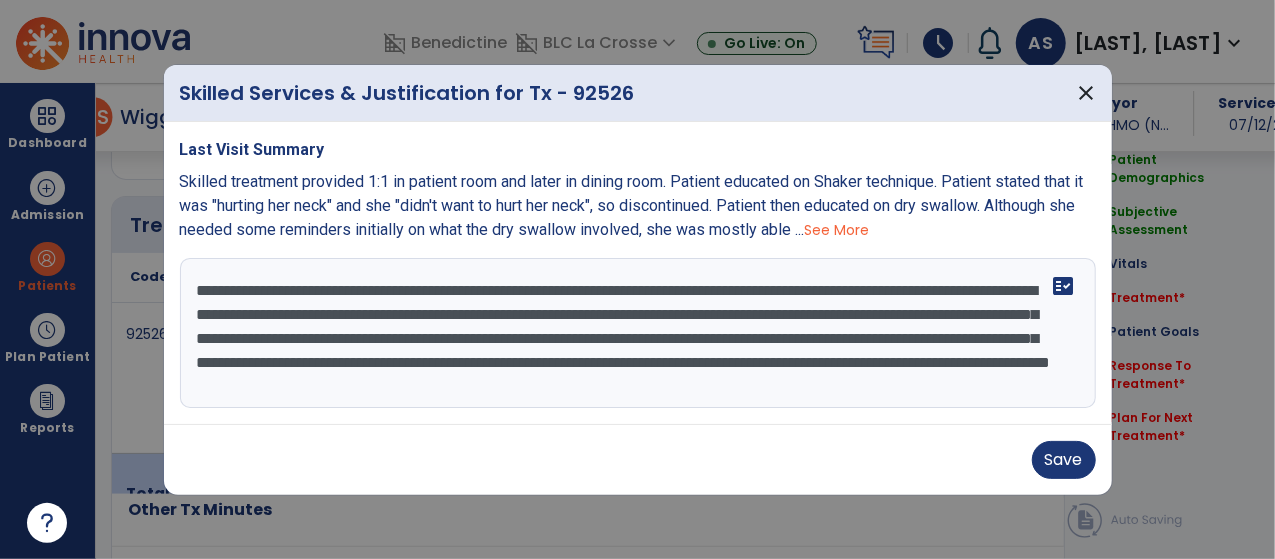 click on "**********" at bounding box center [638, 333] 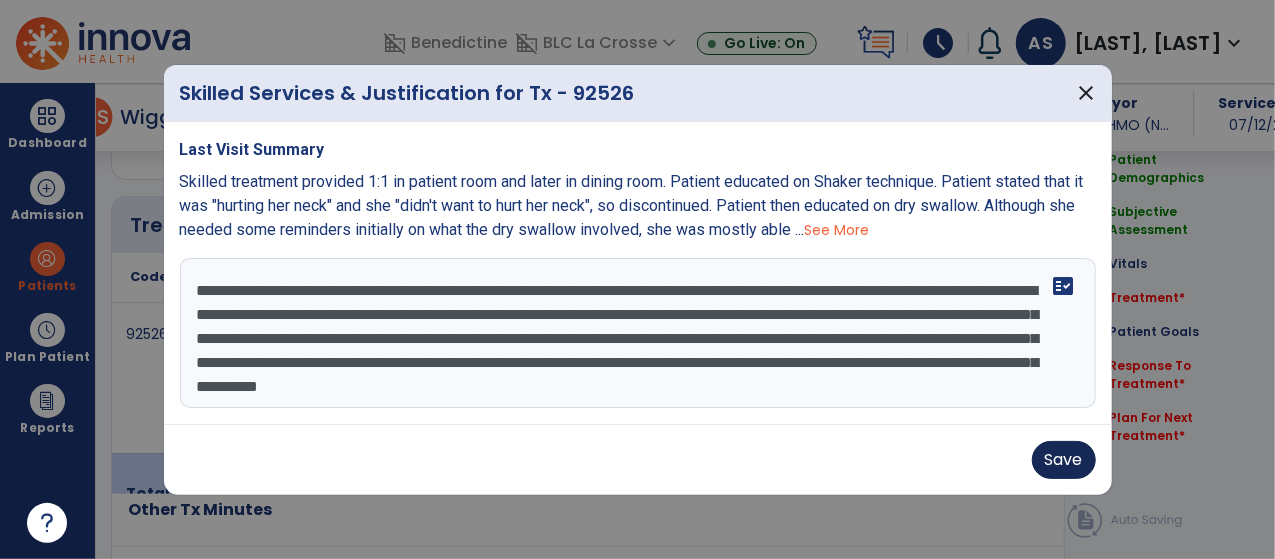 type on "**********" 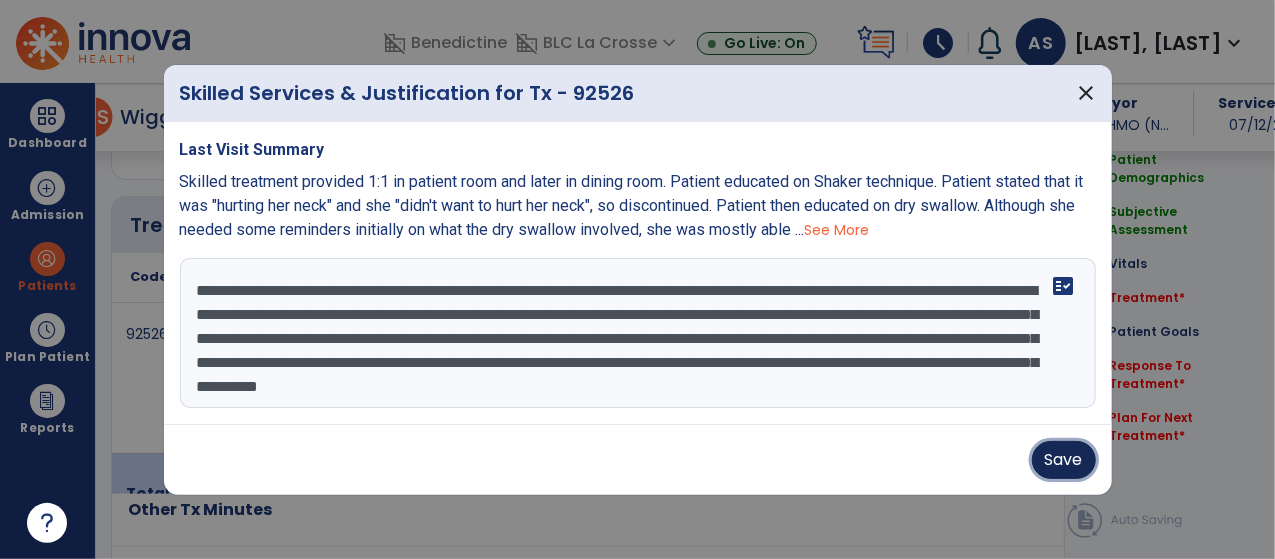 click on "Save" at bounding box center [1064, 460] 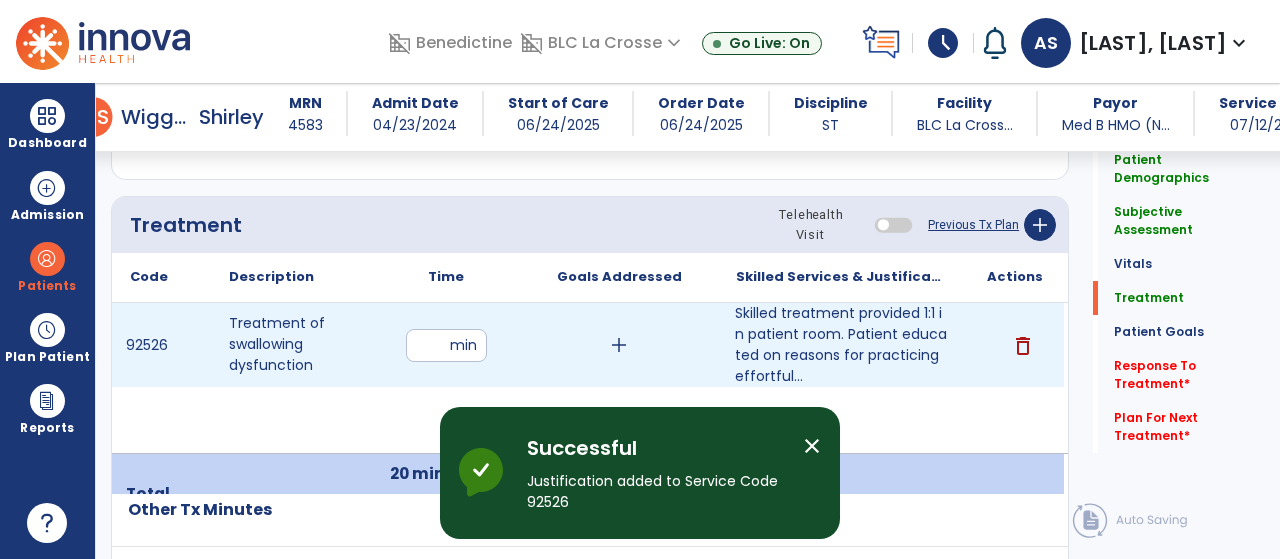 click on "**" at bounding box center (446, 345) 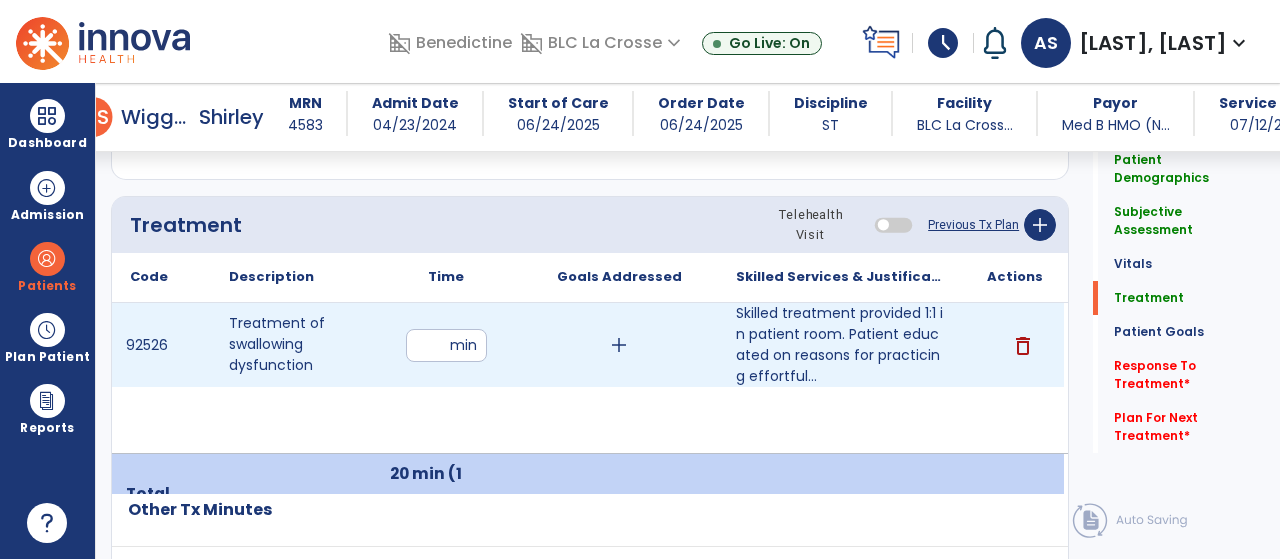 type on "**" 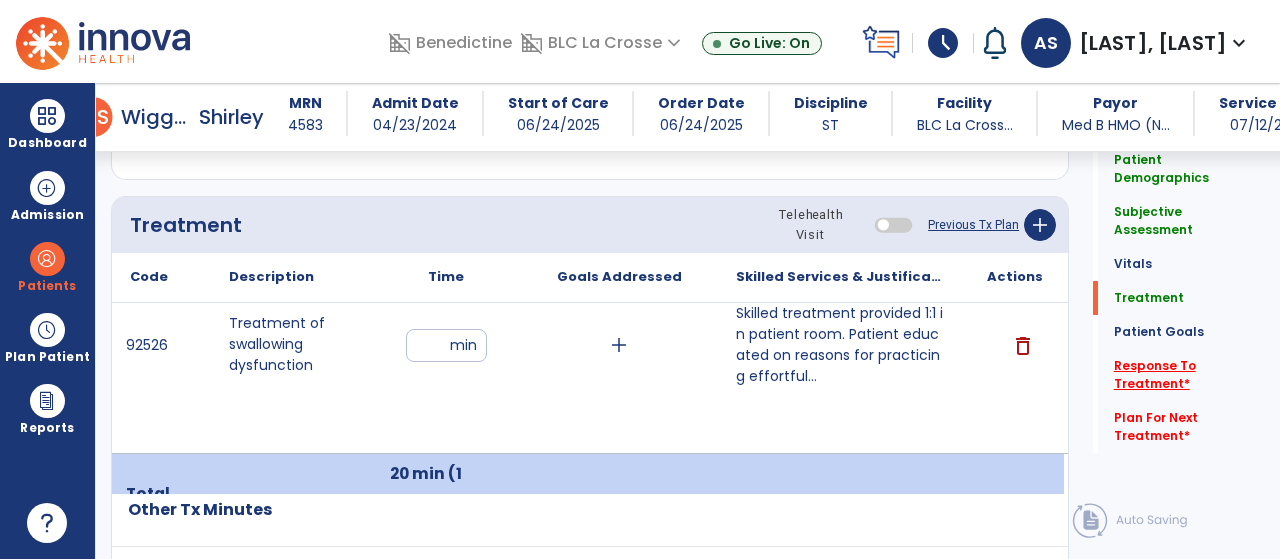 click on "Response To Treatment   *" 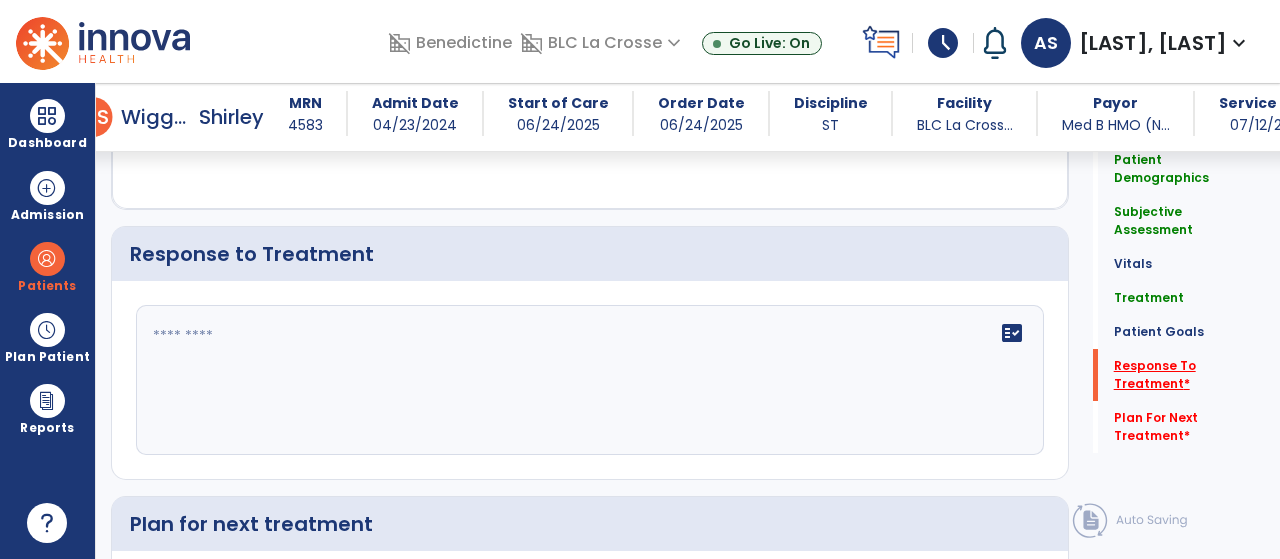 scroll, scrollTop: 2332, scrollLeft: 0, axis: vertical 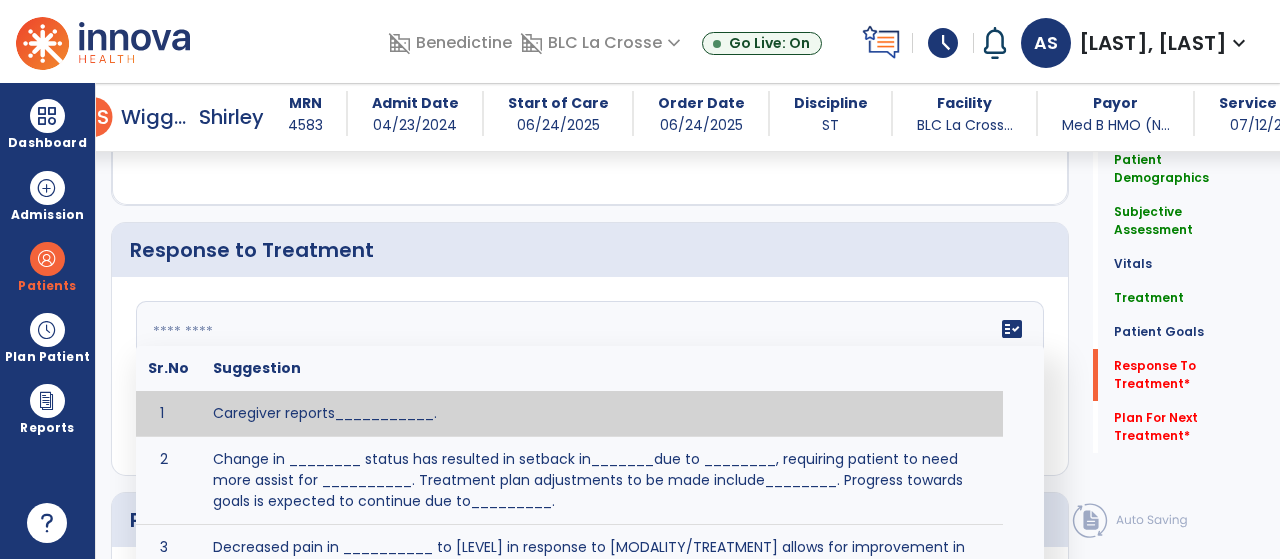 click on "fact_check  Sr.No Suggestion 1 Caregiver reports___________. 2 Change in ________ status has resulted in setback in_______due to ________, requiring patient to need more assist for __________.   Treatment plan adjustments to be made include________.  Progress towards goals is expected to continue due to_________. 3 Decreased pain in __________ to [LEVEL] in response to [MODALITY/TREATMENT] allows for improvement in _________. 4 Functional gains in _______ have impacted the patient's ability to perform_________ with a reduction in assist levels to_________. 5 Functional progress this week has been significant due to__________. 6 Gains in ________ have improved the patient's ability to perform ______with decreased levels of assist to___________. 7 Improvement in ________allows patient to tolerate higher levels of challenges in_________. 8 Pain in [AREA] has decreased to [LEVEL] in response to [TREATMENT/MODALITY], allowing fore ease in completing__________. 9 10 11 12 13 14 15 16 17 18 19 20 21" 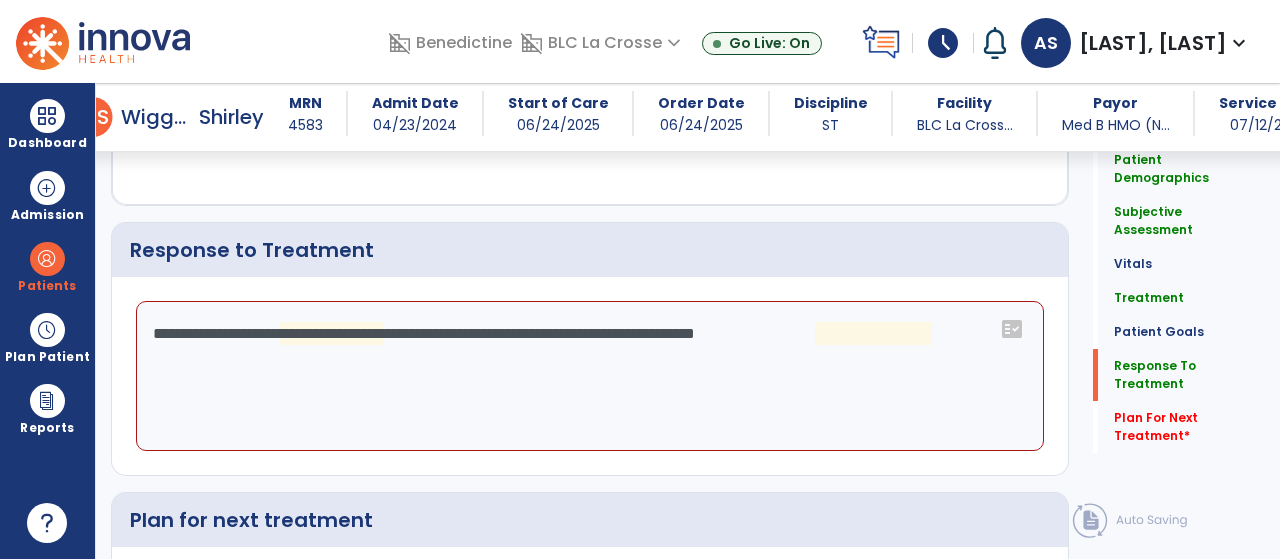 click on "**********" 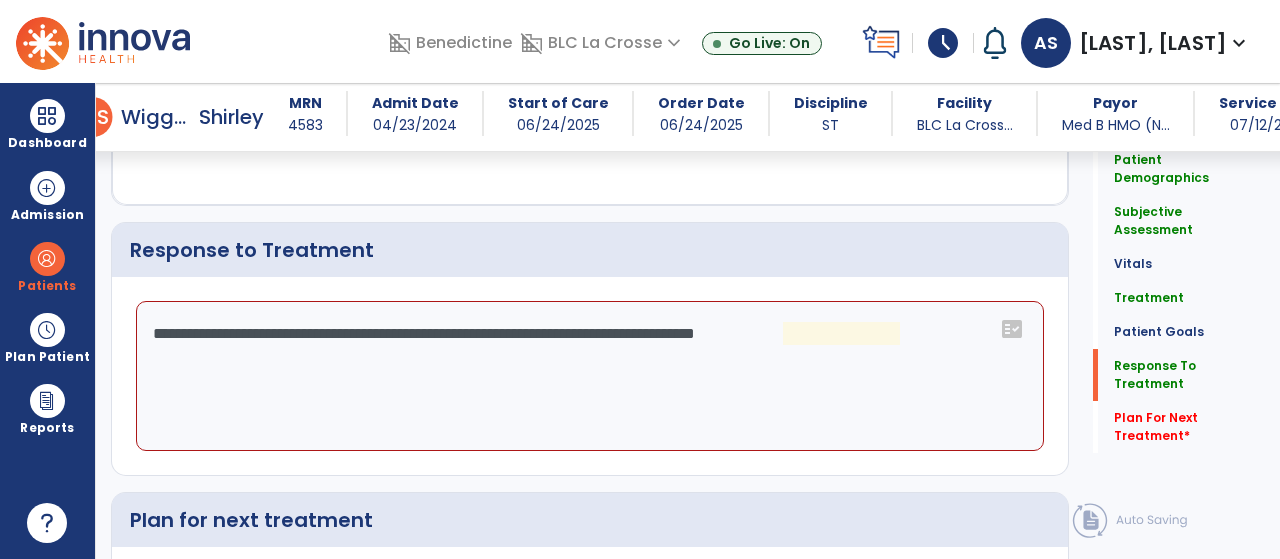 click on "**********" 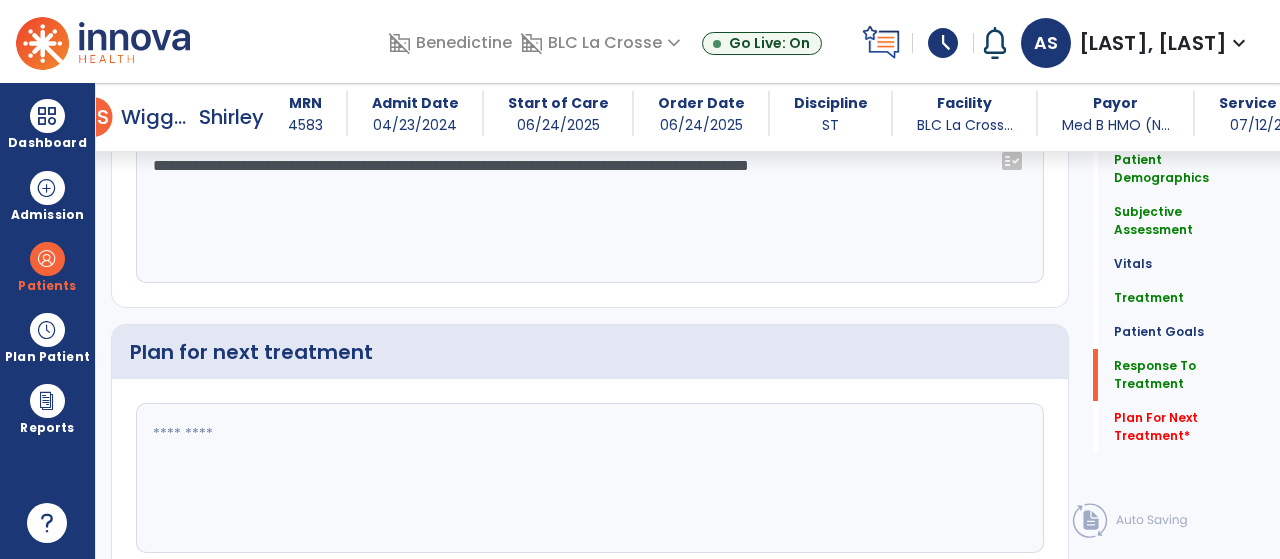 scroll, scrollTop: 2504, scrollLeft: 0, axis: vertical 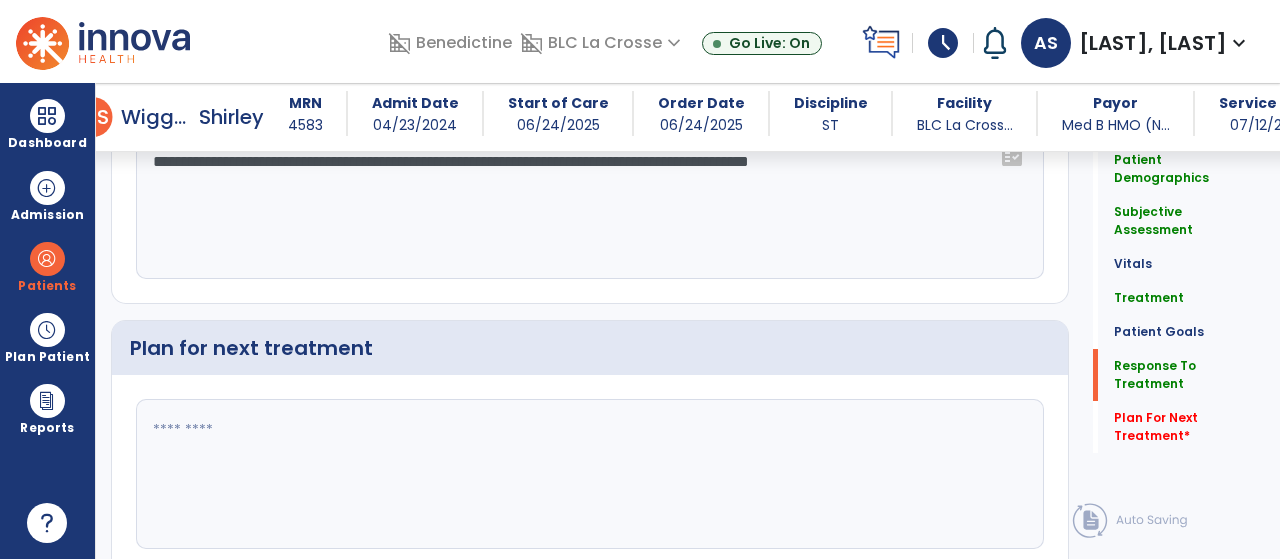type on "**********" 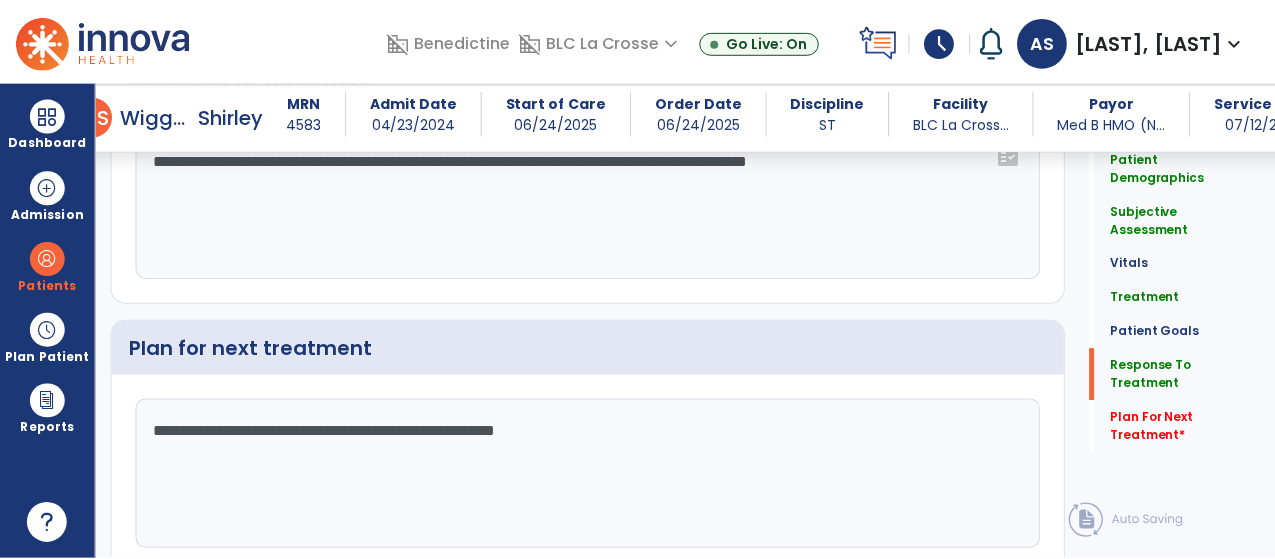 scroll, scrollTop: 2554, scrollLeft: 0, axis: vertical 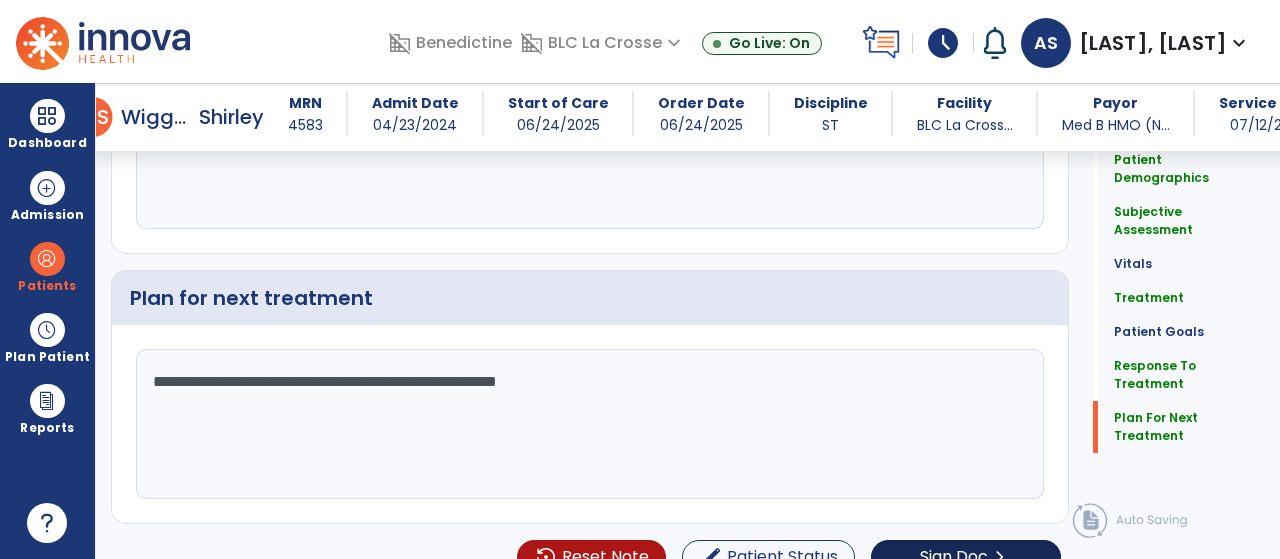 type on "**********" 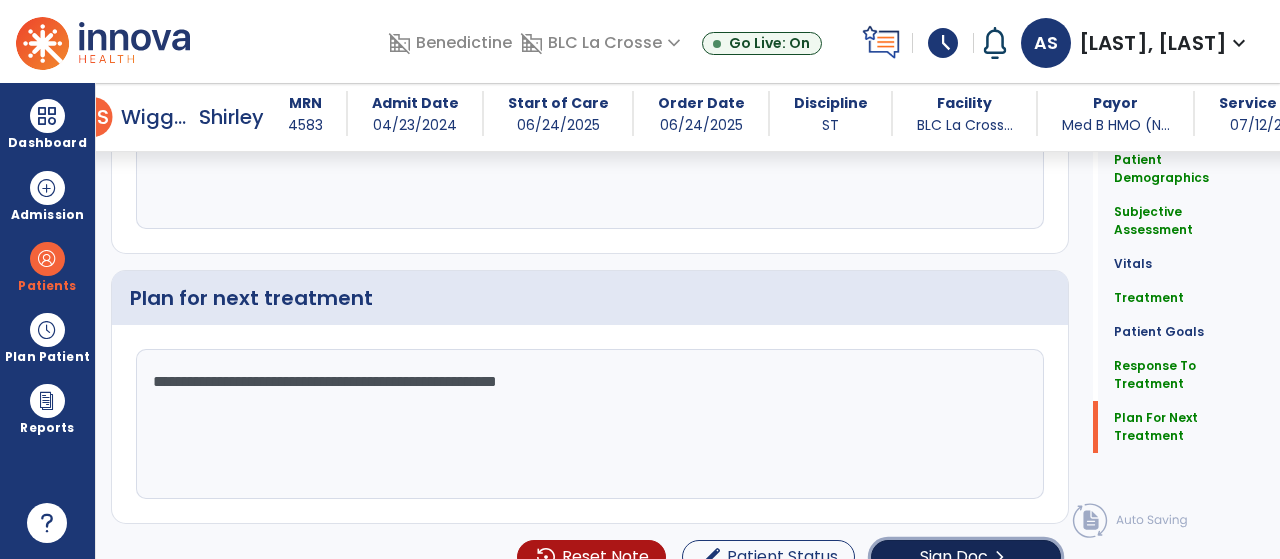 click on "Sign Doc" 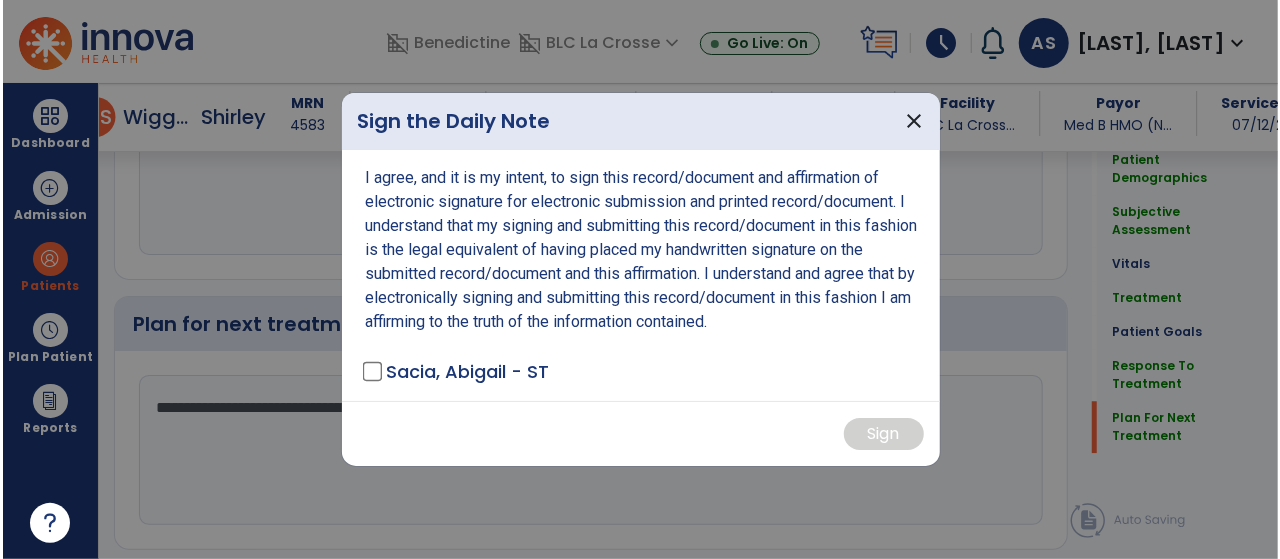 scroll, scrollTop: 2576, scrollLeft: 0, axis: vertical 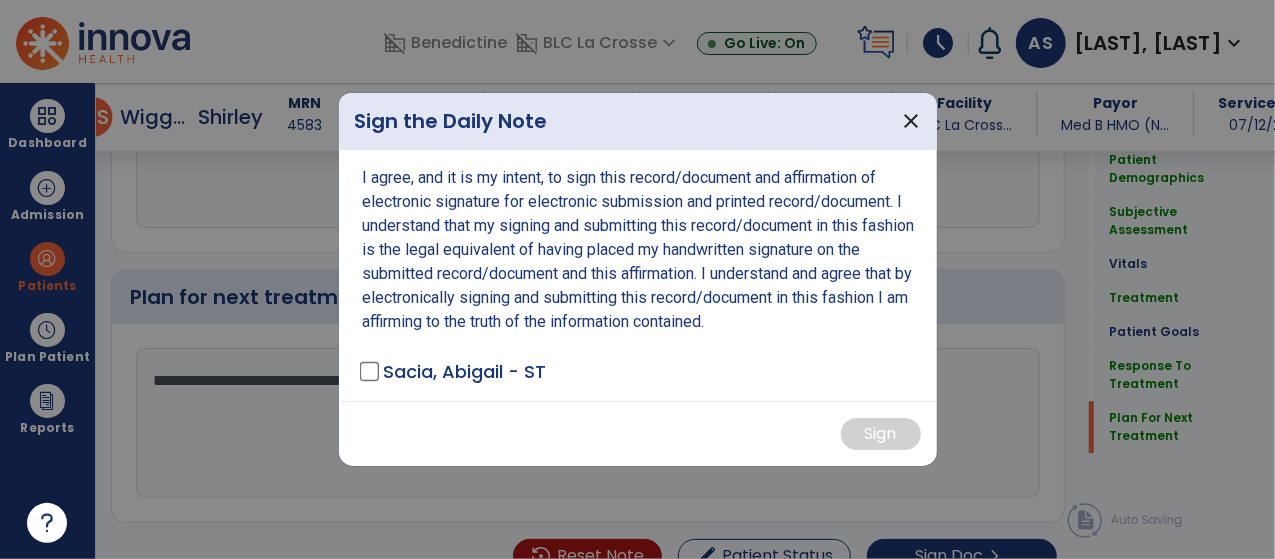 click on "Sacia, Abigail  - ST" at bounding box center (465, 371) 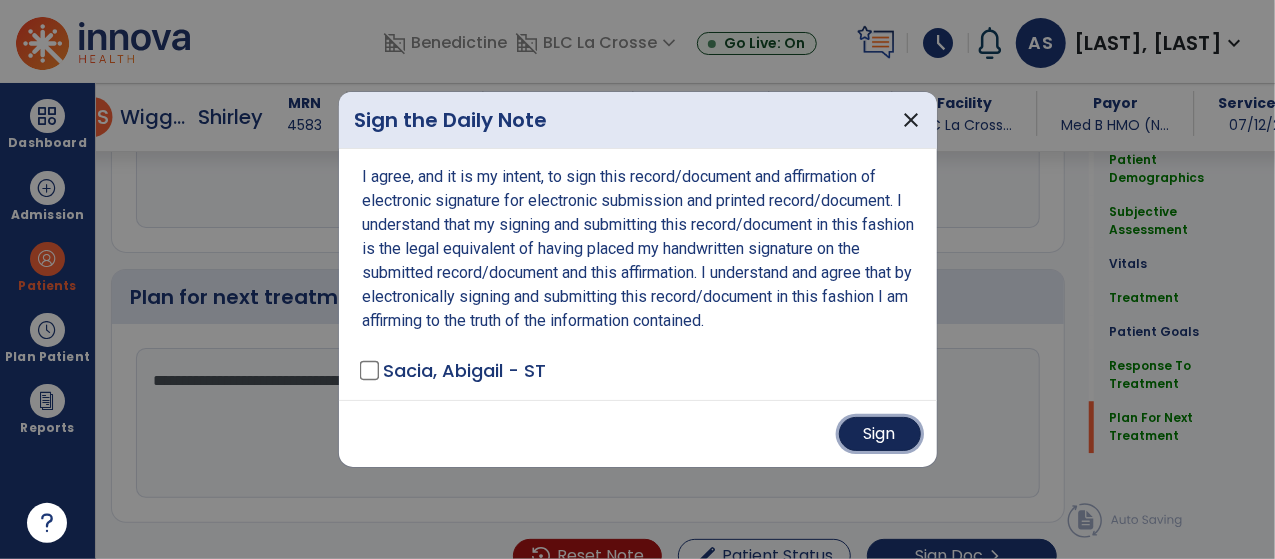 click on "Sign" at bounding box center (880, 434) 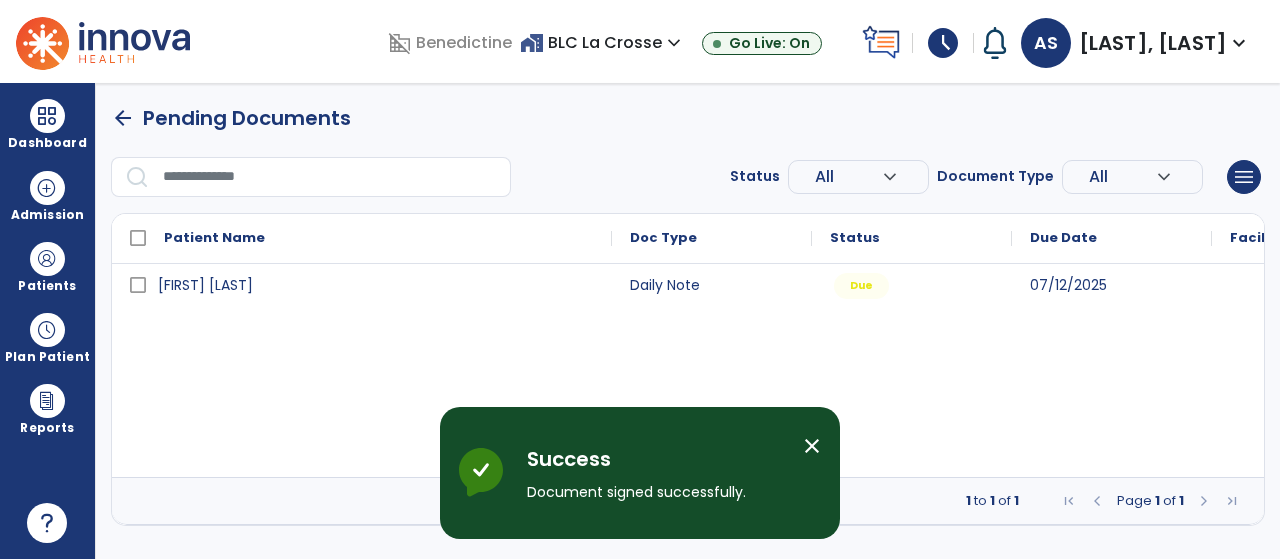scroll, scrollTop: 0, scrollLeft: 0, axis: both 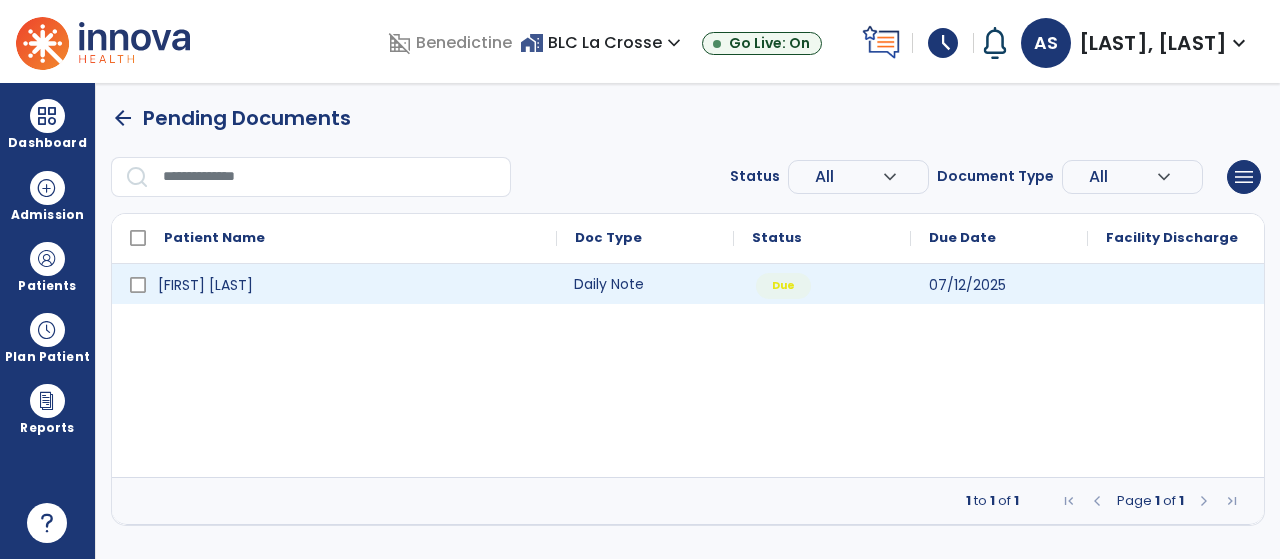 click on "Daily Note" at bounding box center (645, 284) 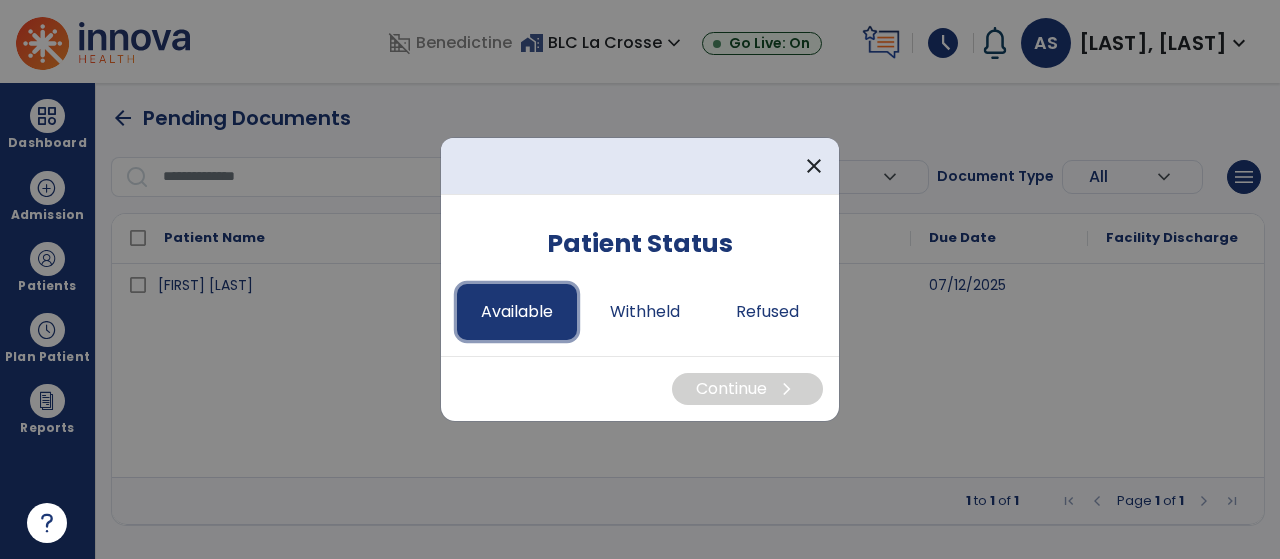 click on "Available" at bounding box center (517, 312) 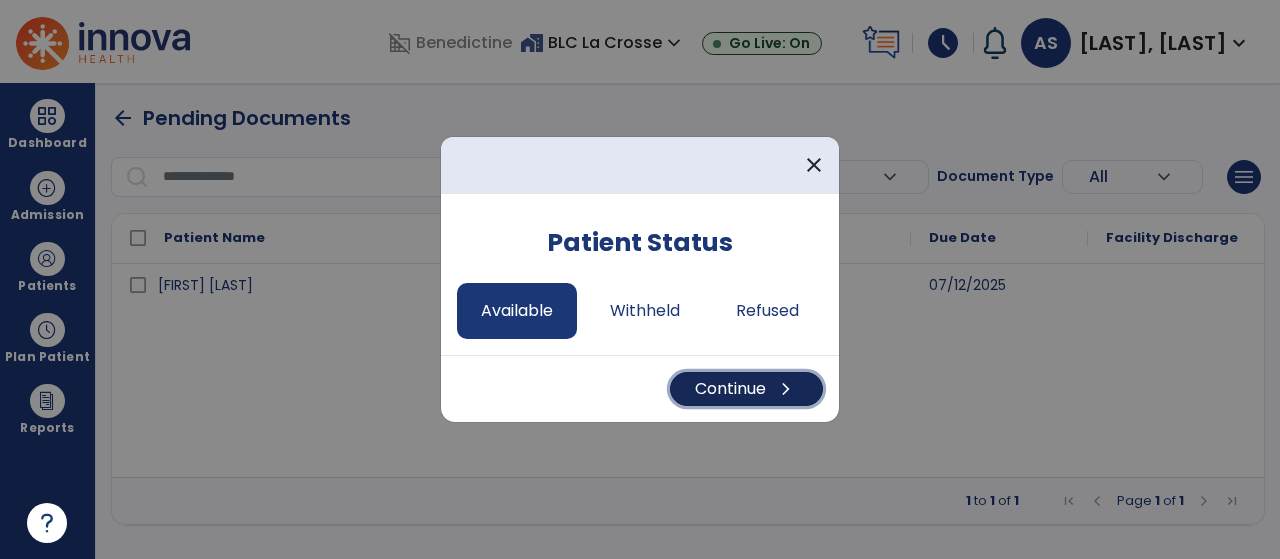 click on "Continue   chevron_right" at bounding box center (746, 389) 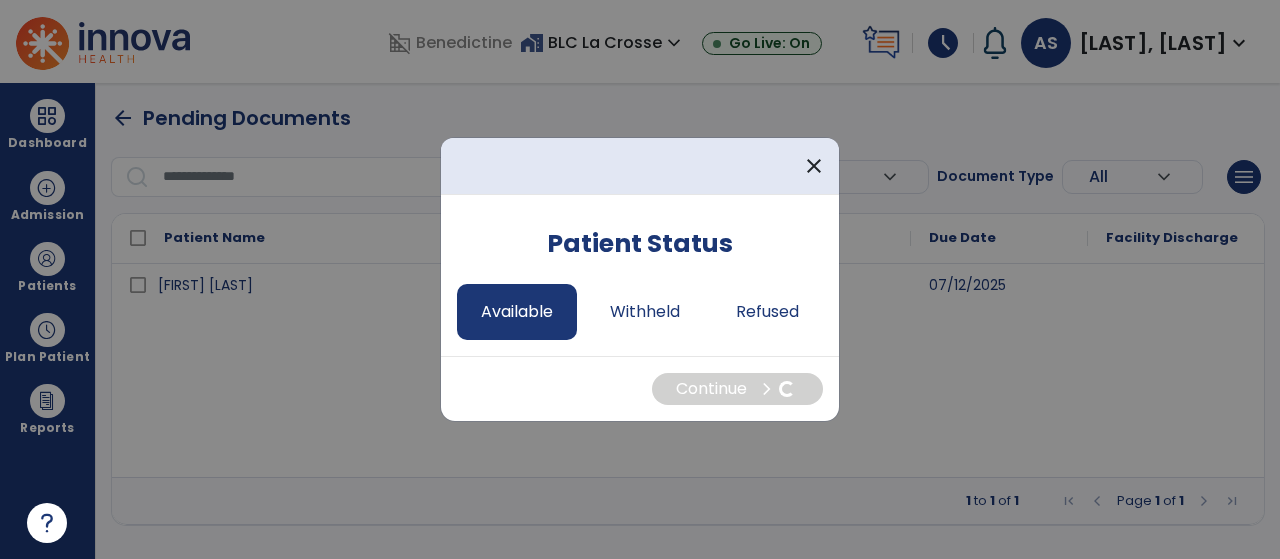 select on "*" 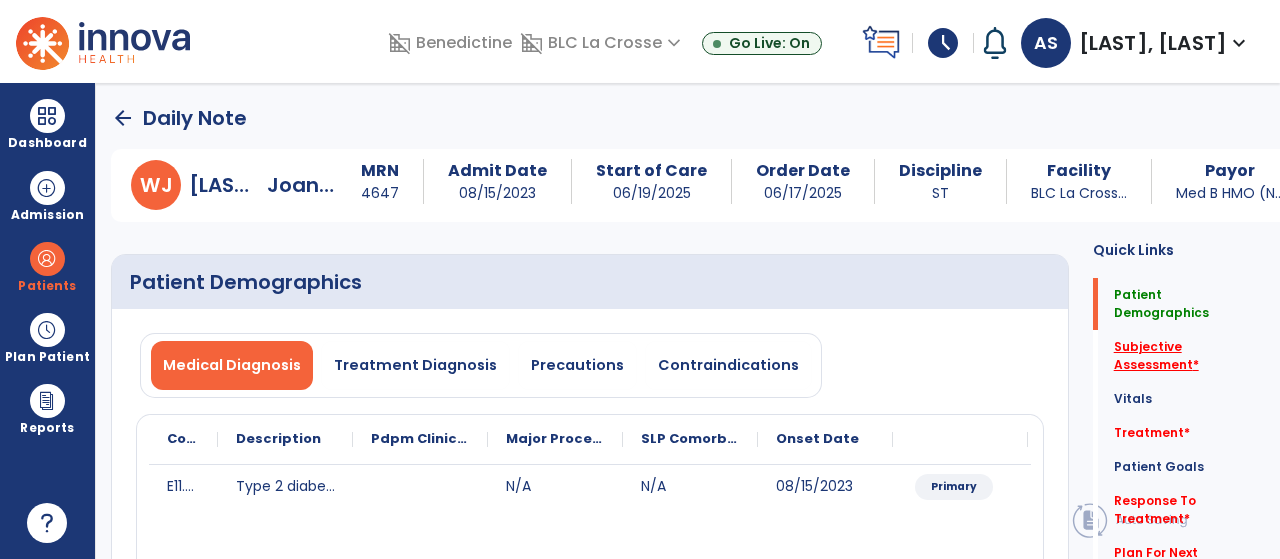 click on "Subjective Assessment   *" 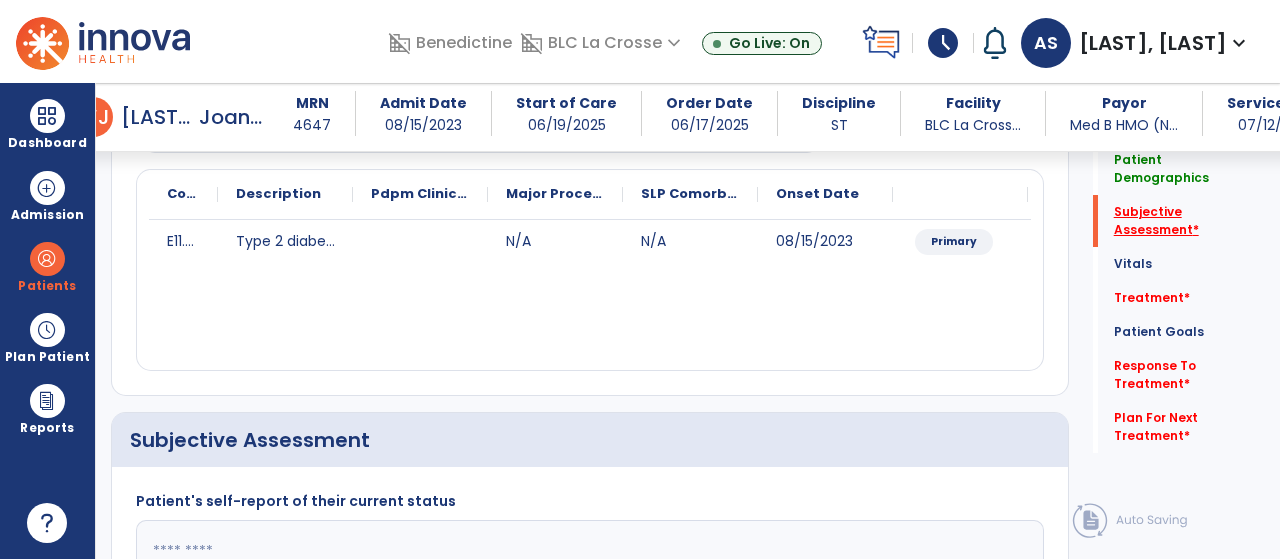 scroll, scrollTop: 475, scrollLeft: 0, axis: vertical 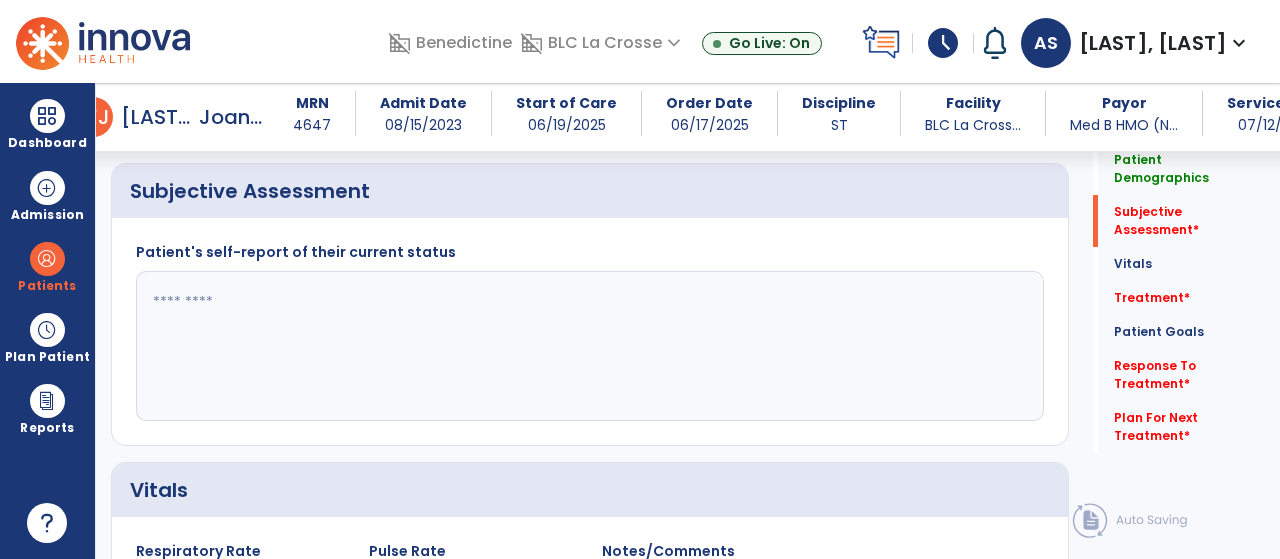 click 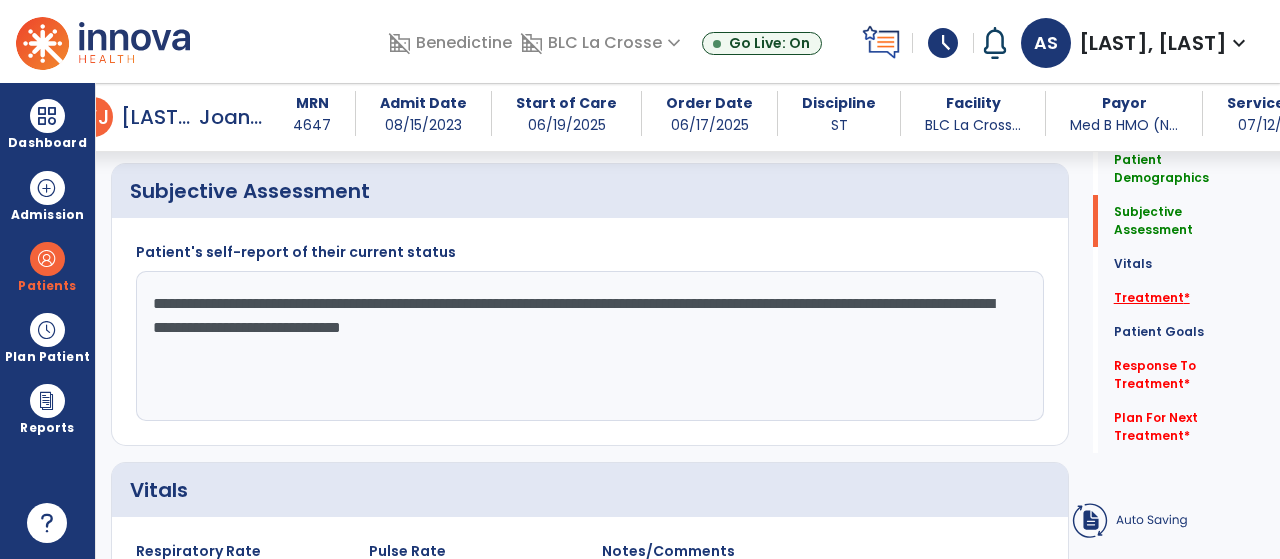 click on "Treatment   *" 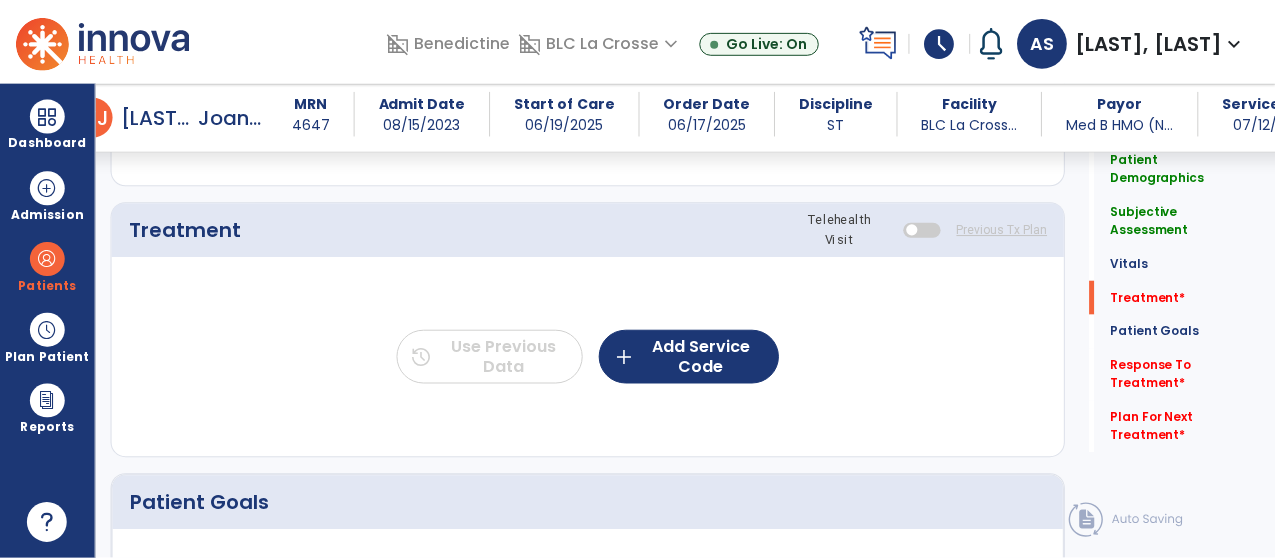 scroll, scrollTop: 1163, scrollLeft: 0, axis: vertical 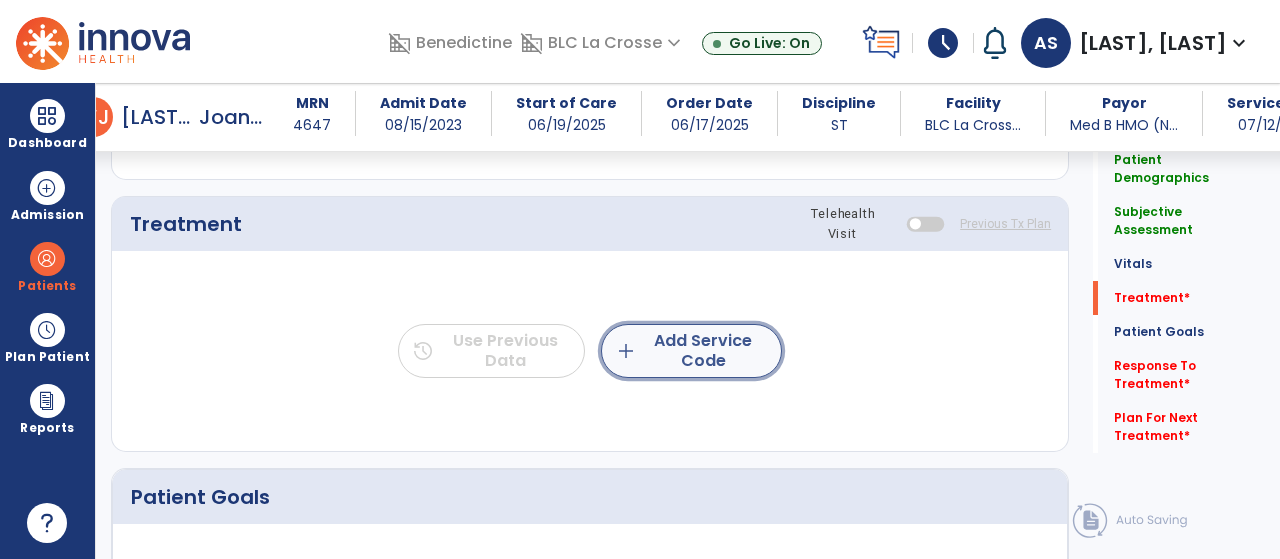 click on "add  Add Service Code" 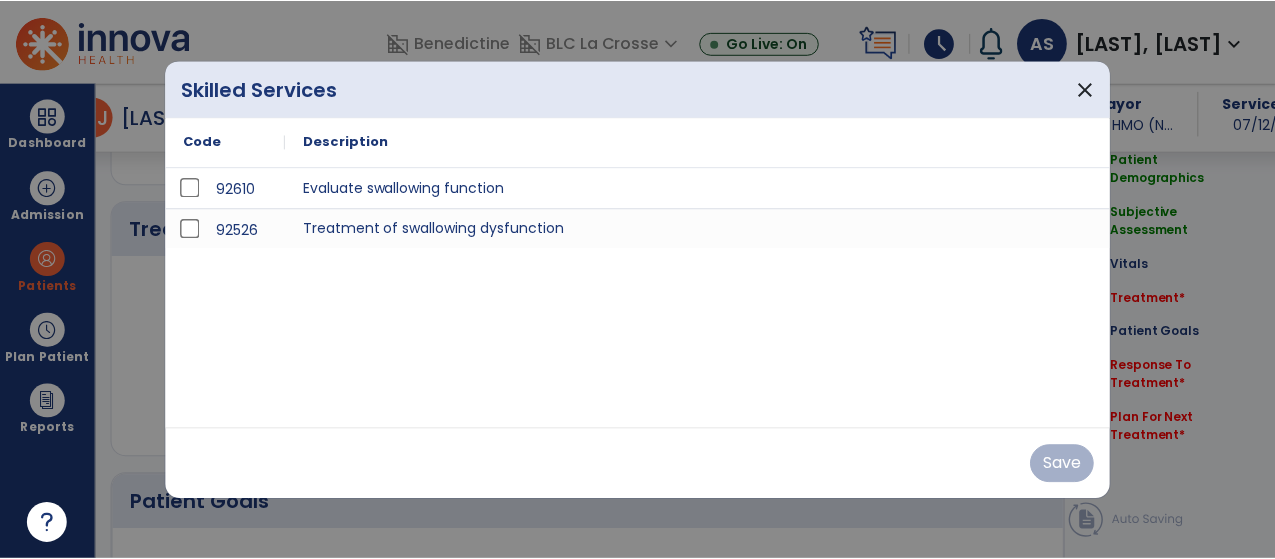 scroll, scrollTop: 1163, scrollLeft: 0, axis: vertical 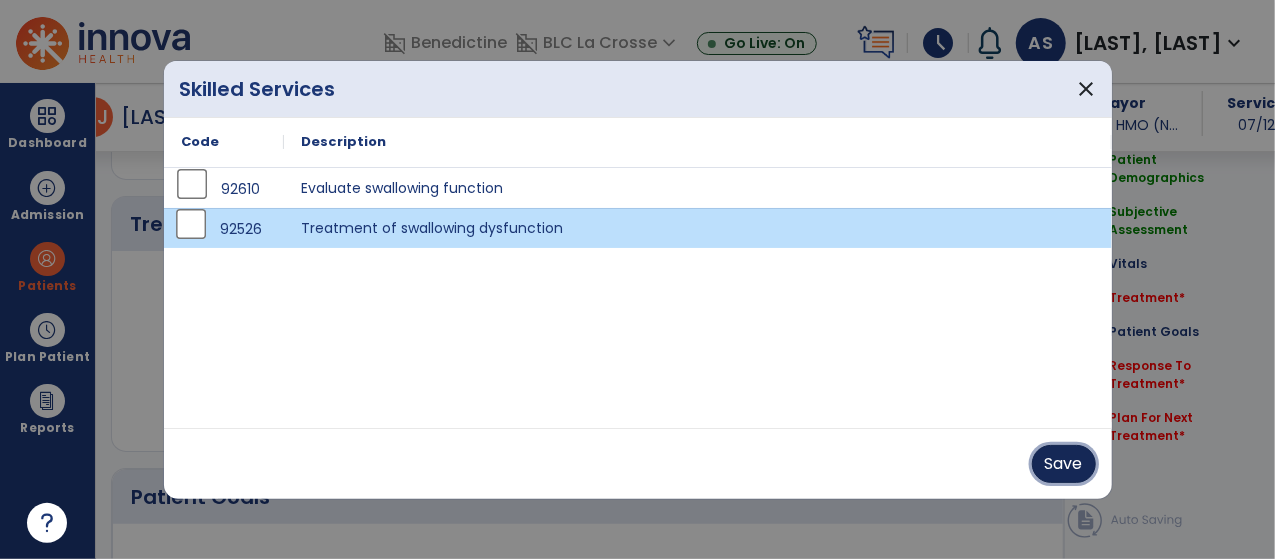 click on "Save" at bounding box center (1064, 464) 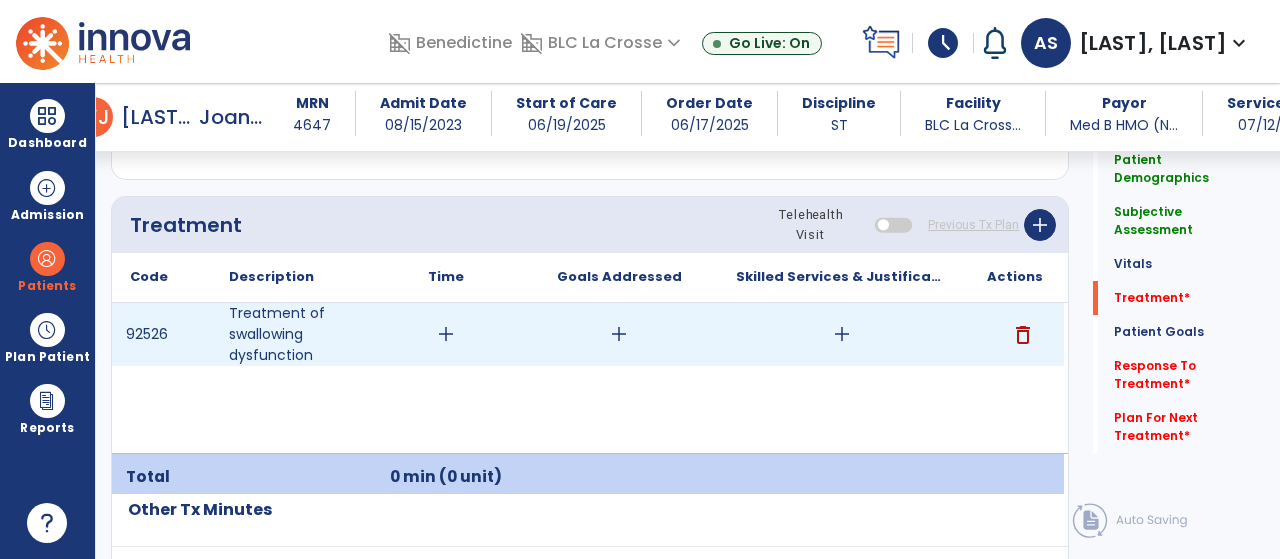 click on "add" at bounding box center (842, 334) 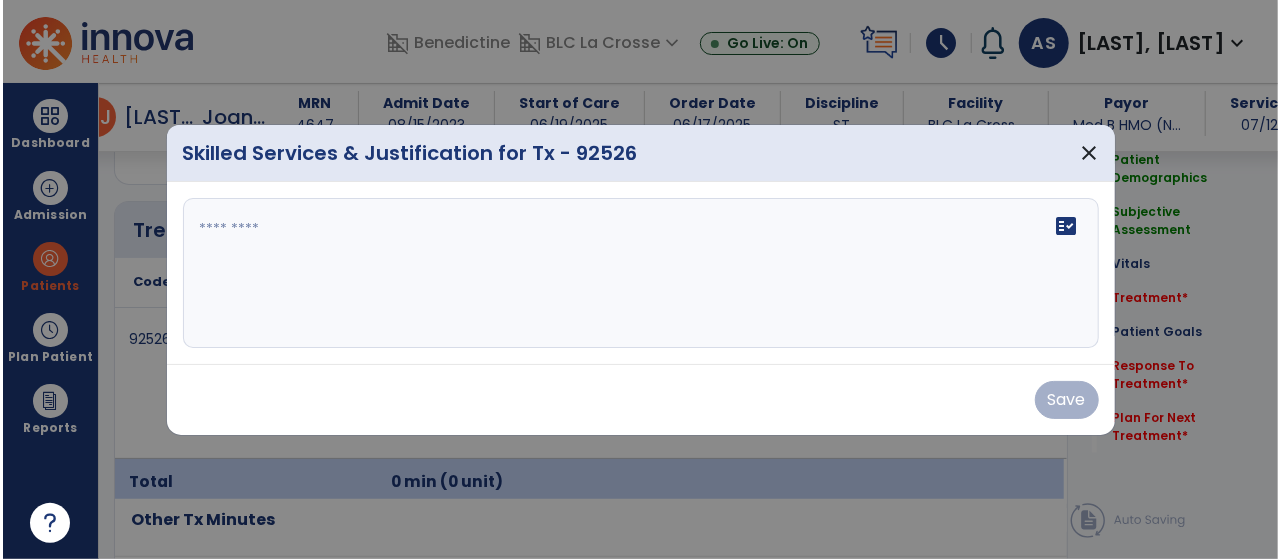 scroll, scrollTop: 1163, scrollLeft: 0, axis: vertical 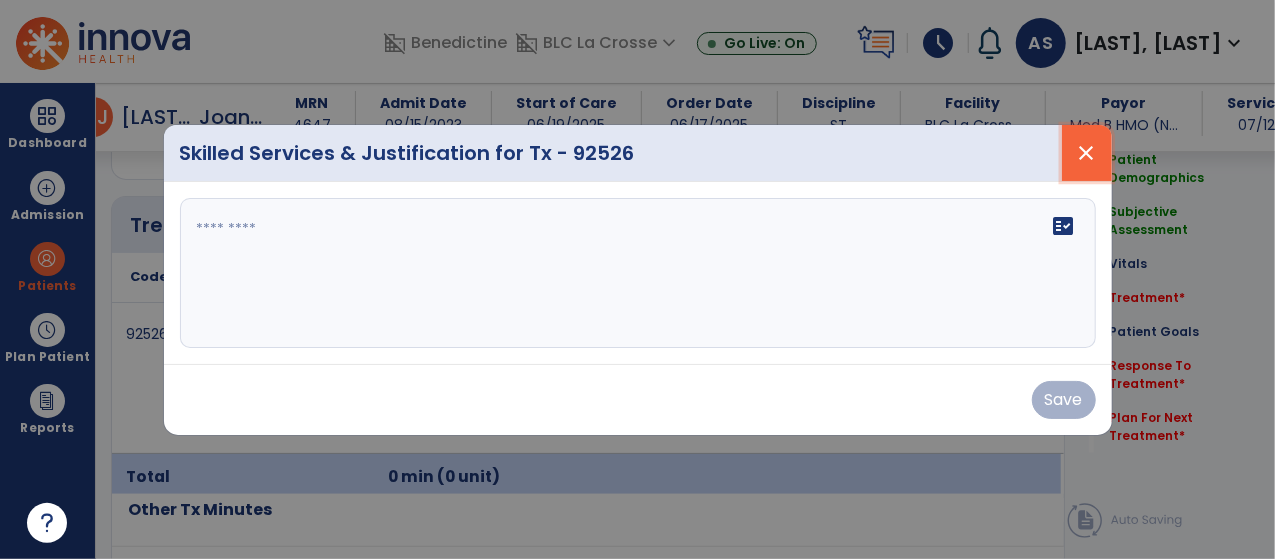 click on "close" at bounding box center (1087, 153) 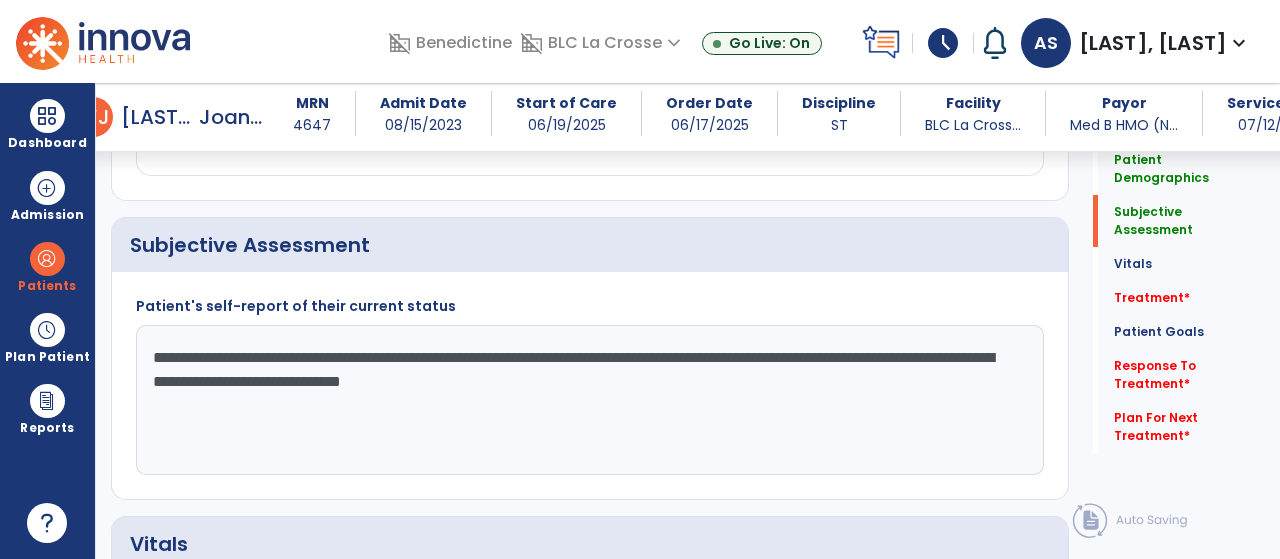 scroll, scrollTop: 395, scrollLeft: 0, axis: vertical 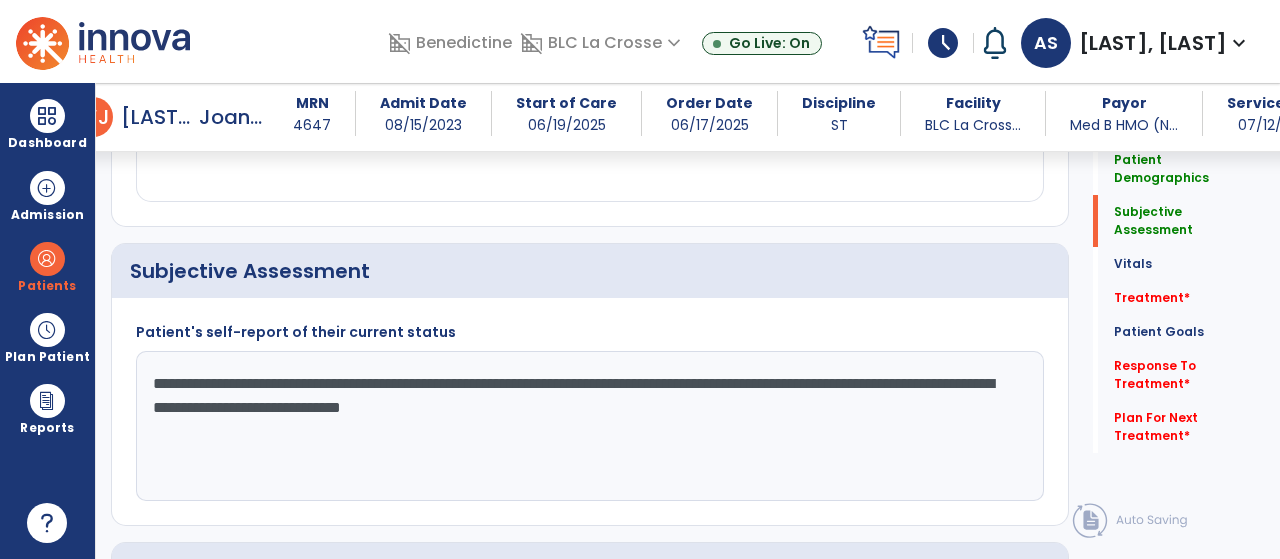 click on "**********" 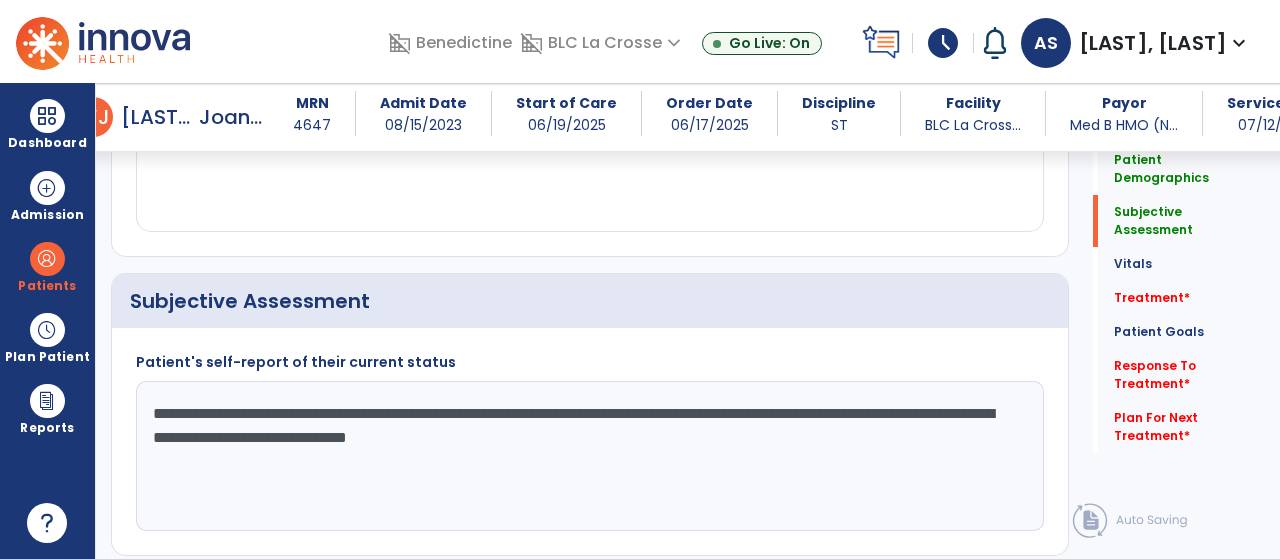 scroll, scrollTop: 364, scrollLeft: 0, axis: vertical 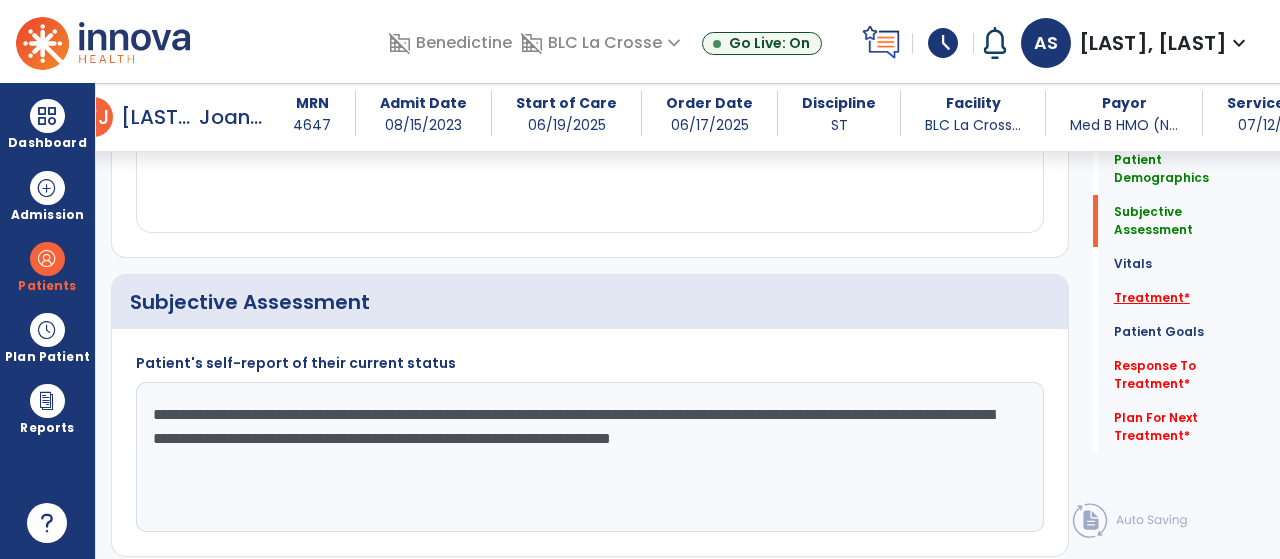 type on "**********" 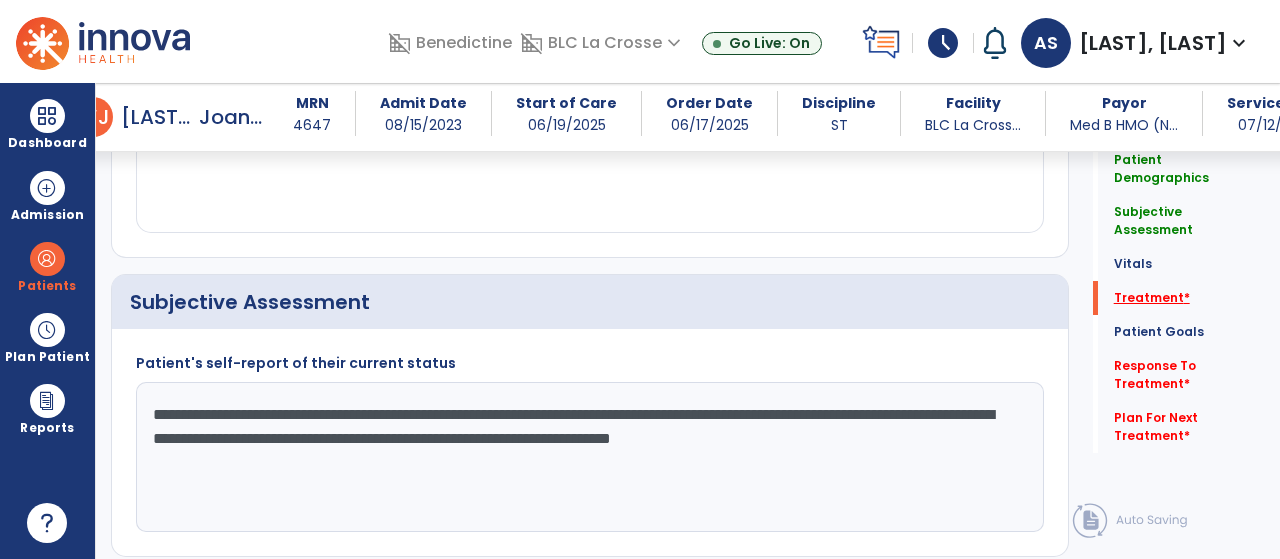 click on "Treatment   *" 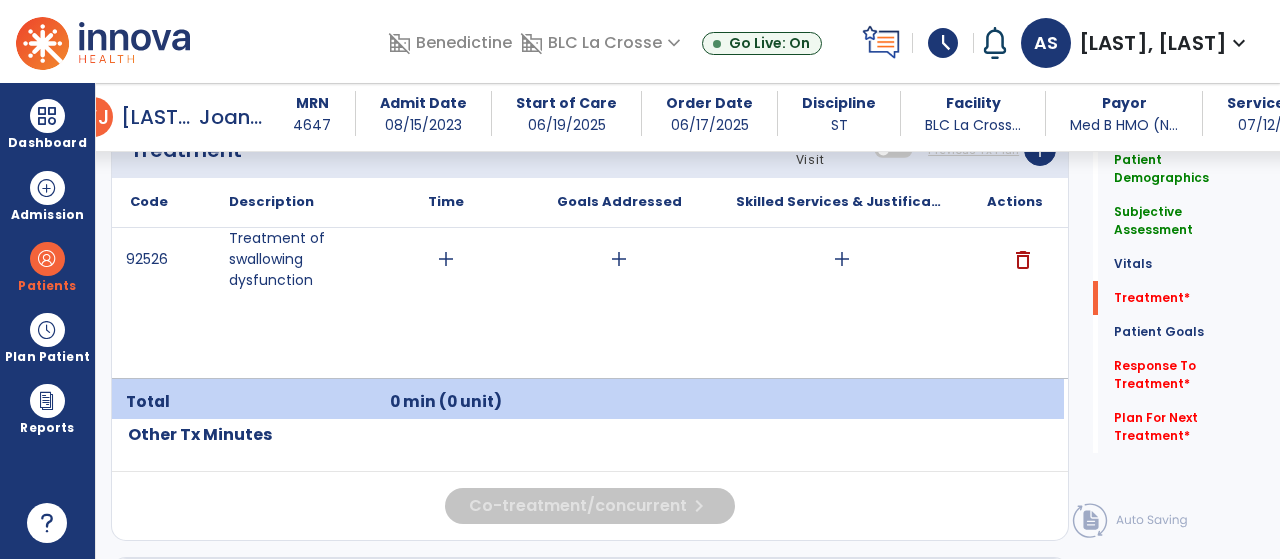 scroll, scrollTop: 1245, scrollLeft: 0, axis: vertical 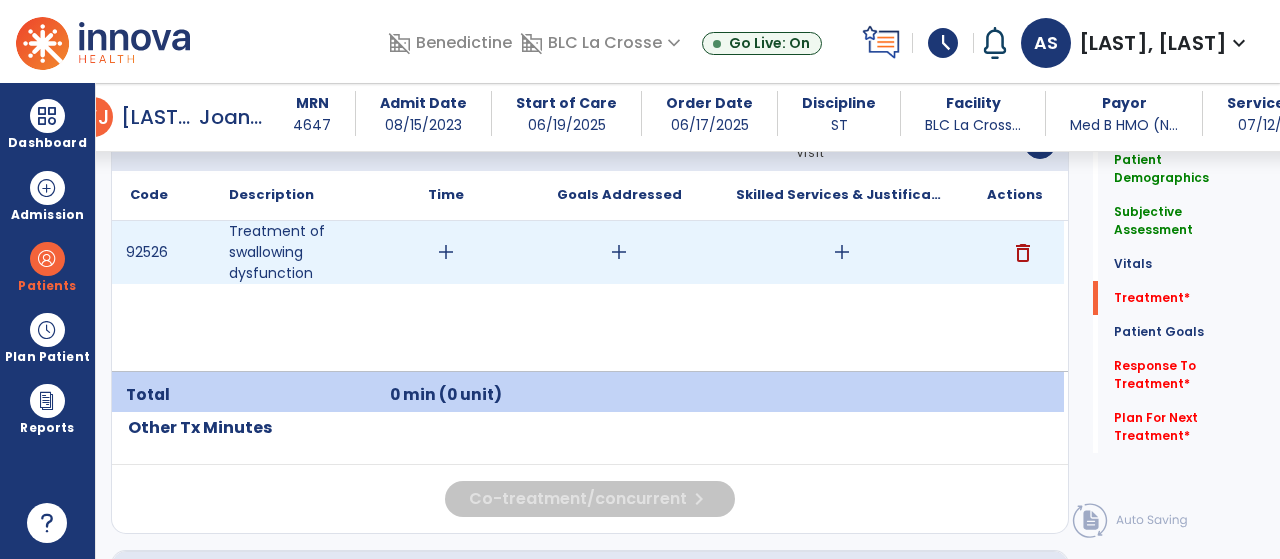 click on "add" at bounding box center (842, 252) 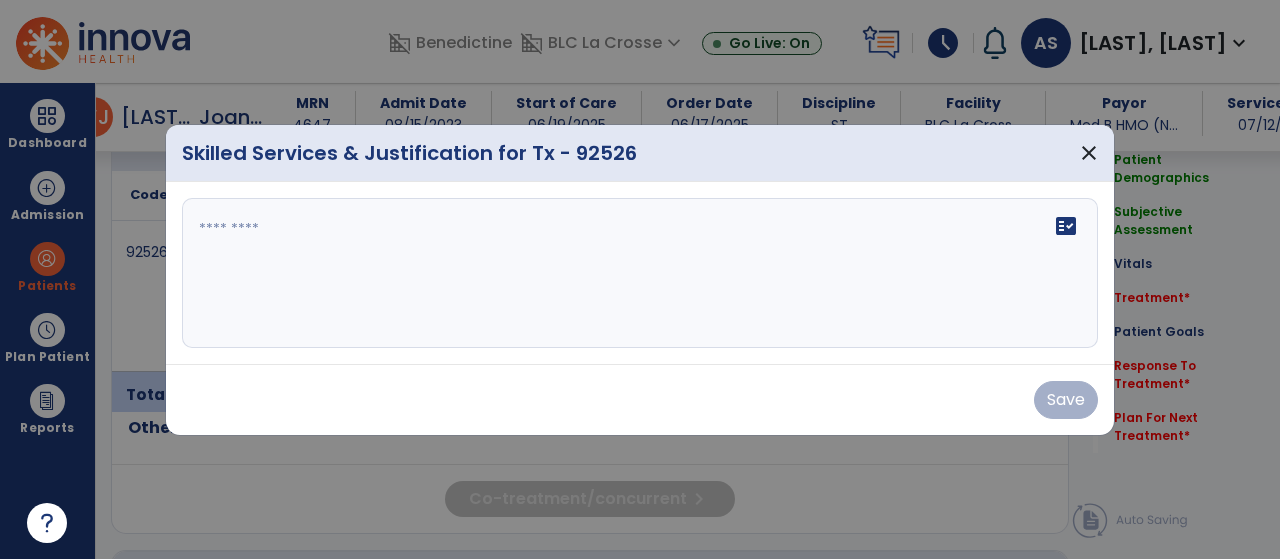 scroll, scrollTop: 1245, scrollLeft: 0, axis: vertical 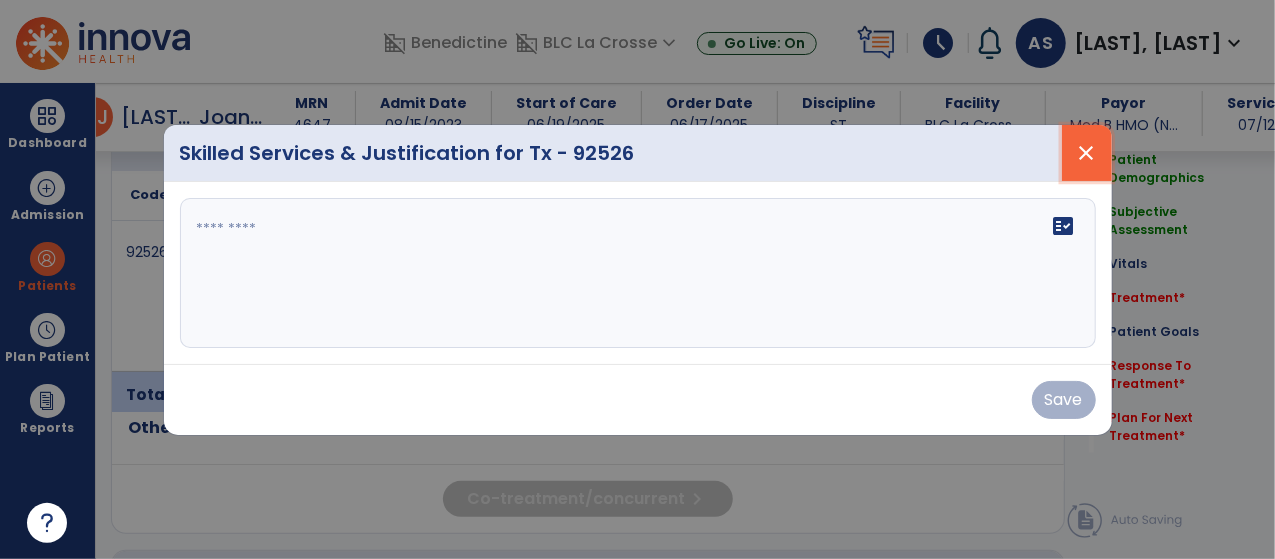 click on "close" at bounding box center (1087, 153) 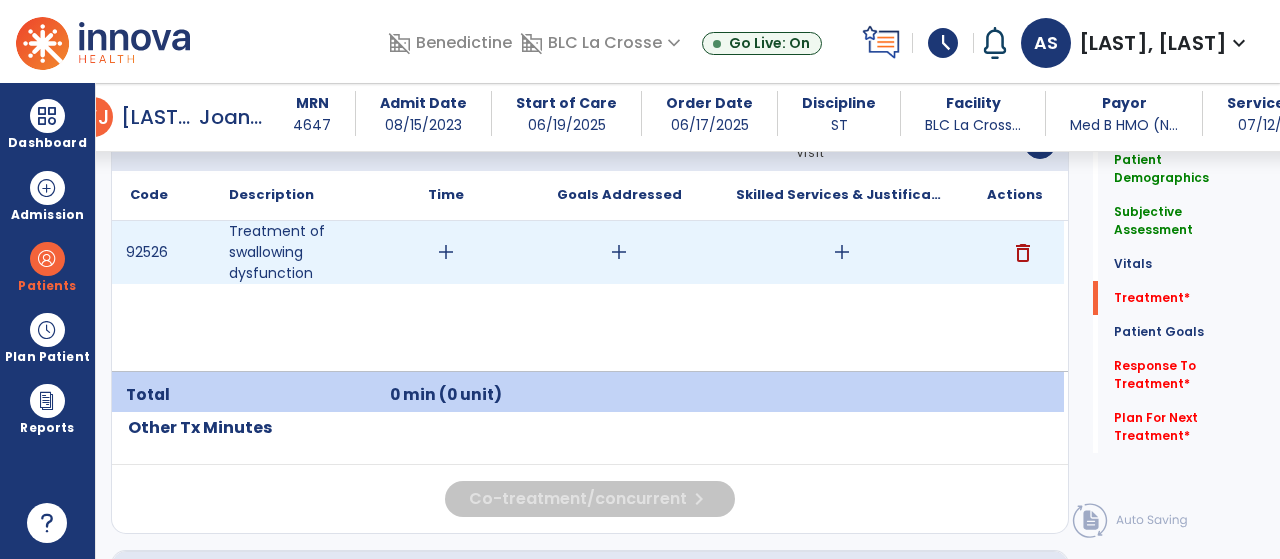 click on "add" at bounding box center (842, 252) 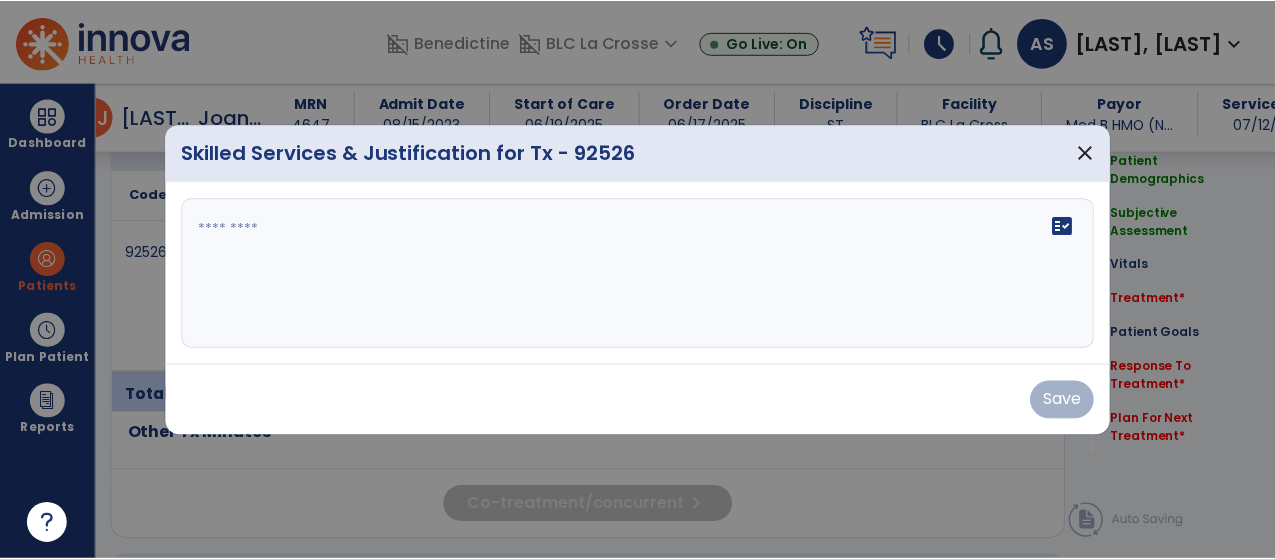 scroll, scrollTop: 1245, scrollLeft: 0, axis: vertical 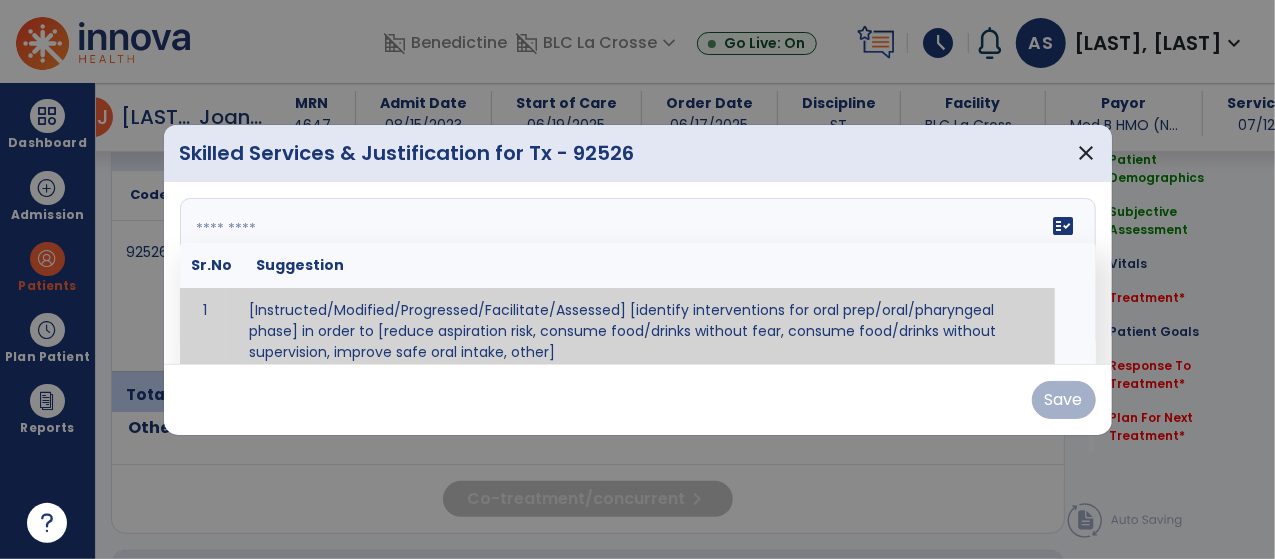 click on "fact_check  Sr.No Suggestion 1 [Instructed/Modified/Progressed/Facilitate/Assessed] [identify interventions for oral prep/oral/pharyngeal phase] in order to [reduce aspiration risk, consume food/drinks without fear, consume food/drinks without supervision, improve safe oral intake, other] 2 [Instructed/Modified/Progressed/Facilitate/Assessed] [identify compensatory methods such as alternating bites/sips, effortful swallow, other] in order to [reduce aspiration risk, consume food/drinks without fear, consume food/drinks without supervision, improve safe oral intake, other] 3 [Instructed/Modified/Progressed/Assessed] trials of [identify IDDSI Food/Drink Level or NDD Solid/Liquid Level] in order to [reduce aspiration risk, consume food/drinks without fear, consume food/drinks without supervision, improve safe oral intake, other] 4 5 Assessed swallow with administration of [identify test]" at bounding box center [638, 273] 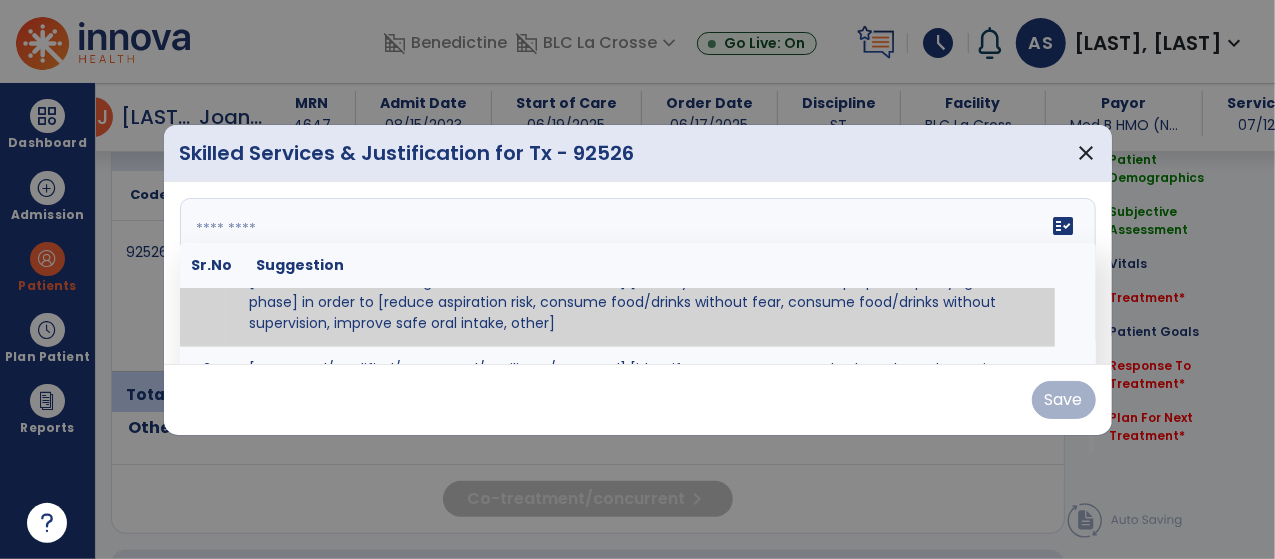 scroll, scrollTop: 0, scrollLeft: 0, axis: both 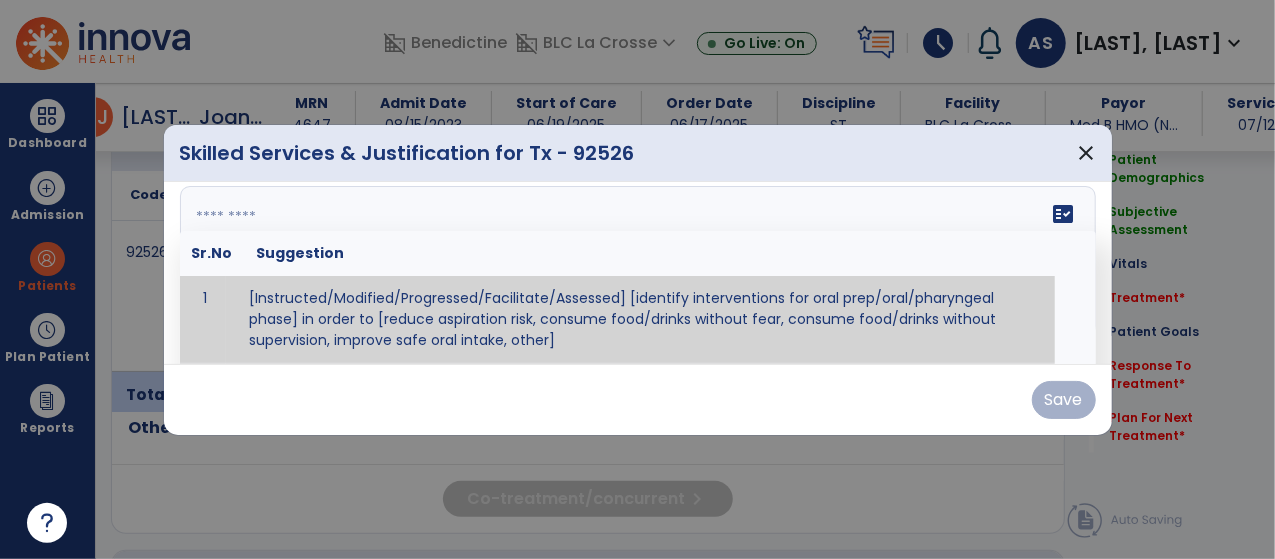 paste on "**********" 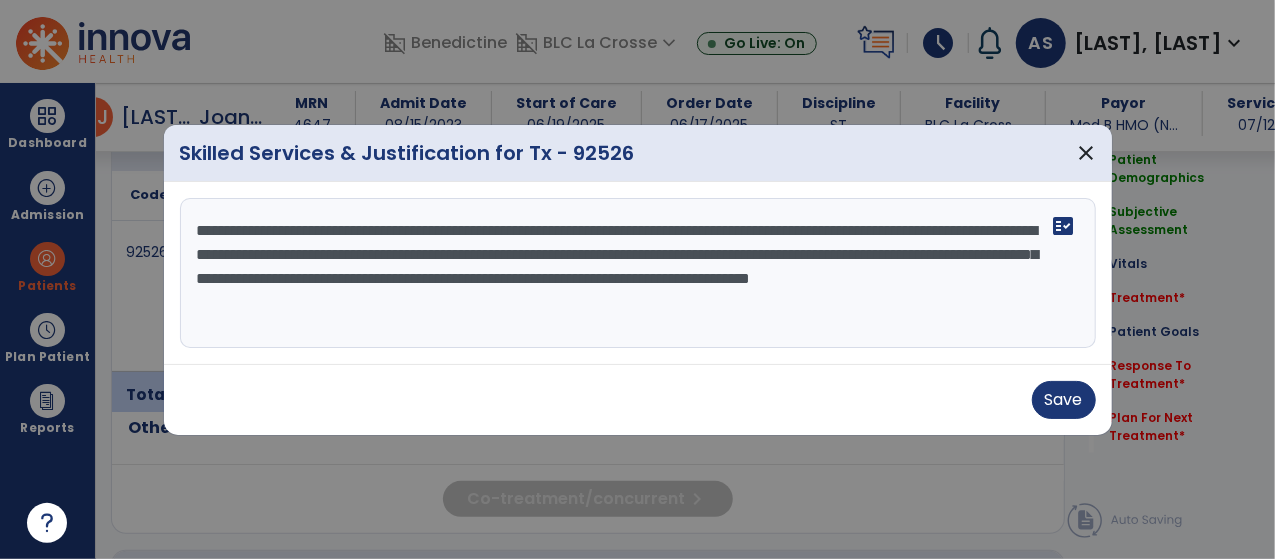 scroll, scrollTop: 0, scrollLeft: 0, axis: both 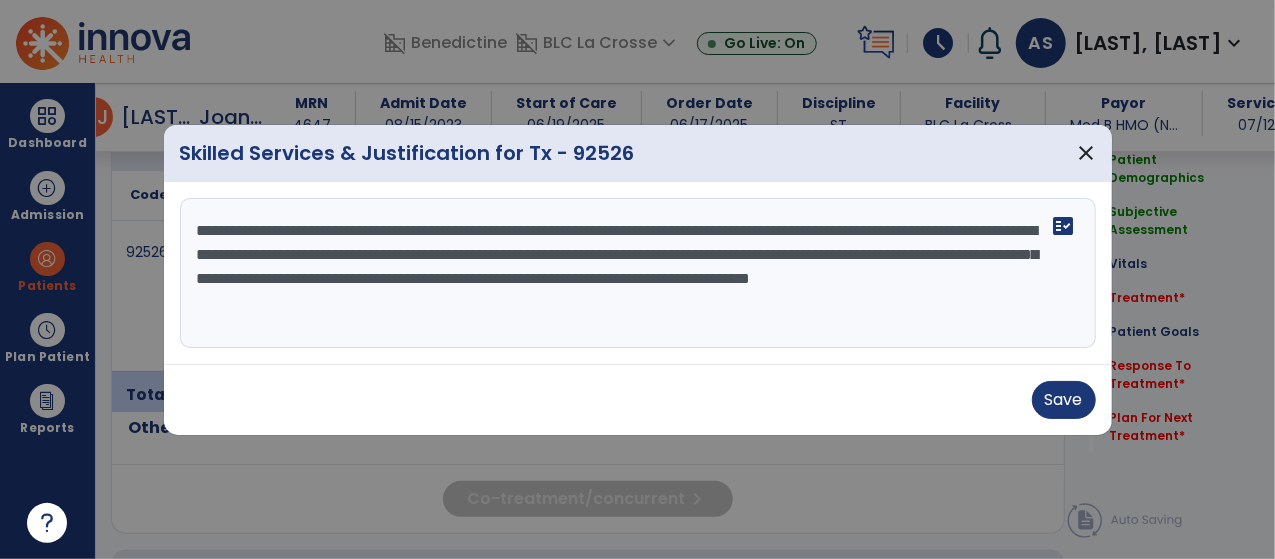 click on "**********" at bounding box center (638, 273) 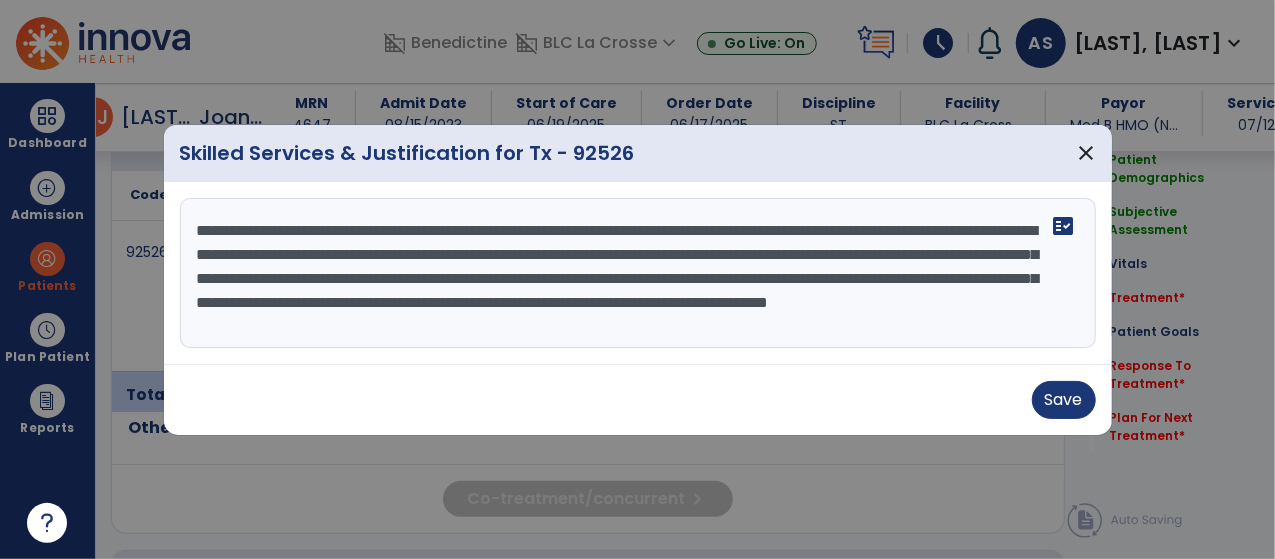 scroll, scrollTop: 14, scrollLeft: 0, axis: vertical 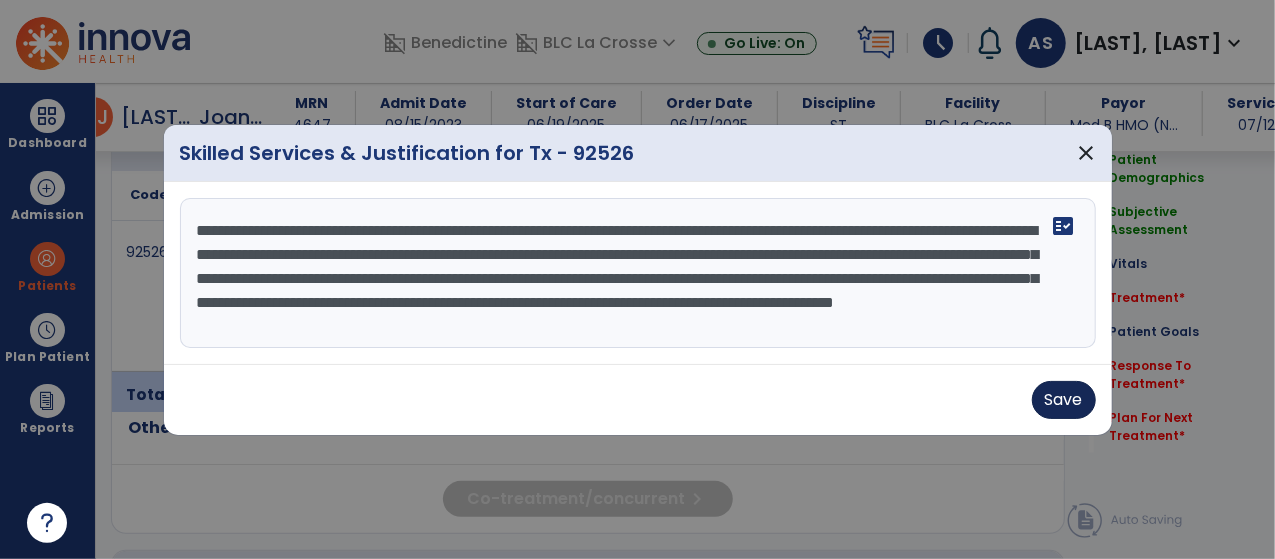 type on "**********" 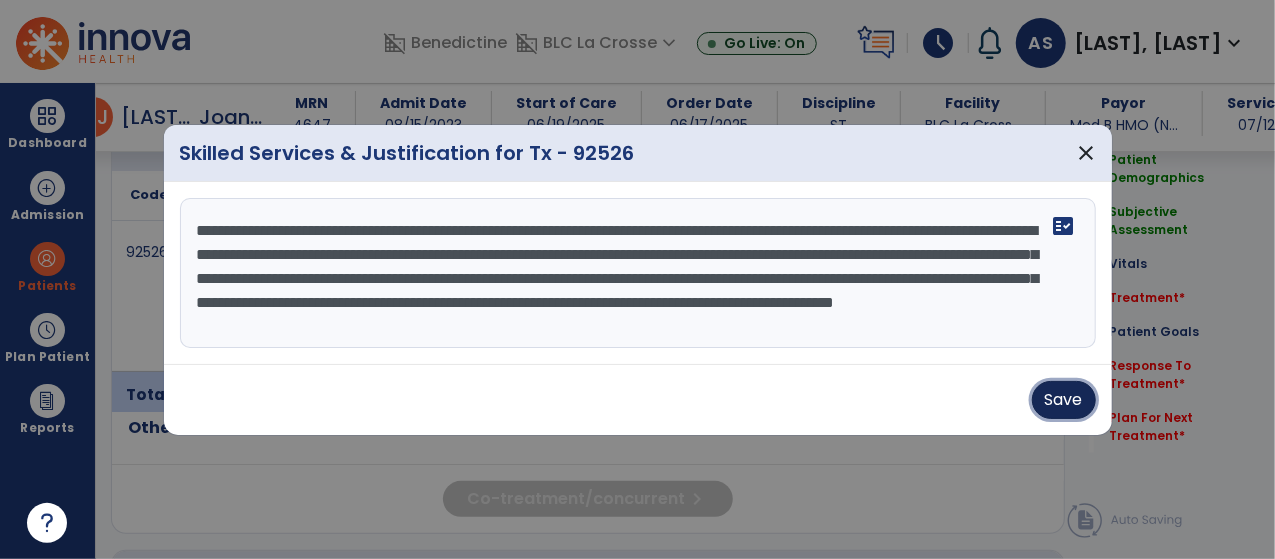 click on "Save" at bounding box center [1064, 400] 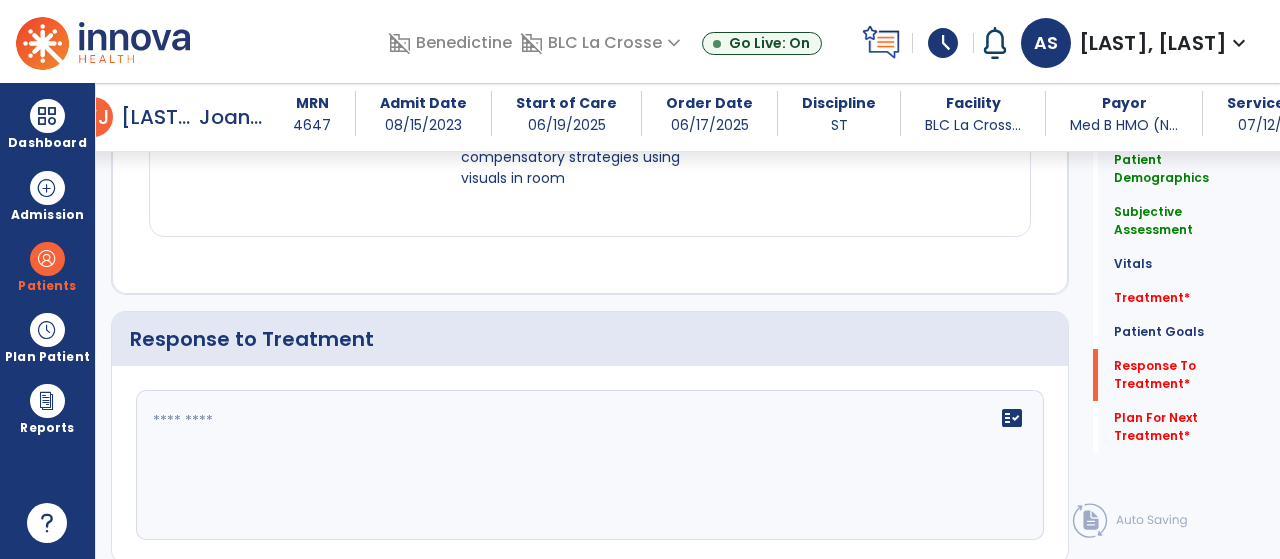 scroll, scrollTop: 2450, scrollLeft: 0, axis: vertical 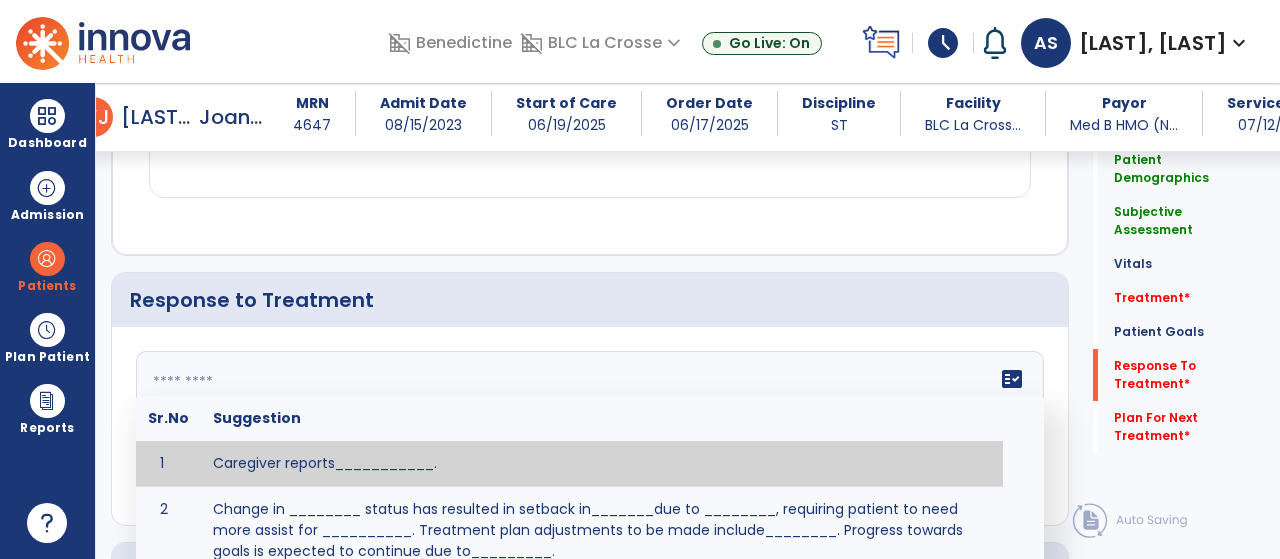 click on "fact_check  Sr.No Suggestion 1 Caregiver reports___________. 2 Change in ________ status has resulted in setback in_______due to ________, requiring patient to need more assist for __________.   Treatment plan adjustments to be made include________.  Progress towards goals is expected to continue due to_________. 3 Decreased pain in __________ to [LEVEL] in response to [MODALITY/TREATMENT] allows for improvement in _________. 4 Functional gains in _______ have impacted the patient's ability to perform_________ with a reduction in assist levels to_________. 5 Functional progress this week has been significant due to__________. 6 Gains in ________ have improved the patient's ability to perform ______with decreased levels of assist to___________. 7 Improvement in ________allows patient to tolerate higher levels of challenges in_________. 8 Pain in [AREA] has decreased to [LEVEL] in response to [TREATMENT/MODALITY], allowing fore ease in completing__________. 9 10 11 12 13 14 15 16 17 18 19 20 21" 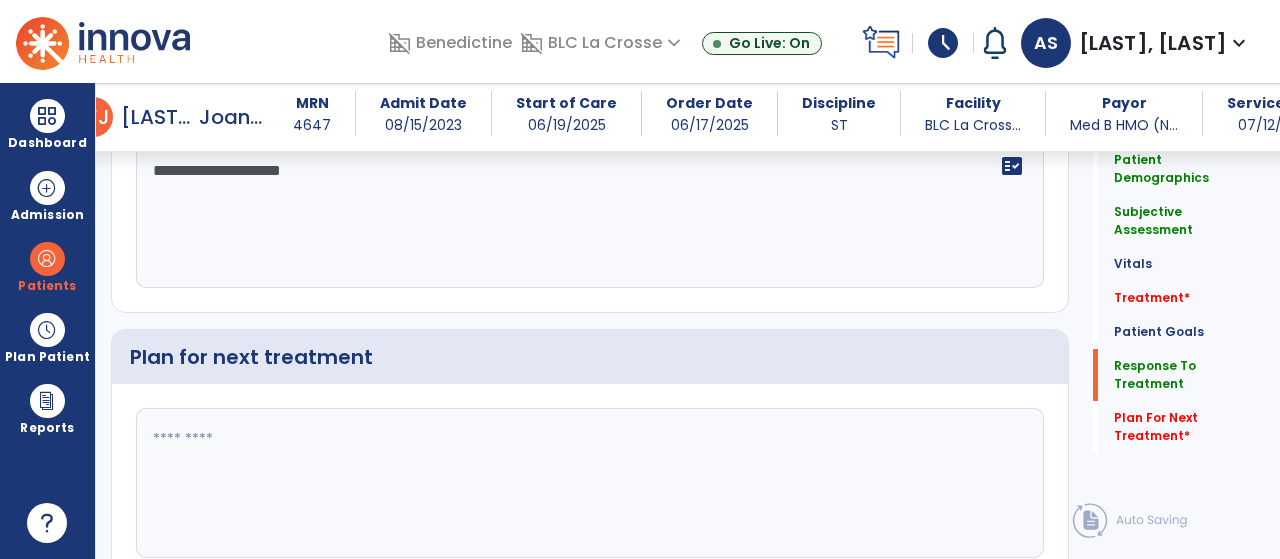click 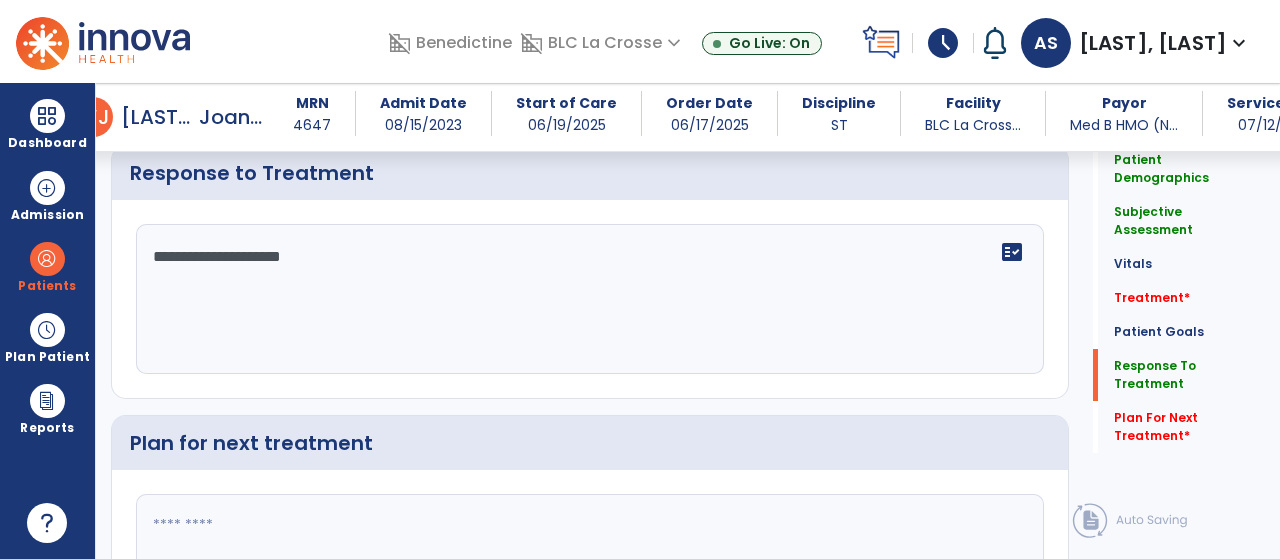 scroll, scrollTop: 2563, scrollLeft: 0, axis: vertical 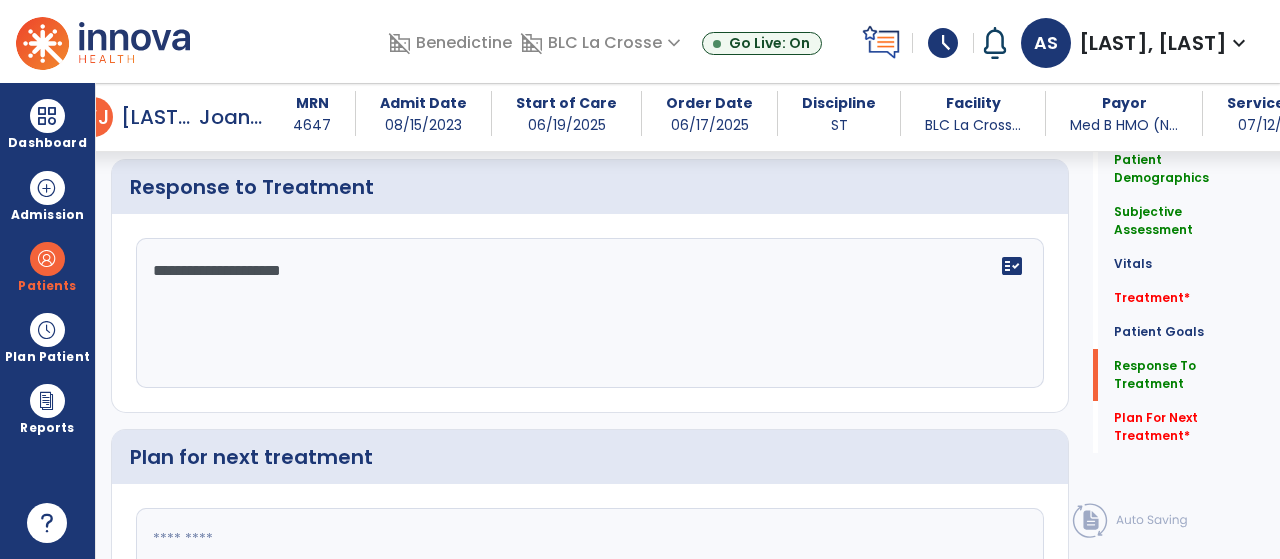 click on "**********" 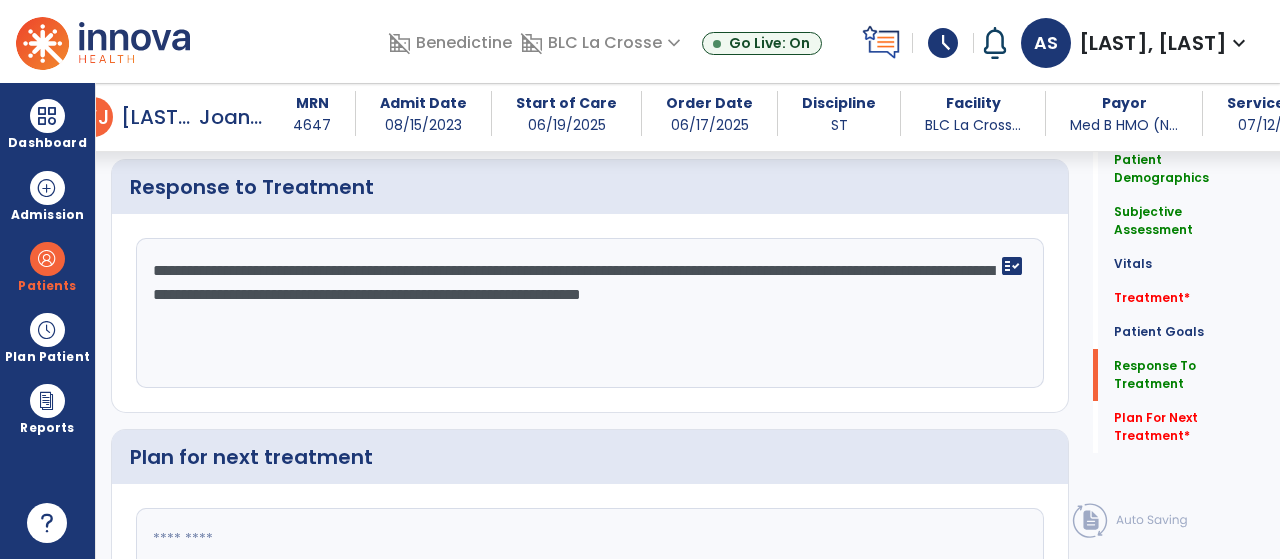 type on "**********" 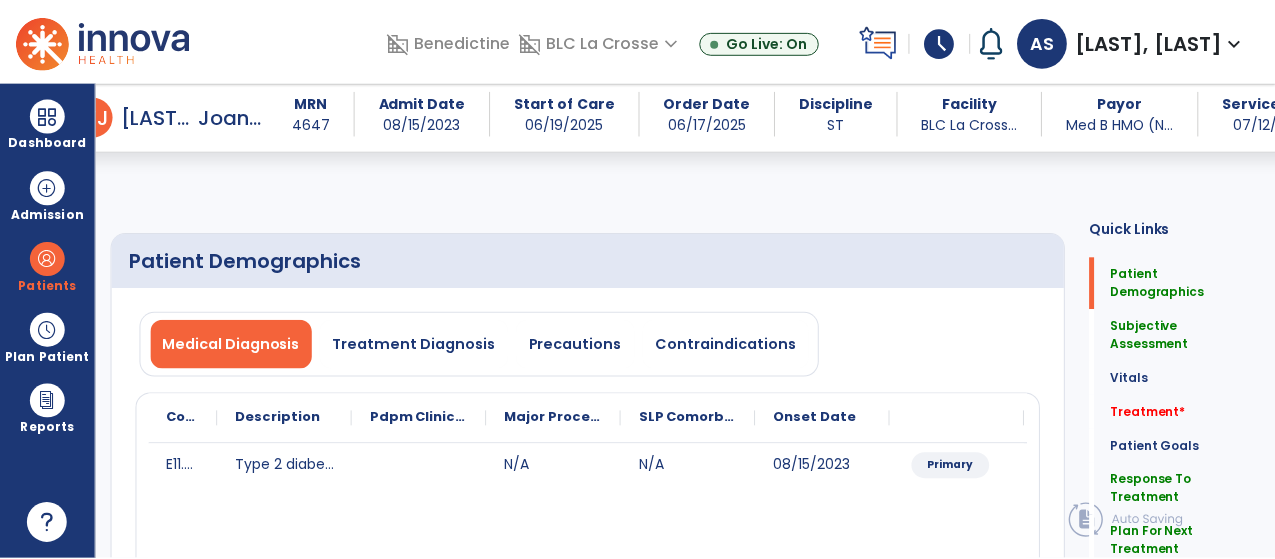 scroll, scrollTop: 1081, scrollLeft: 0, axis: vertical 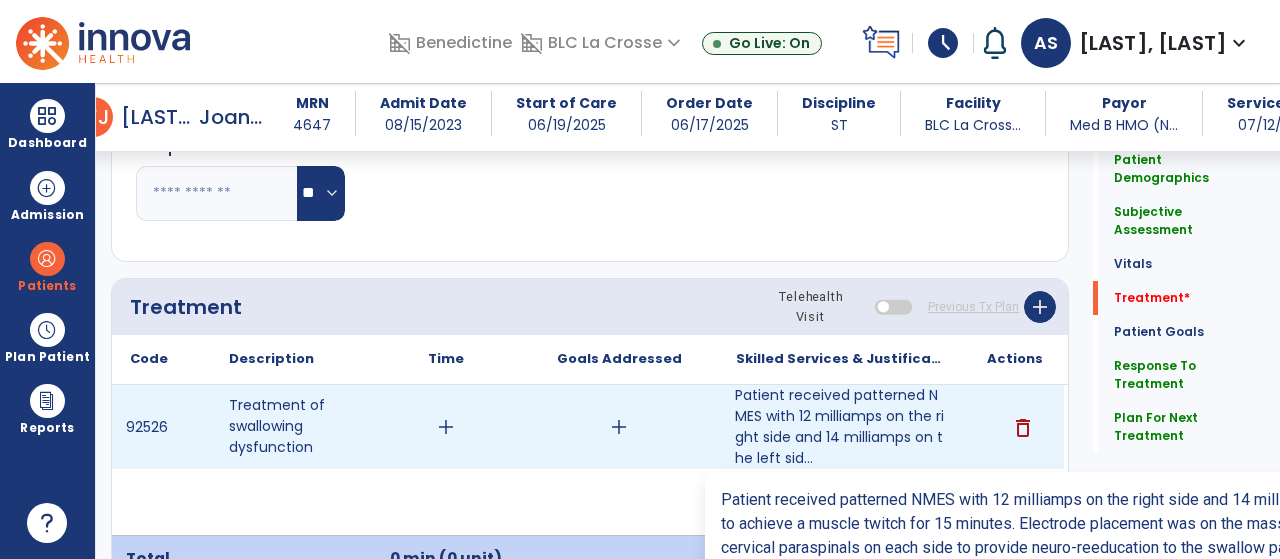 type on "*********" 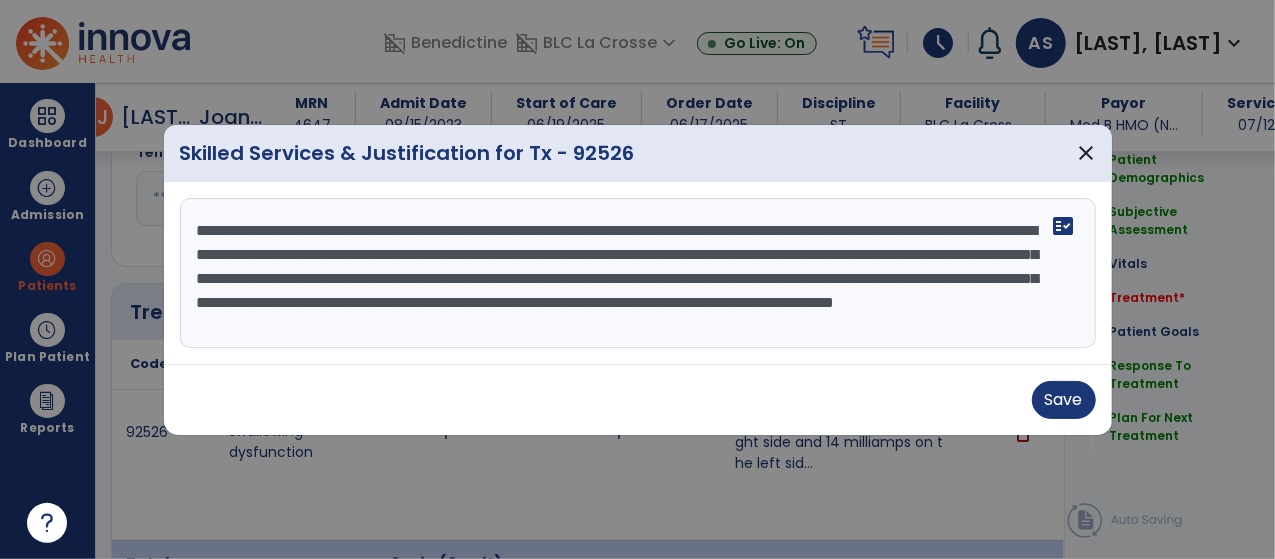 scroll, scrollTop: 1081, scrollLeft: 0, axis: vertical 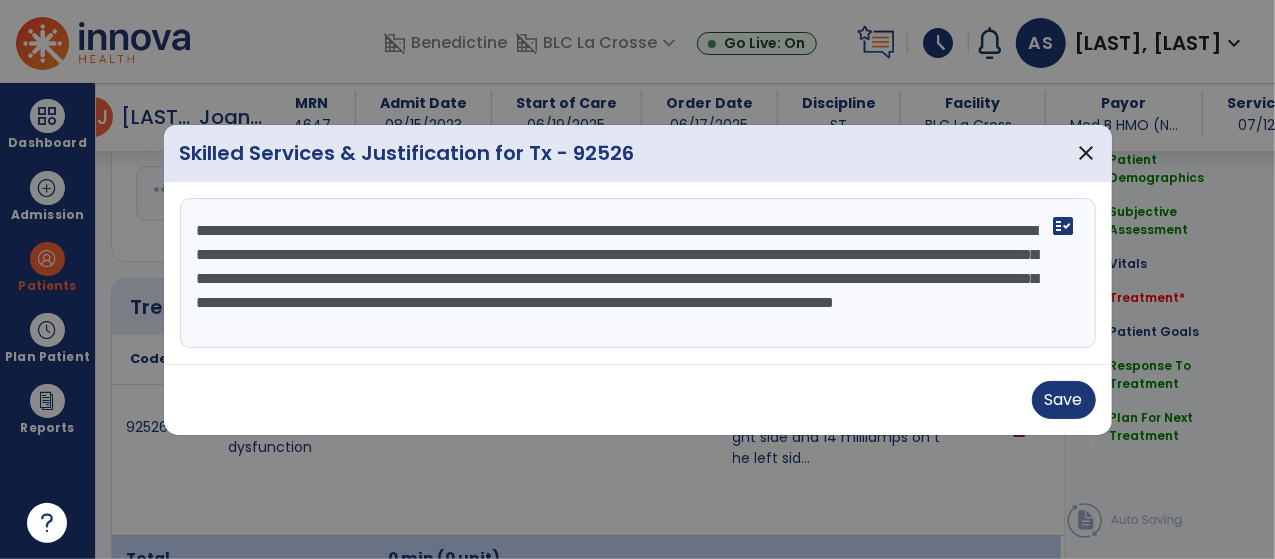 click on "**********" at bounding box center (638, 273) 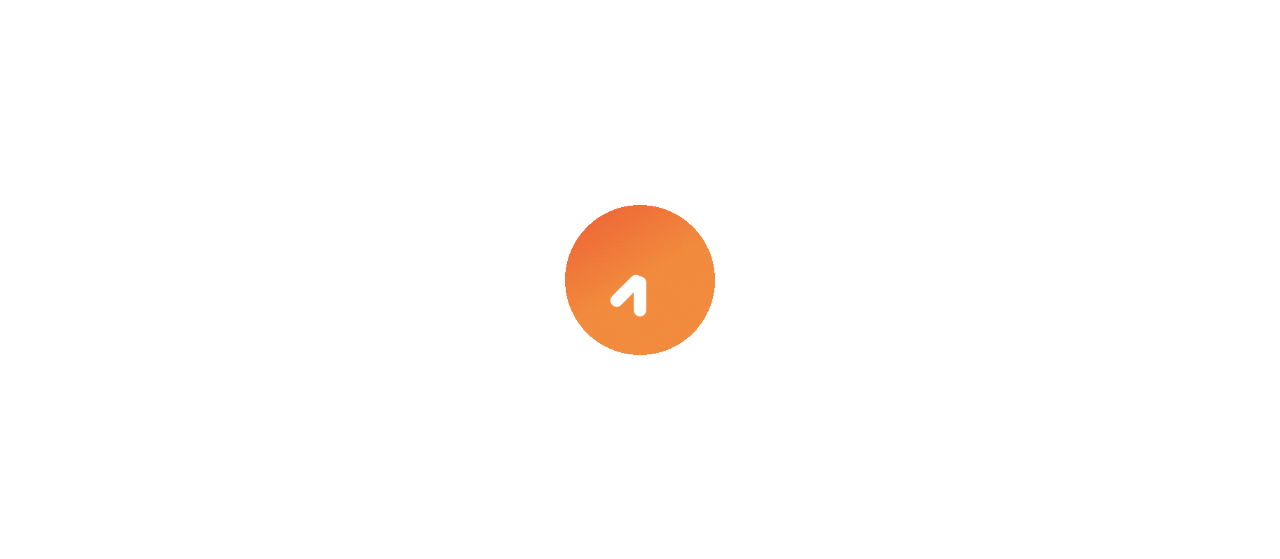 scroll, scrollTop: 0, scrollLeft: 0, axis: both 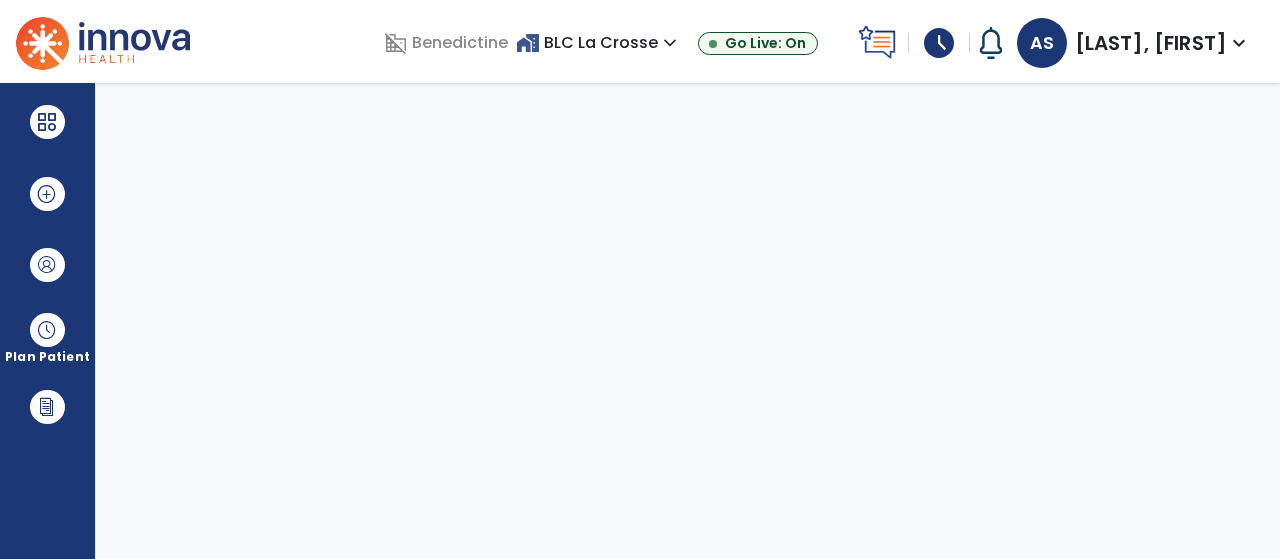 select on "****" 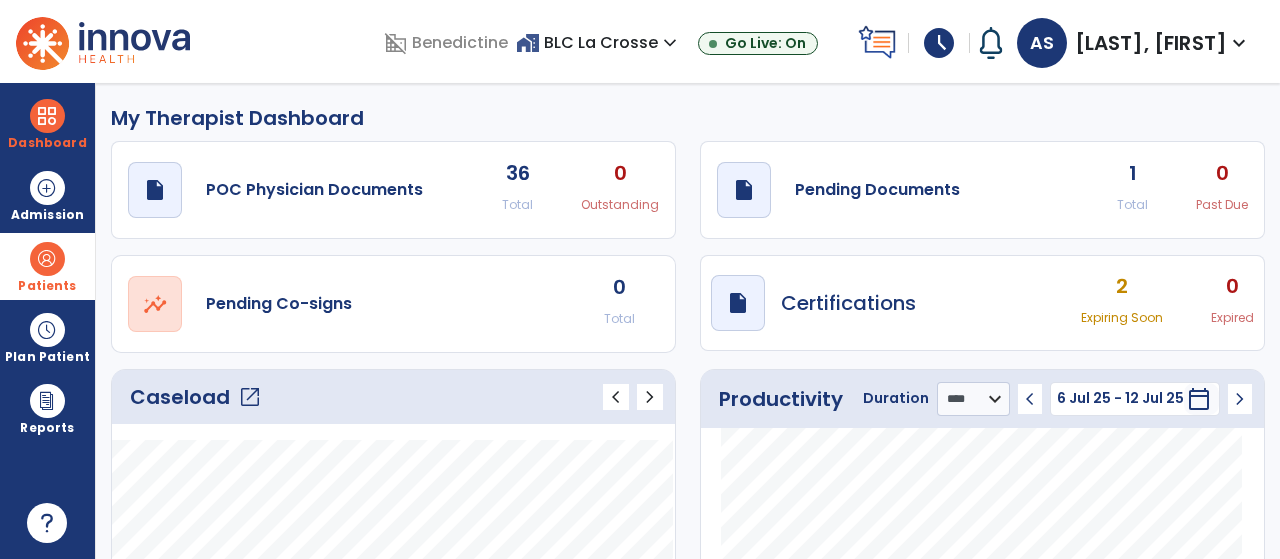 click on "Patients" at bounding box center (47, 266) 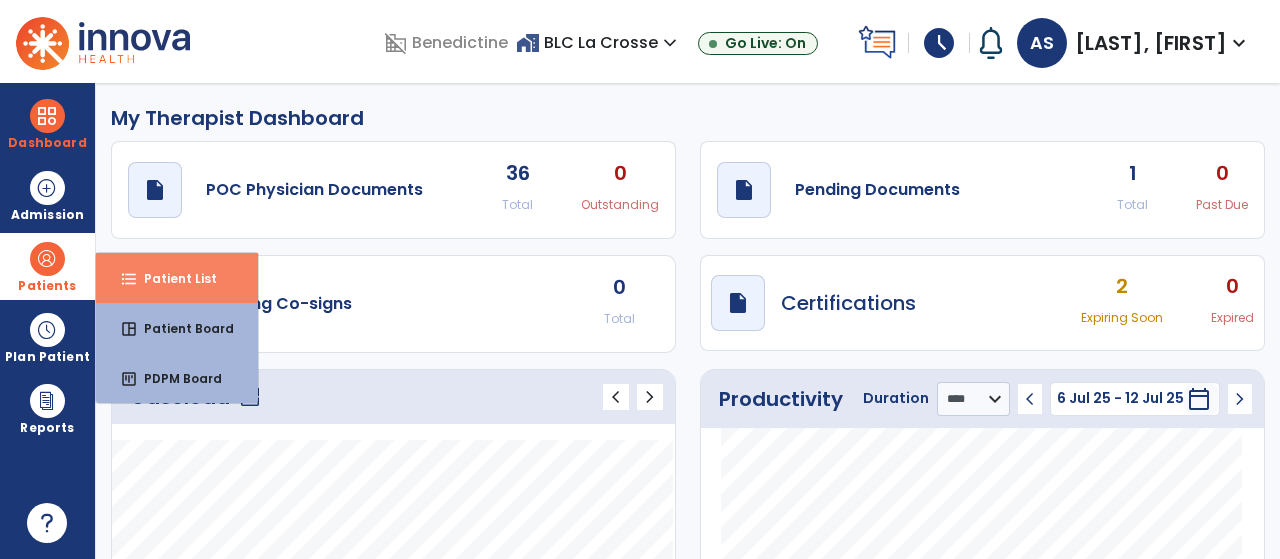 click on "Patient List" at bounding box center [172, 278] 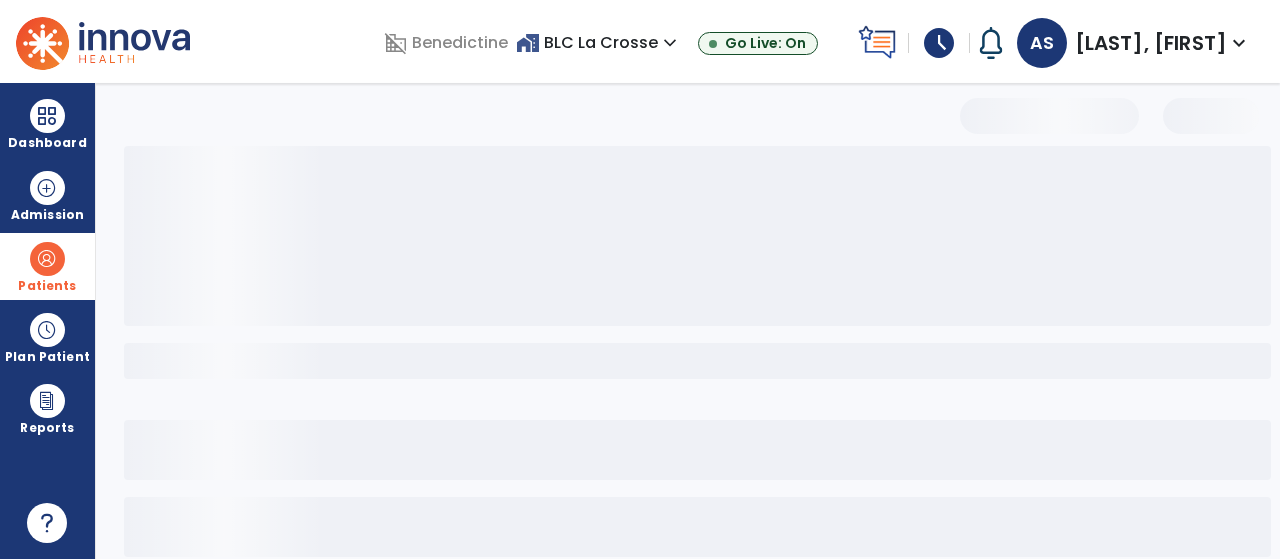 select on "***" 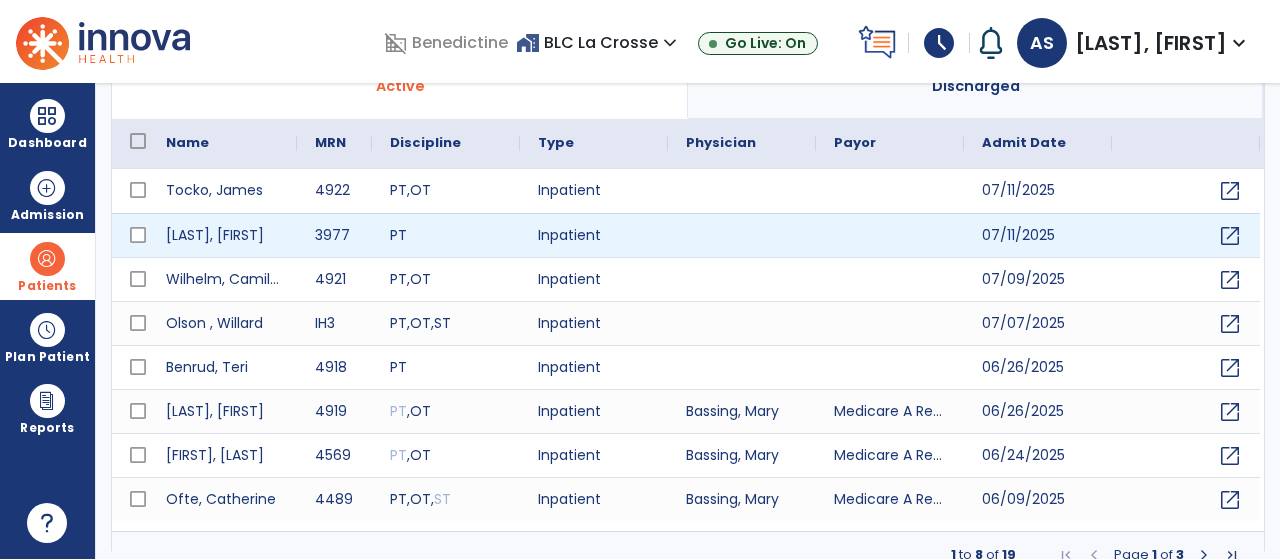 scroll, scrollTop: 0, scrollLeft: 0, axis: both 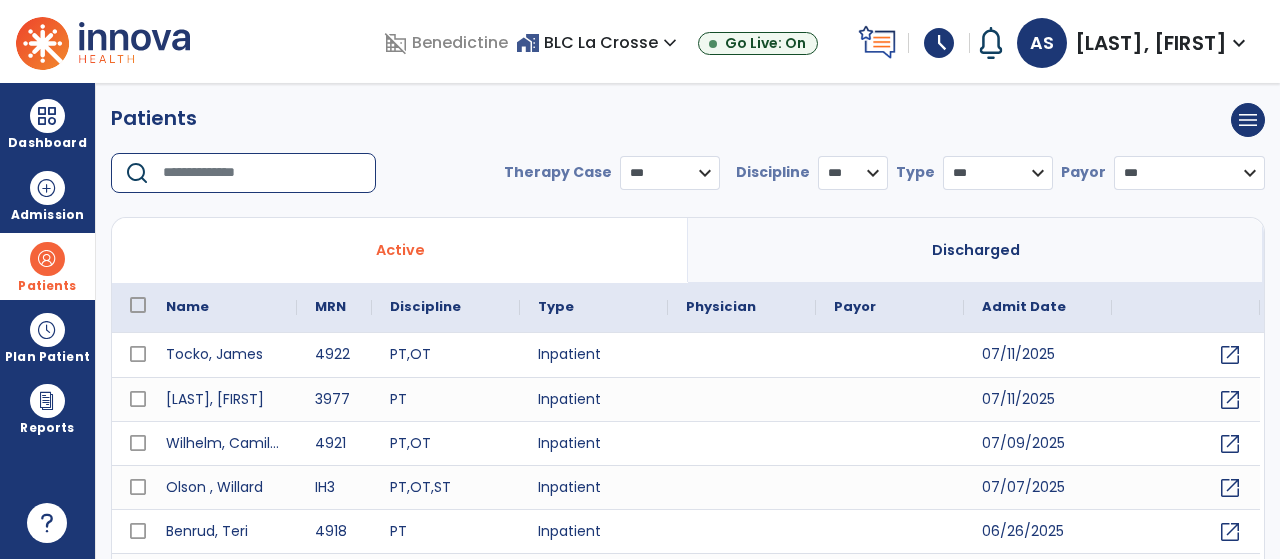 click at bounding box center [262, 173] 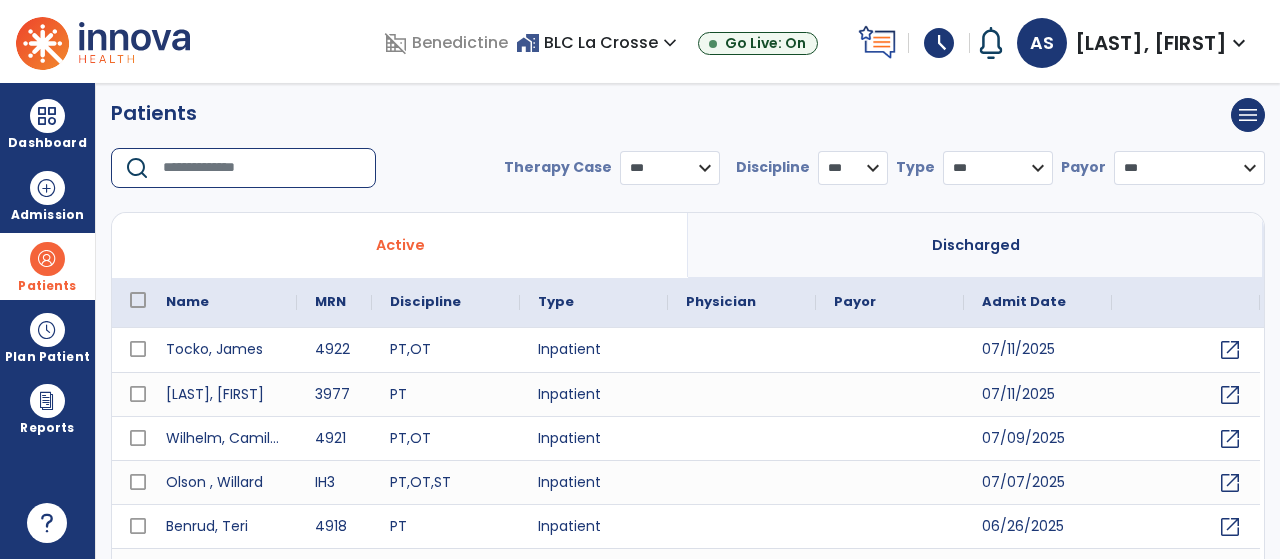 scroll, scrollTop: 6, scrollLeft: 0, axis: vertical 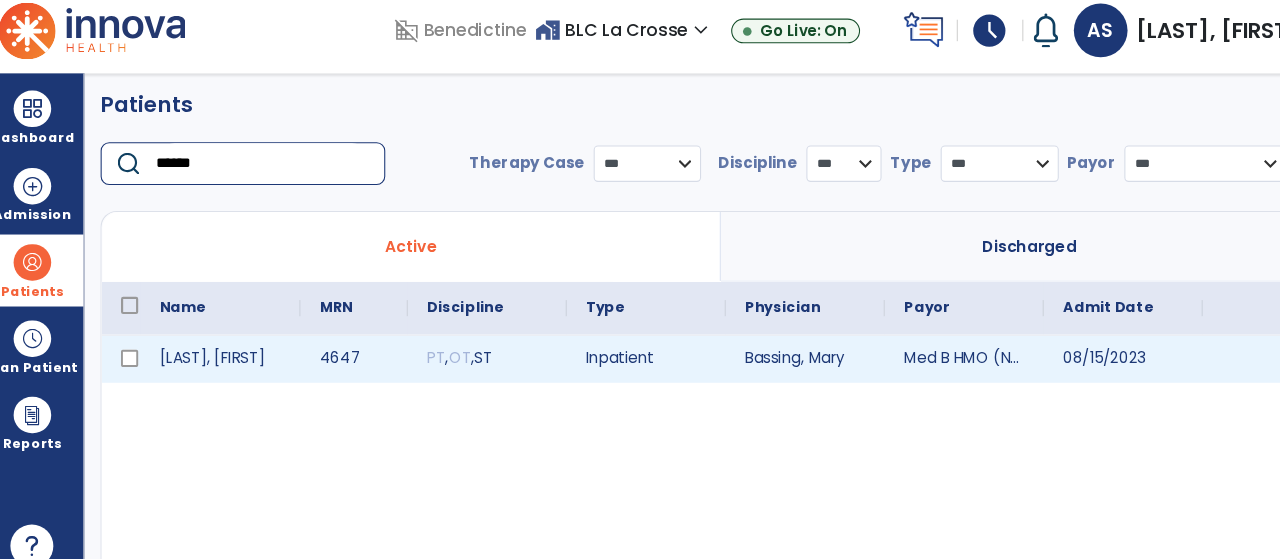 type on "******" 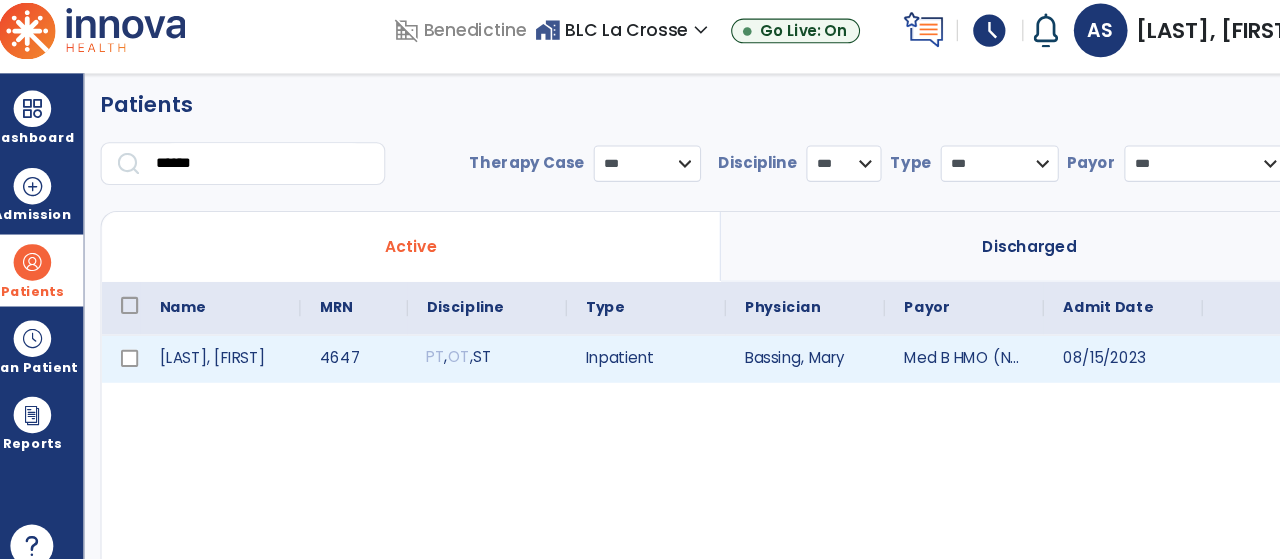 click on "PT , OT , ST" at bounding box center [471, 349] 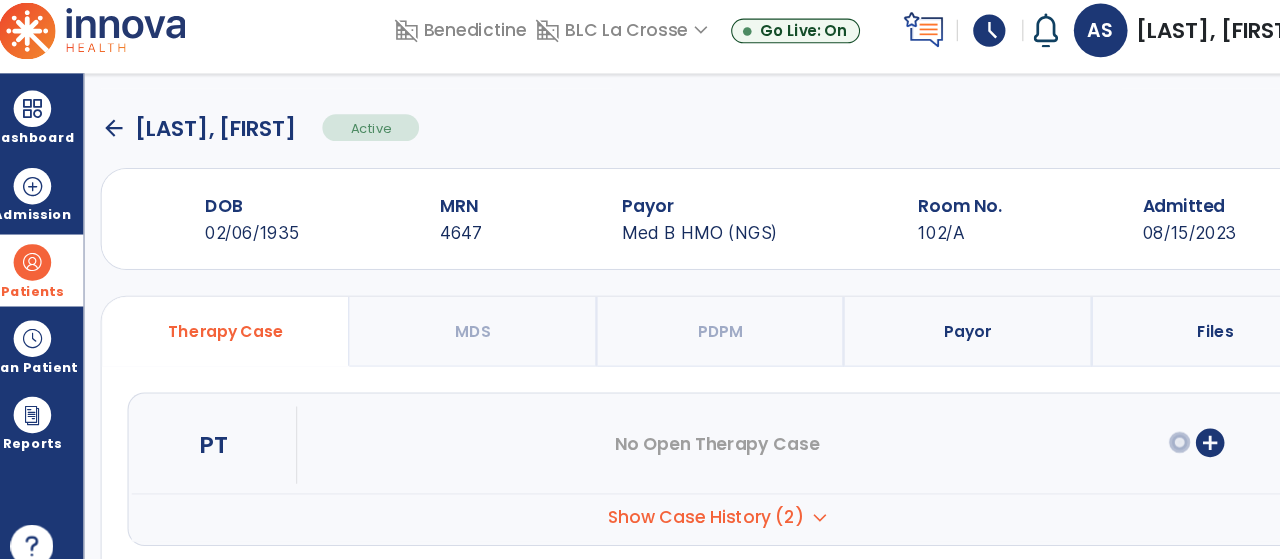scroll, scrollTop: 331, scrollLeft: 0, axis: vertical 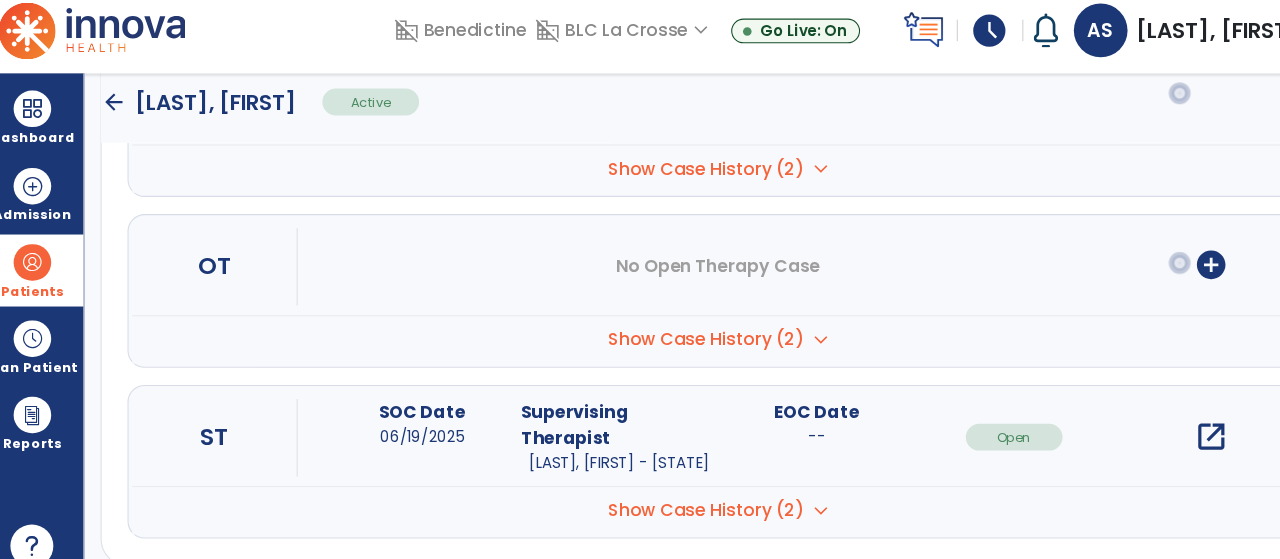 click on "Show Case History (2)" at bounding box center [674, 172] 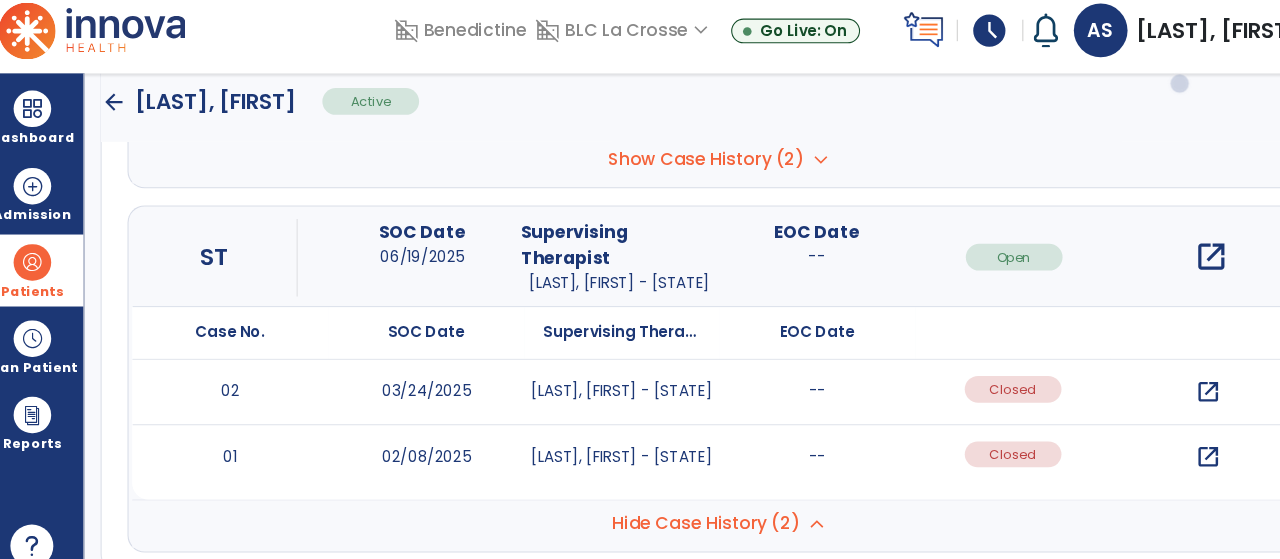 scroll, scrollTop: 511, scrollLeft: 0, axis: vertical 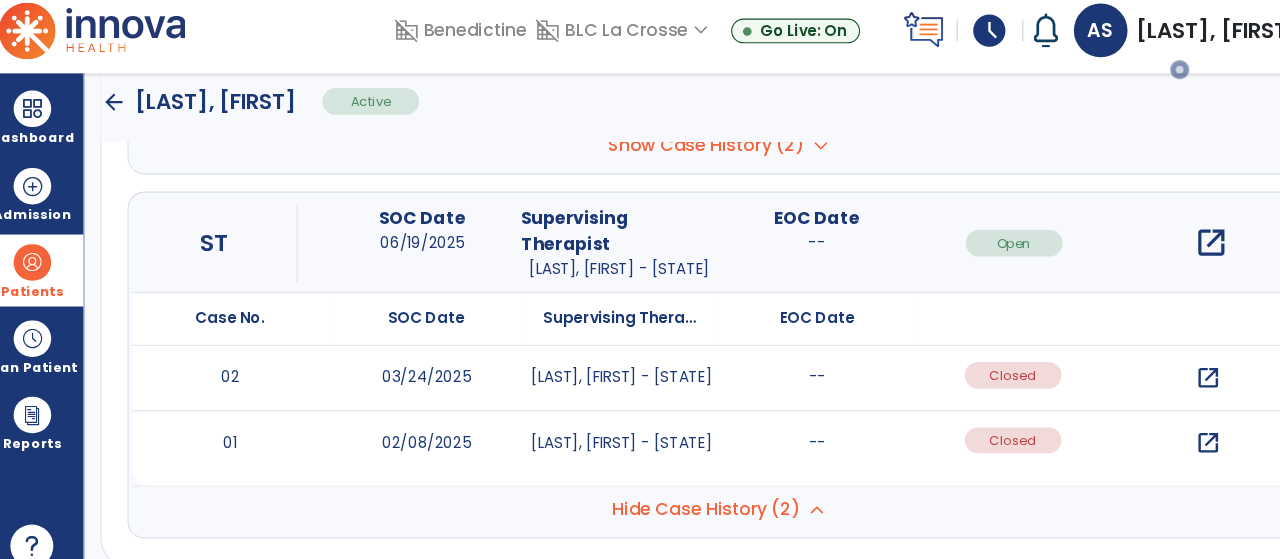 click at bounding box center (1142, 312) 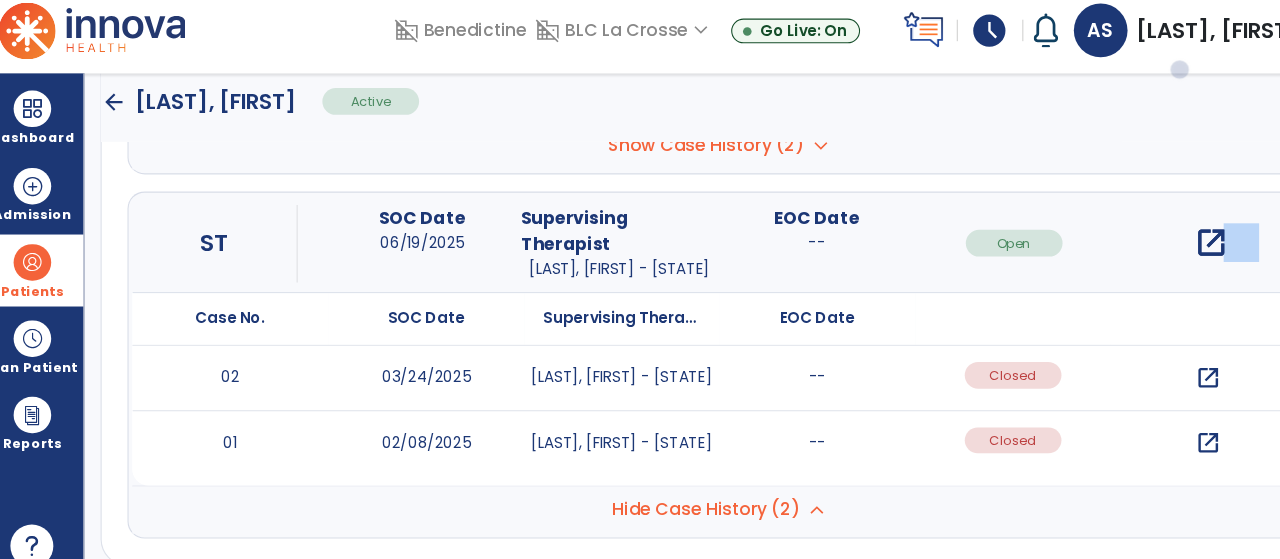 drag, startPoint x: 1150, startPoint y: 217, endPoint x: 1132, endPoint y: 297, distance: 82 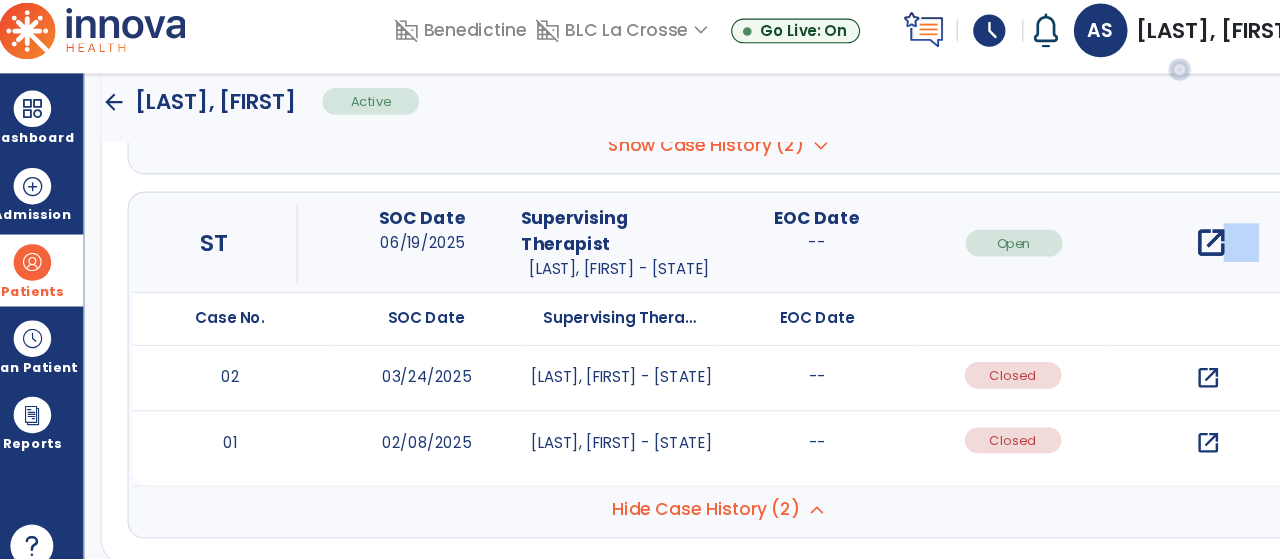click on "ST SOC Date 06/19/2025 Supervising Therapist Sacia, Abigail - ST EOC Date   --    Open  open_in_new
Case No.
SOC Date
02" at bounding box center [688, 354] 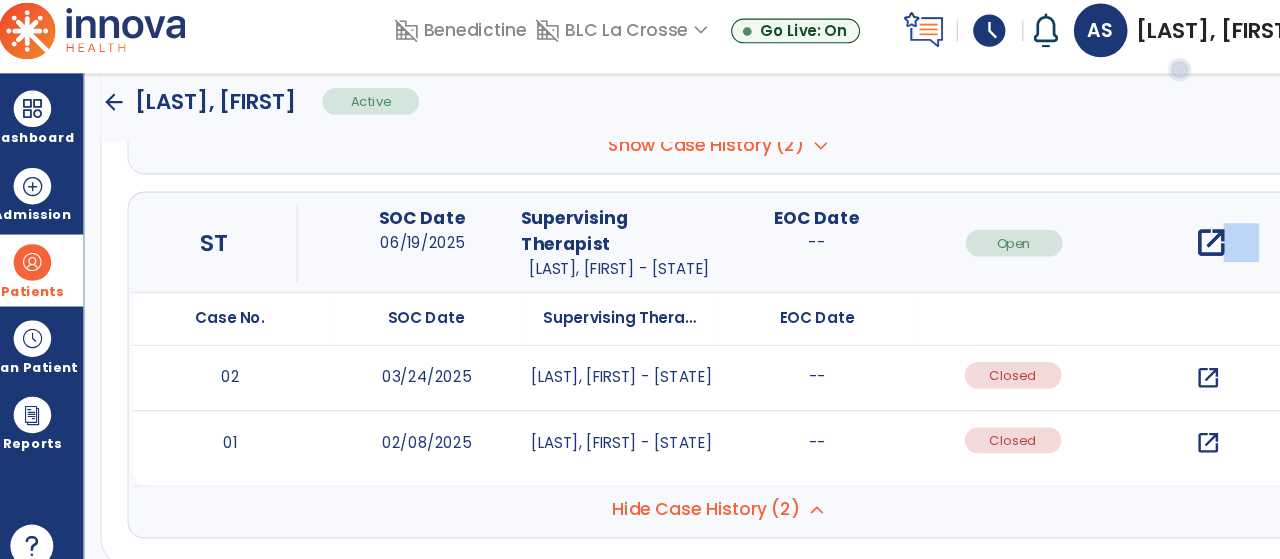 click at bounding box center [1142, 312] 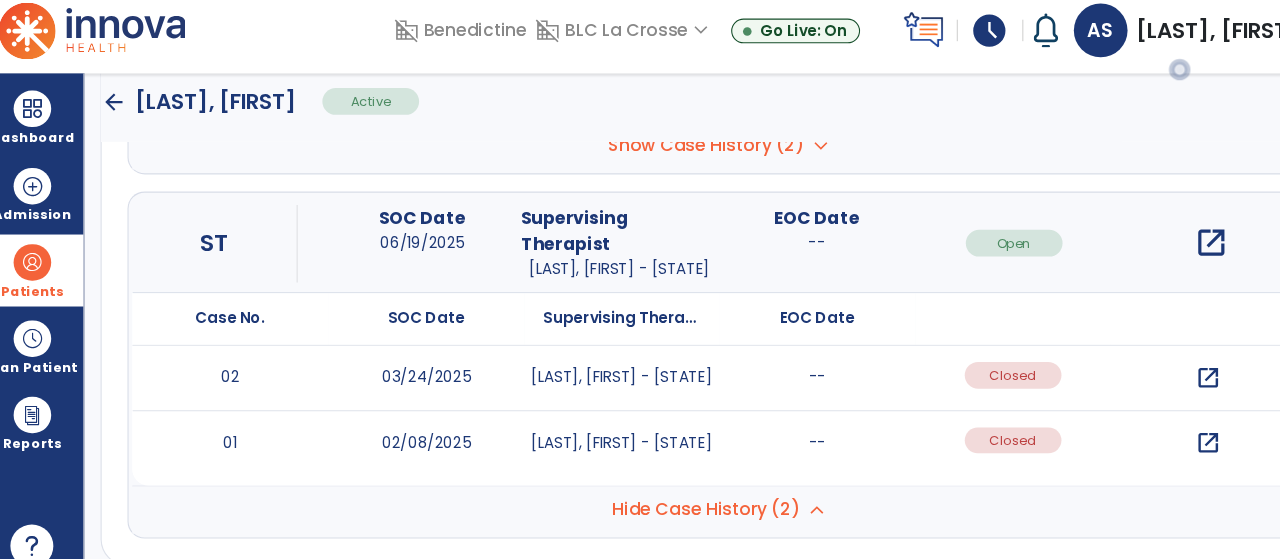click on "open_in_new" at bounding box center [1144, 241] 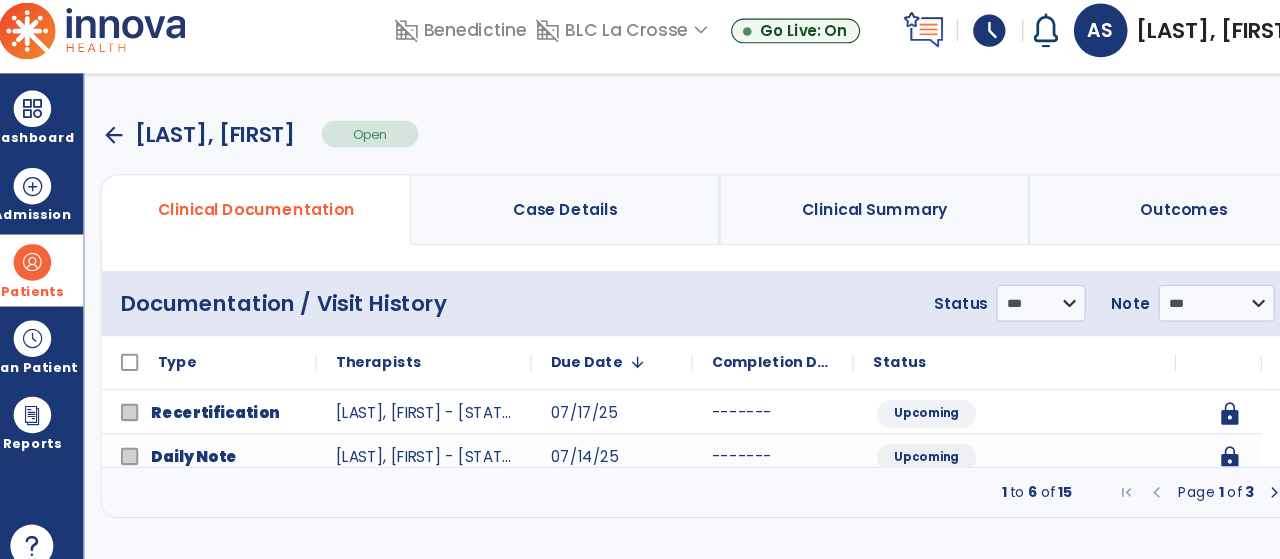 scroll, scrollTop: 0, scrollLeft: 0, axis: both 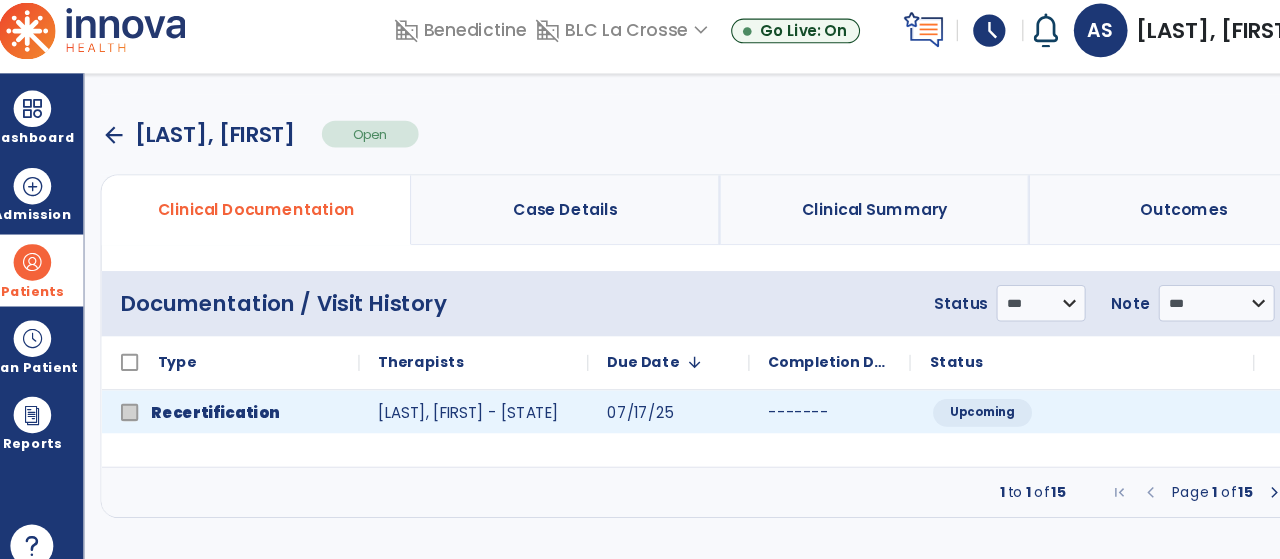 click on "Upcoming" 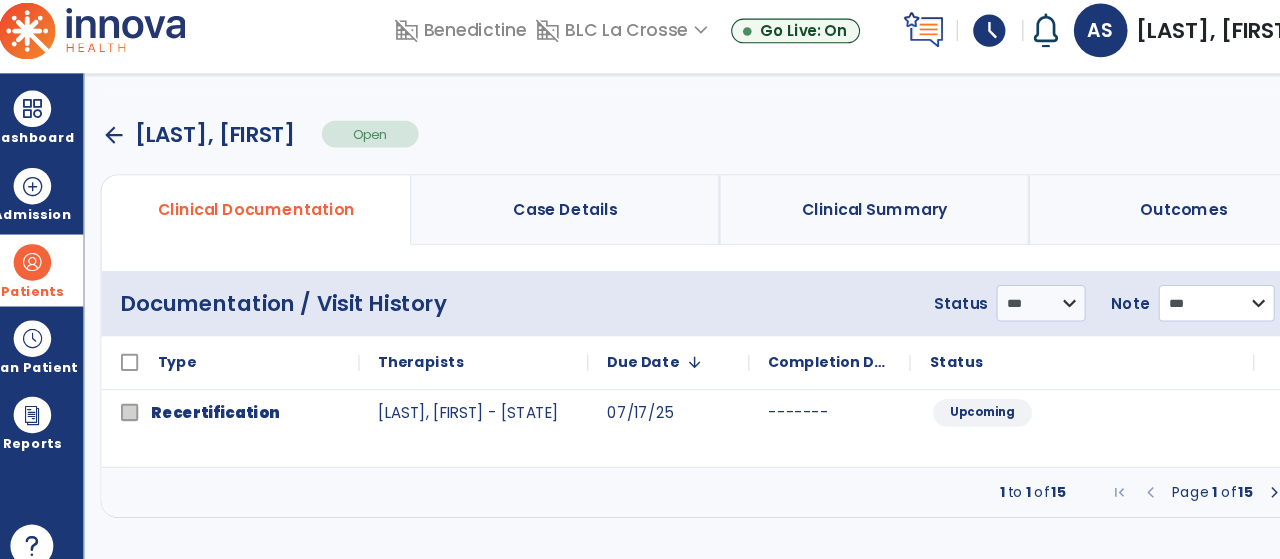 click on "**********" at bounding box center [986, 297] 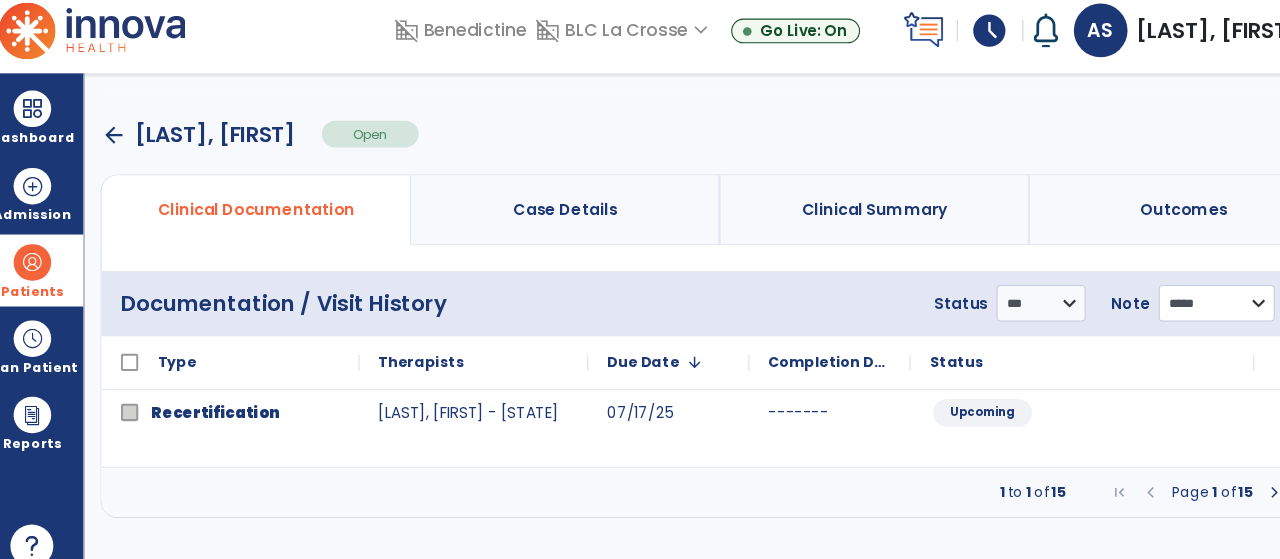 click on "**********" at bounding box center (986, 297) 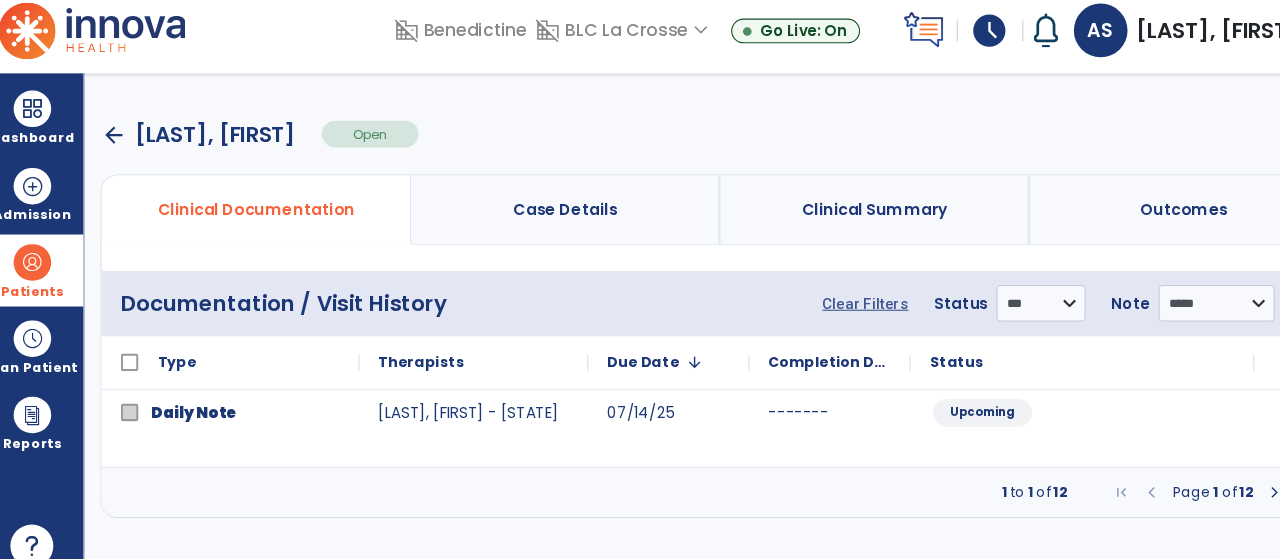 click at bounding box center (1204, 473) 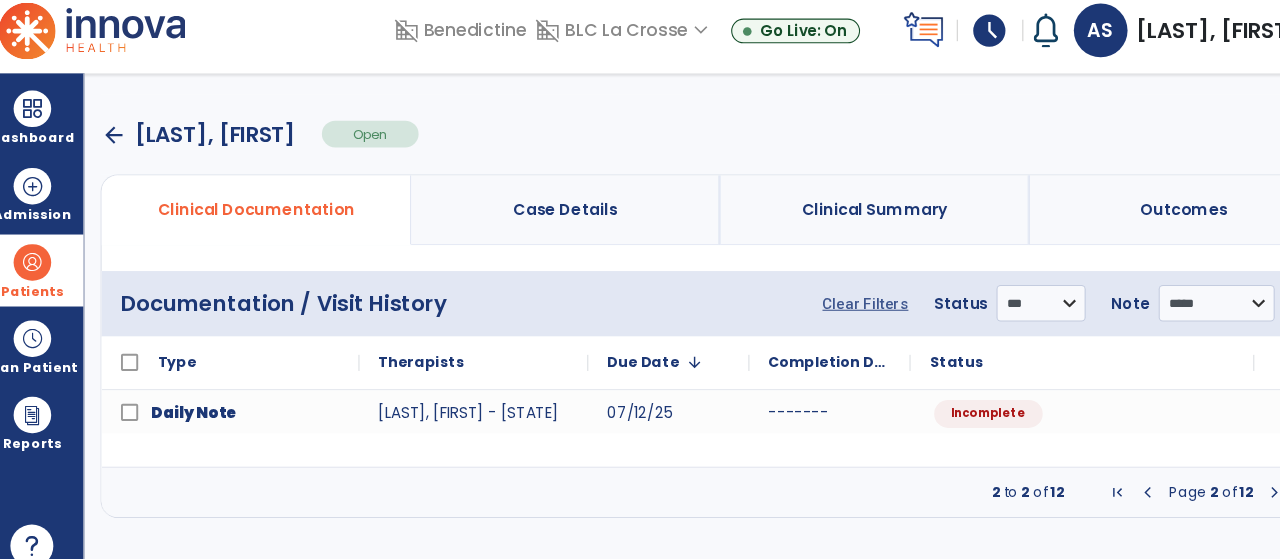 click at bounding box center (1204, 473) 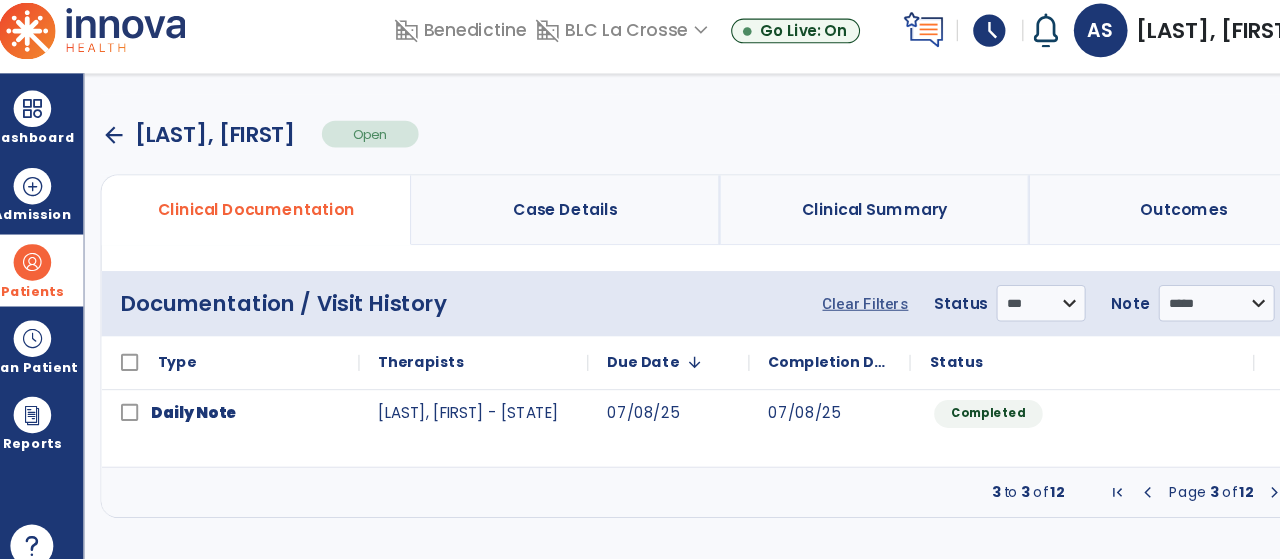click at bounding box center (1204, 473) 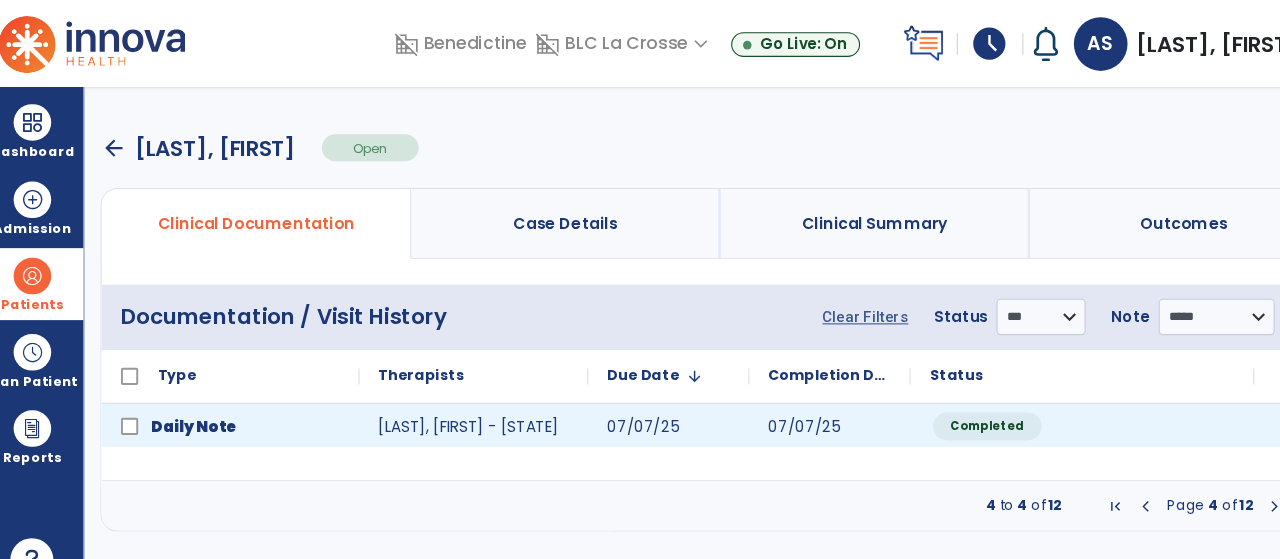 click on "Completed" 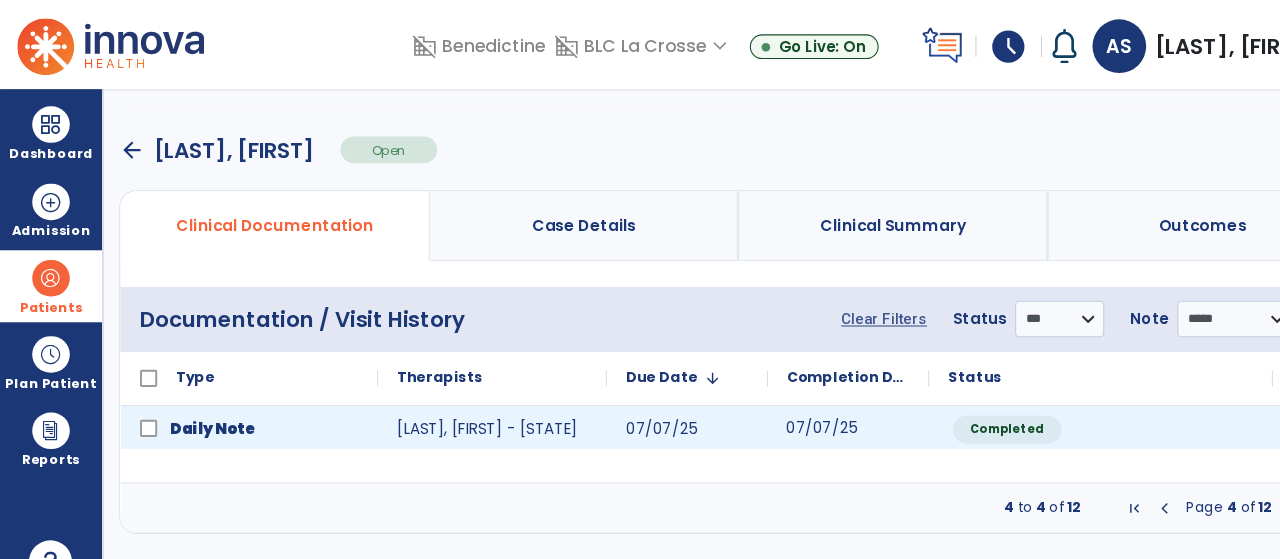 click on "07/07/25" 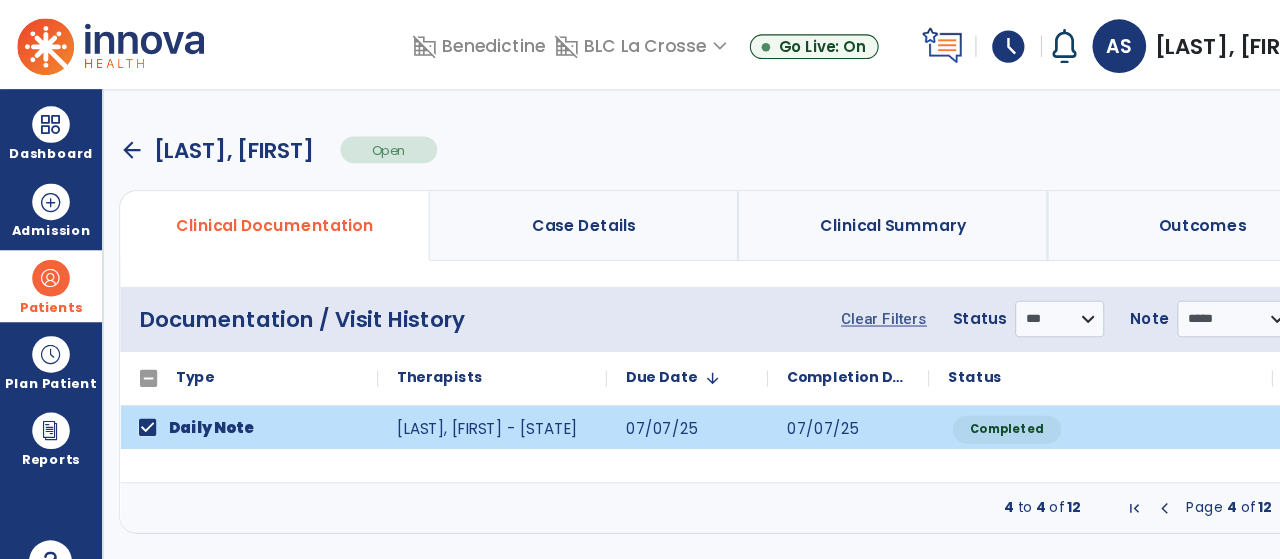 drag, startPoint x: 1189, startPoint y: 516, endPoint x: 1108, endPoint y: 502, distance: 82.20097 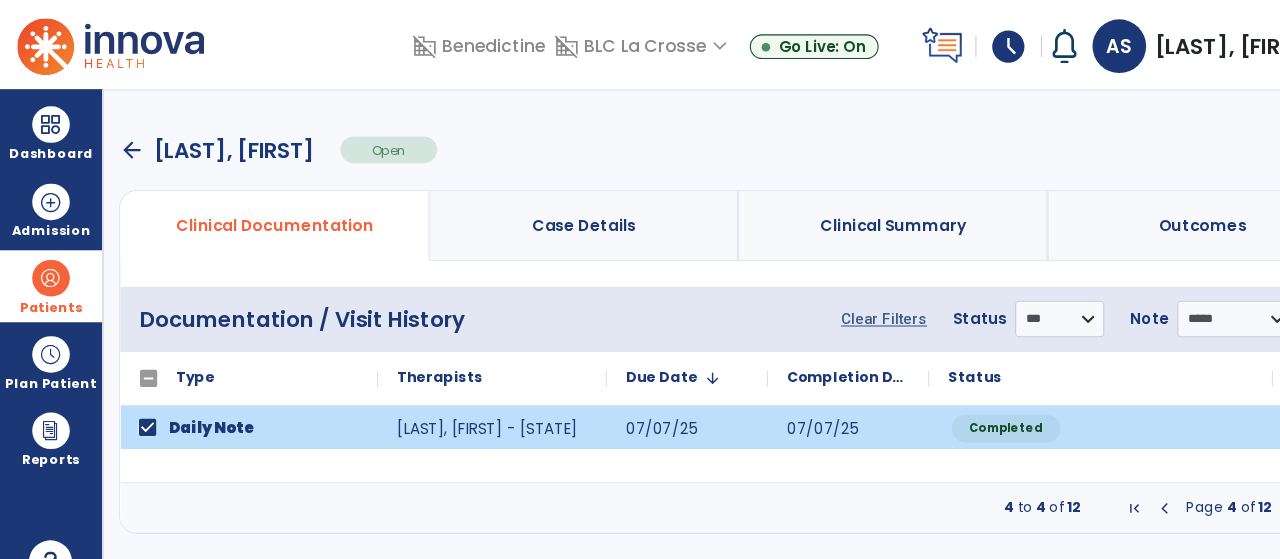 click on "Completed" 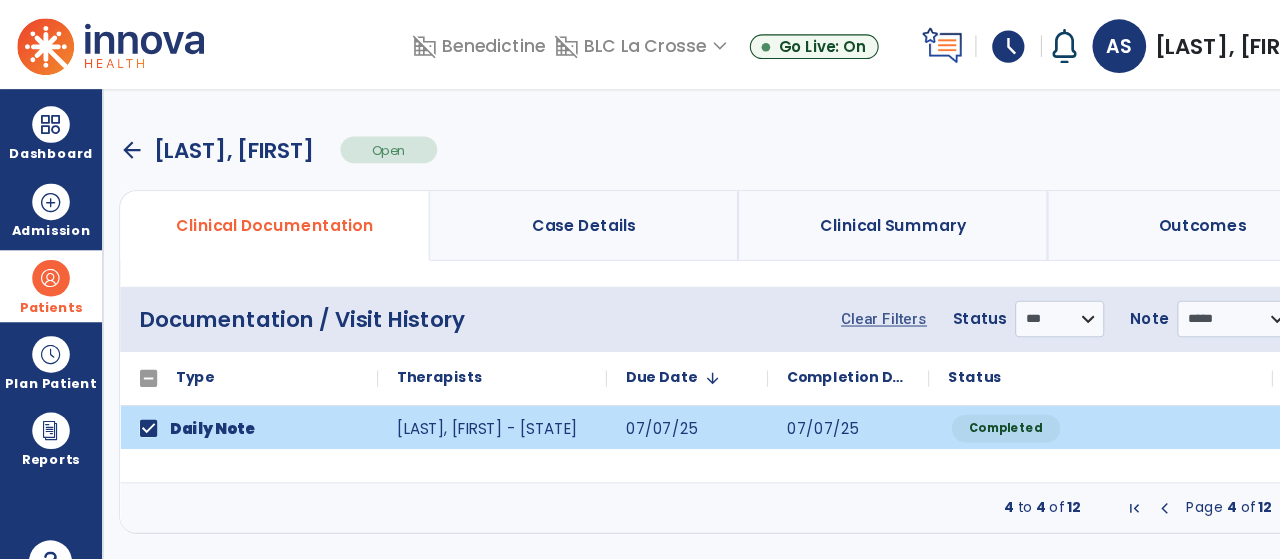 click on "Completed" 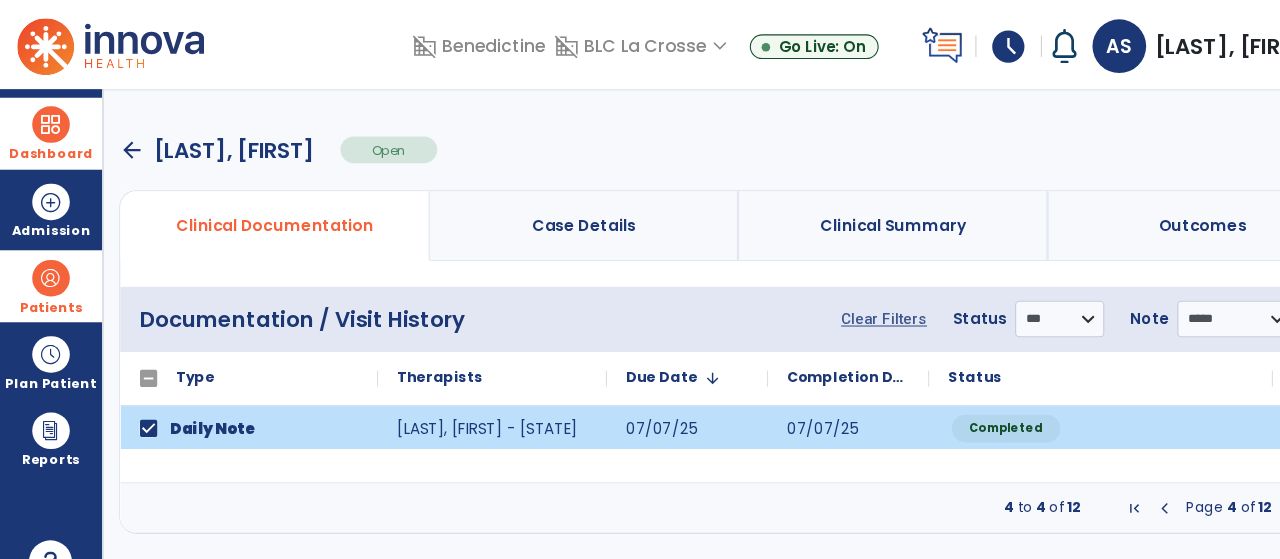 click at bounding box center [47, 116] 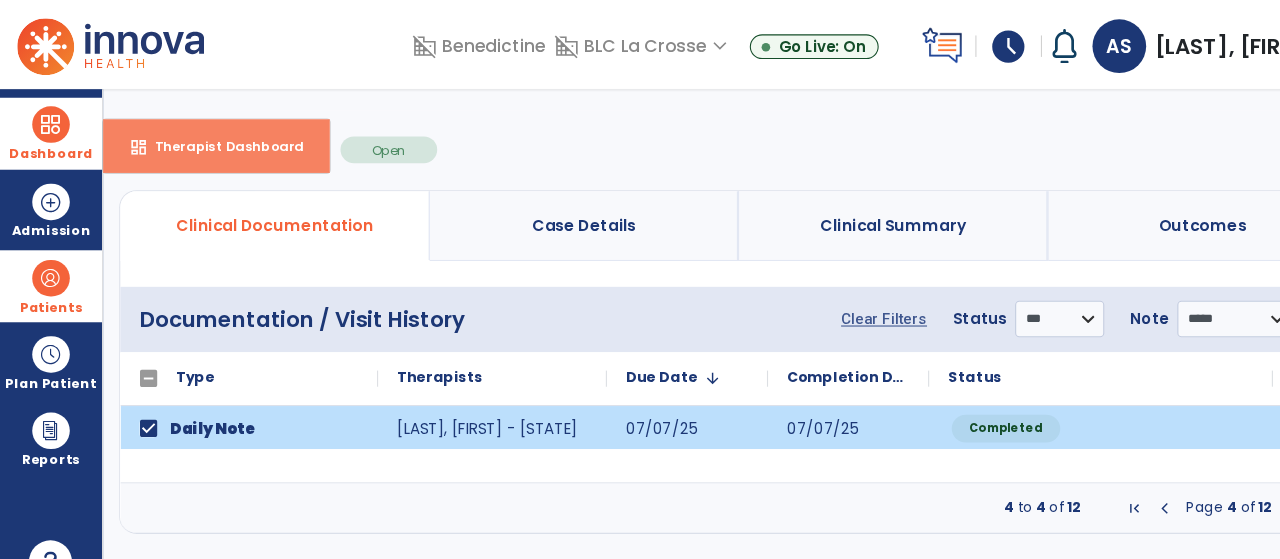 click on "dashboard  Therapist Dashboard" at bounding box center (201, 136) 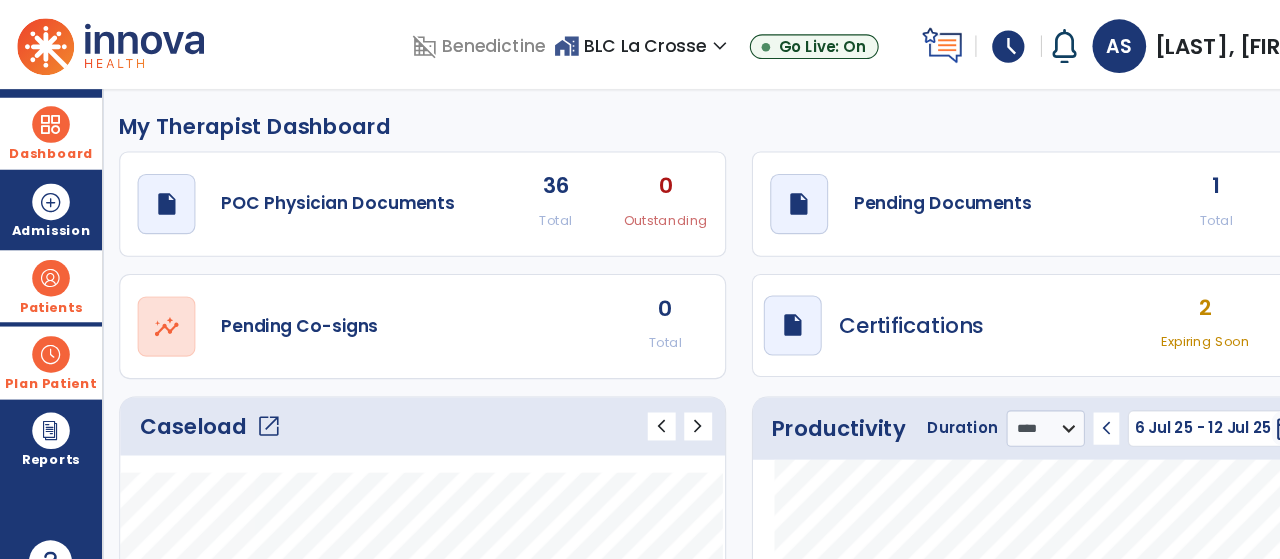 click at bounding box center [47, 330] 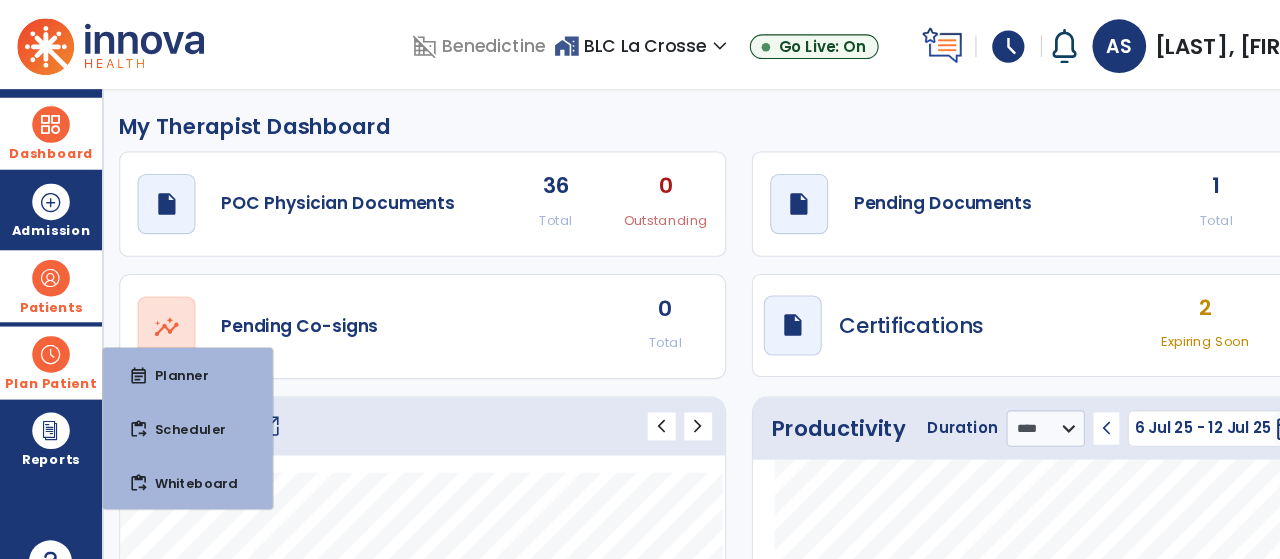 click at bounding box center (47, 330) 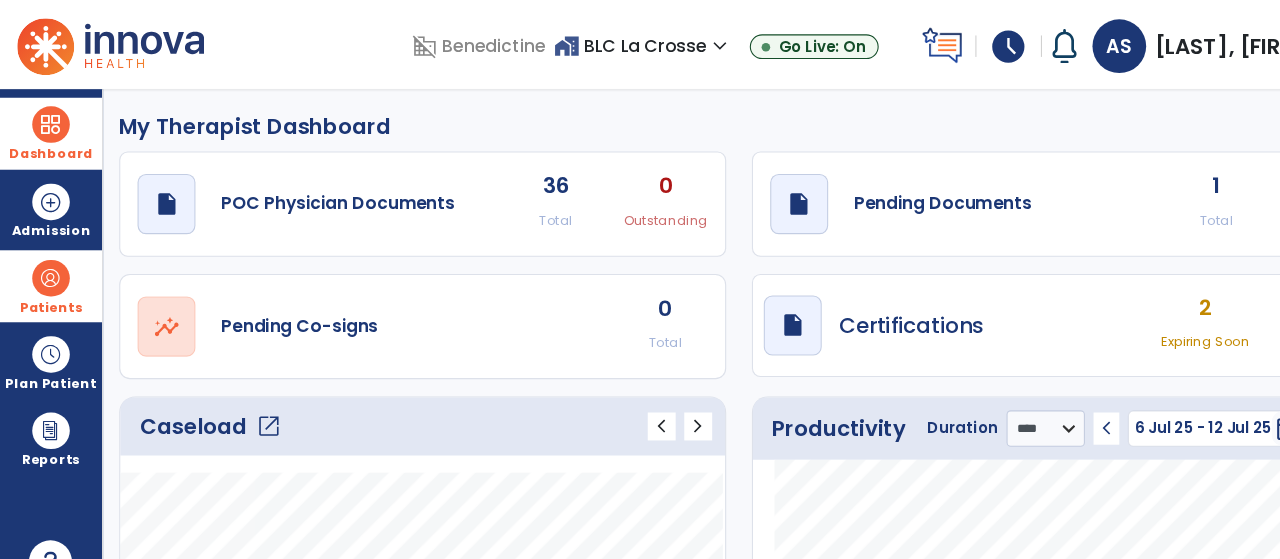 click on "Patients" at bounding box center [47, 286] 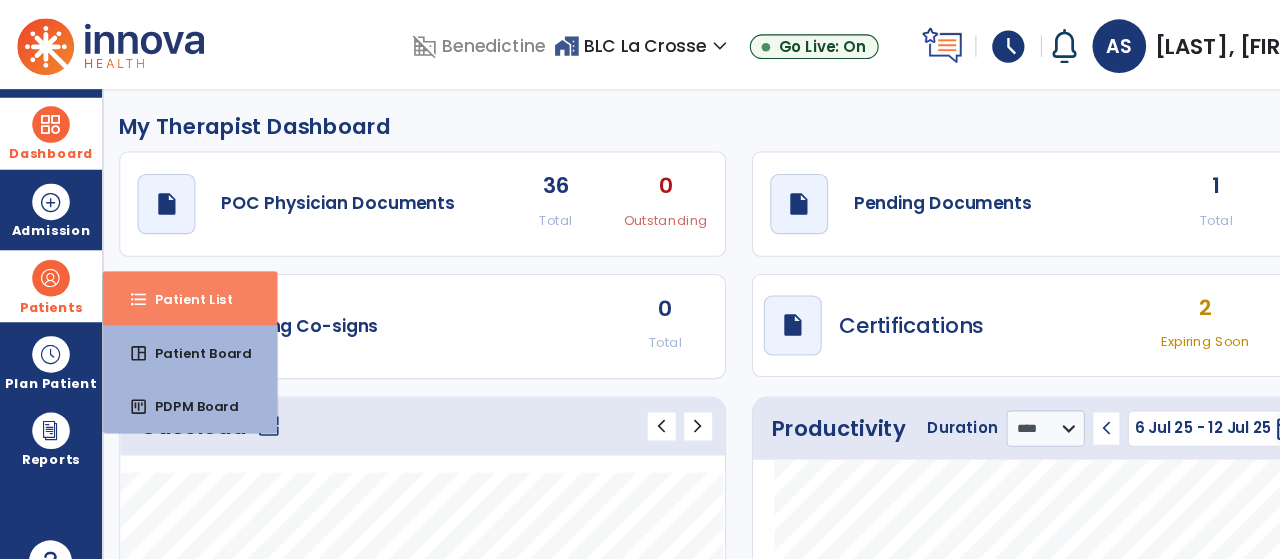 click on "format_list_bulleted  Patient List" at bounding box center [177, 278] 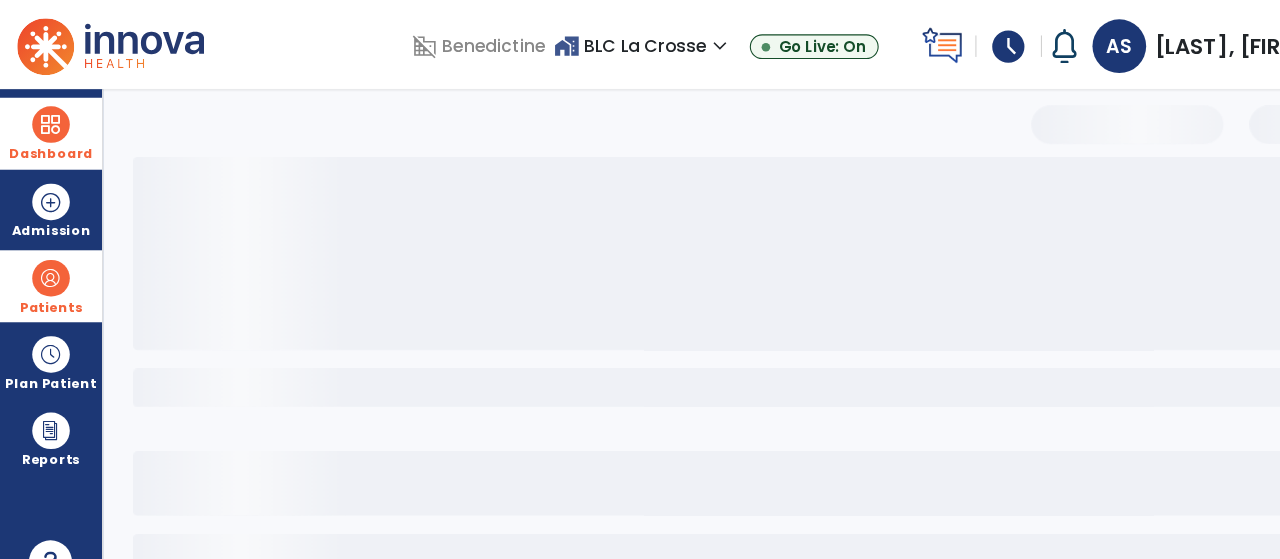 select on "***" 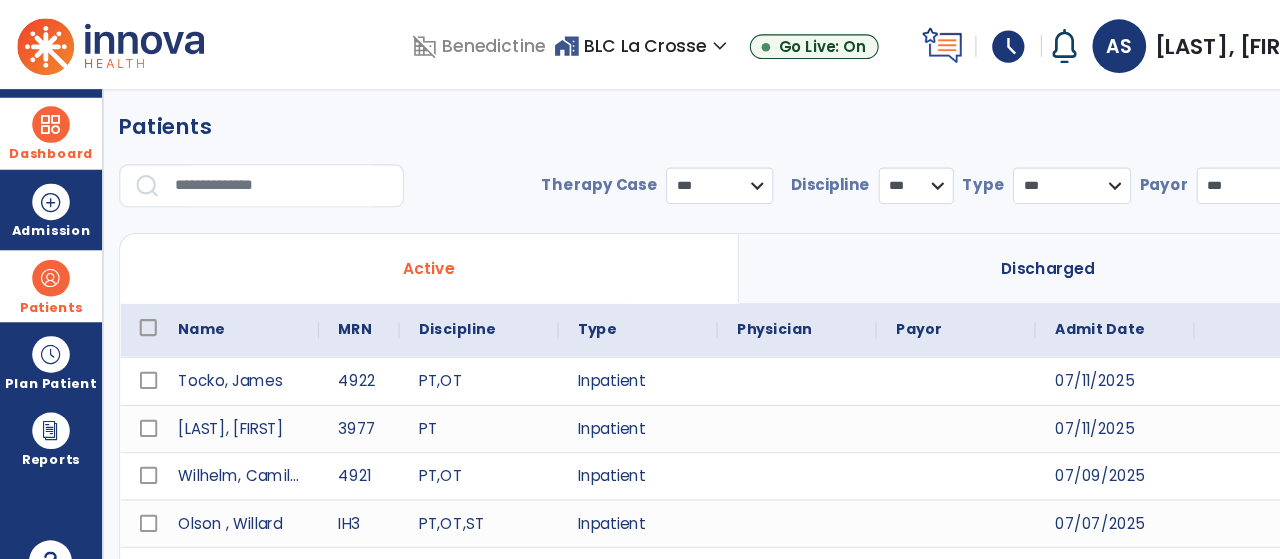 click at bounding box center [262, 173] 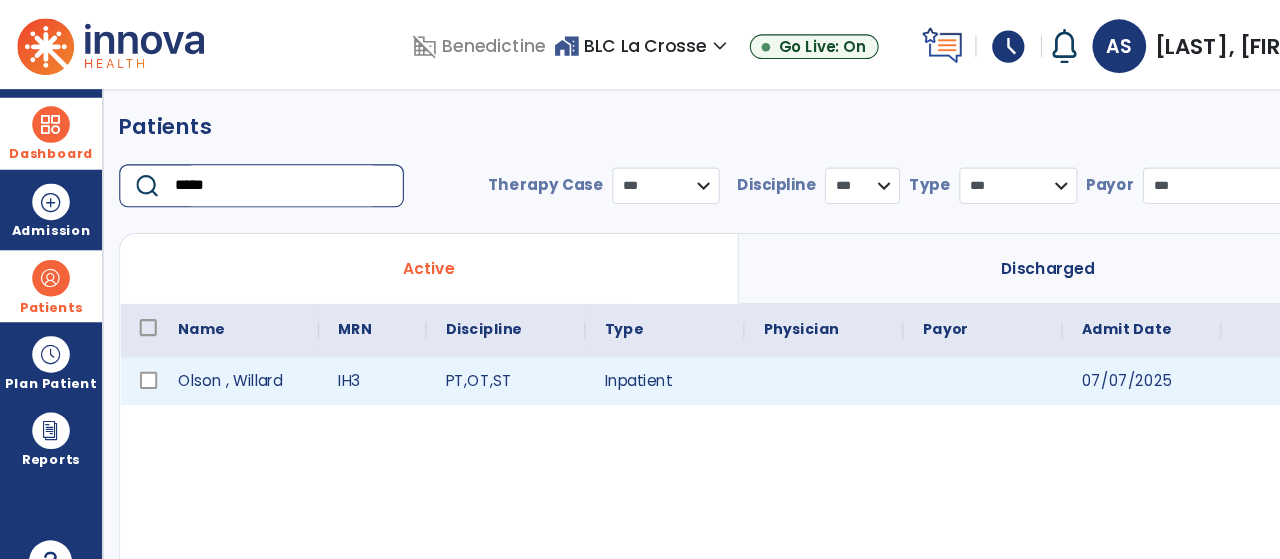 type on "*****" 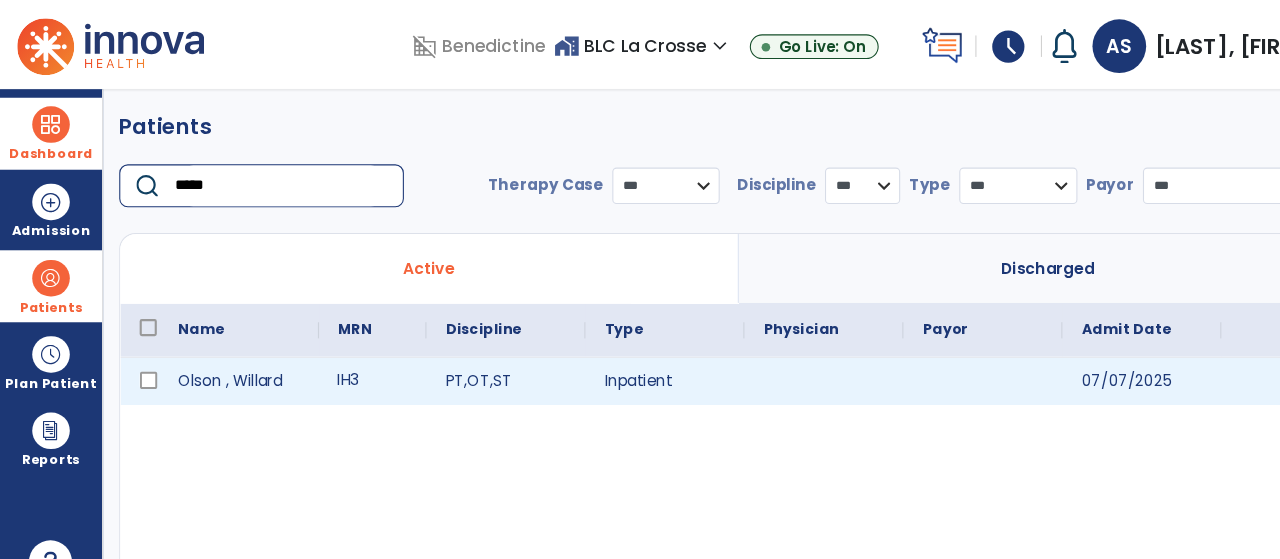 click on "IH3" at bounding box center (347, 355) 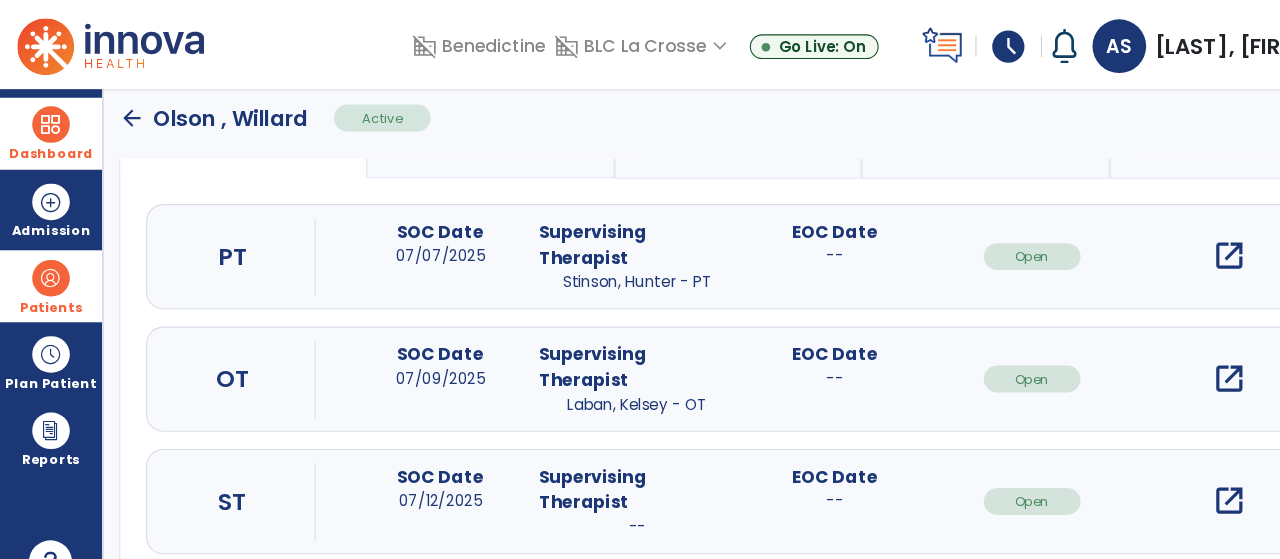 scroll, scrollTop: 197, scrollLeft: 0, axis: vertical 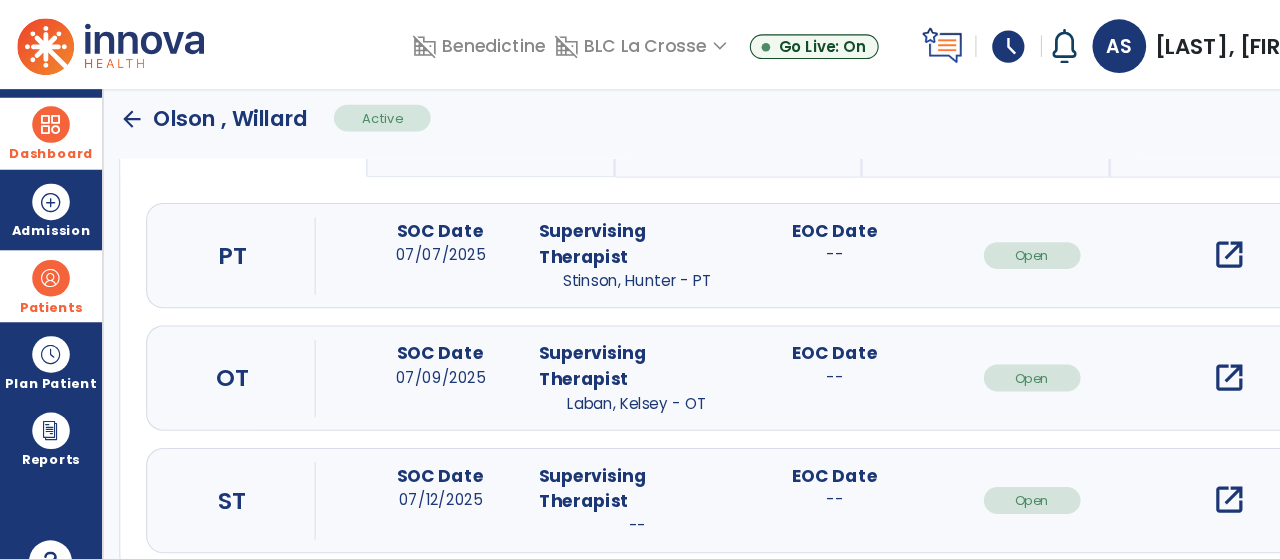 click on "open_in_new" at bounding box center [1144, 465] 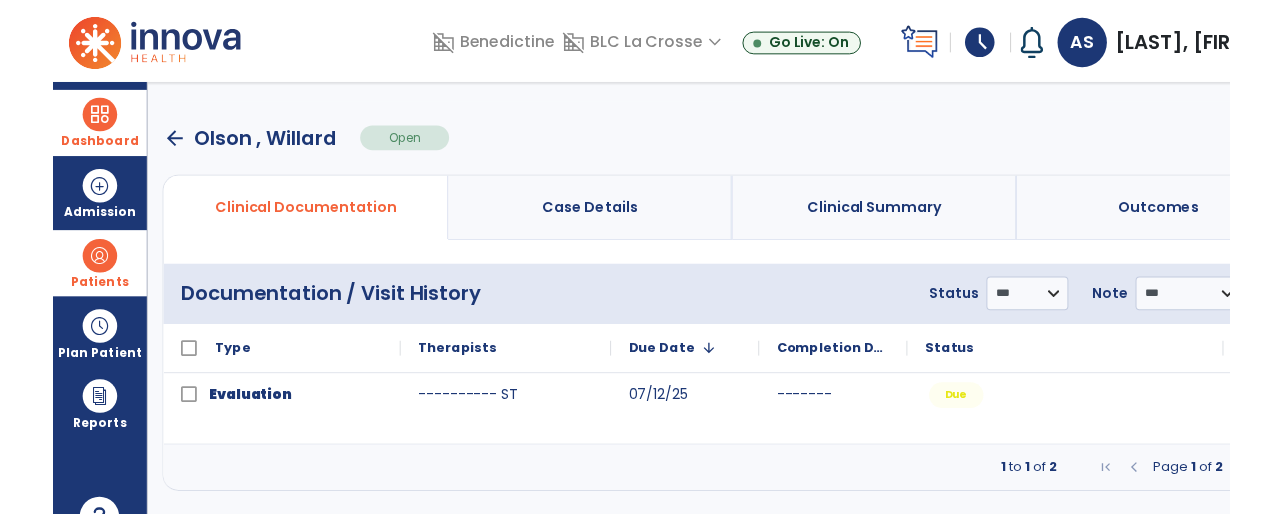 scroll, scrollTop: 0, scrollLeft: 0, axis: both 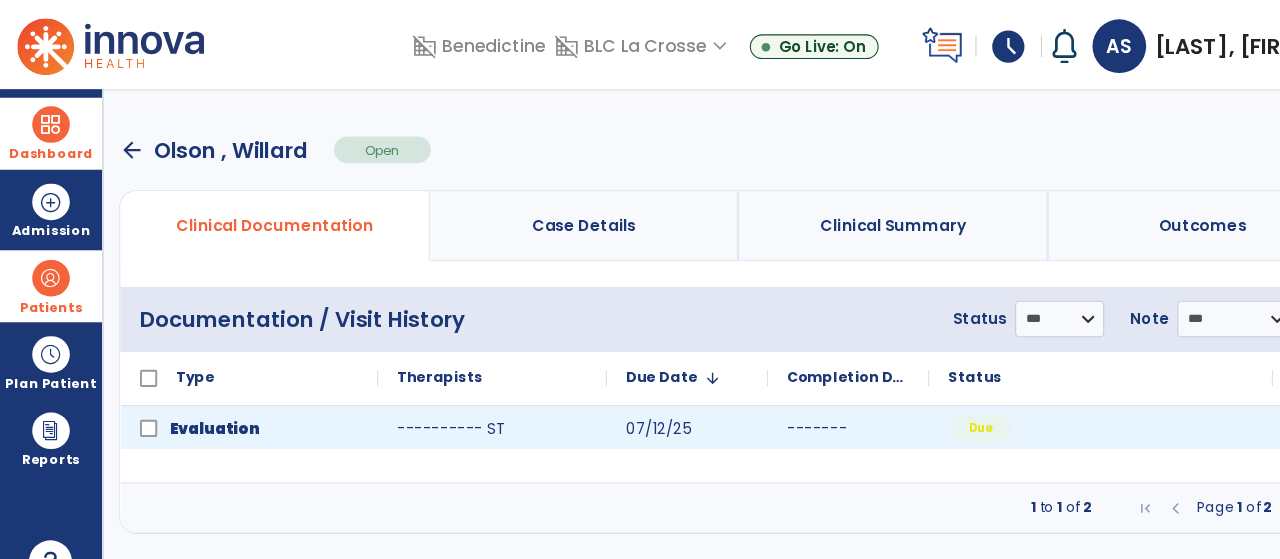 click on "Due" 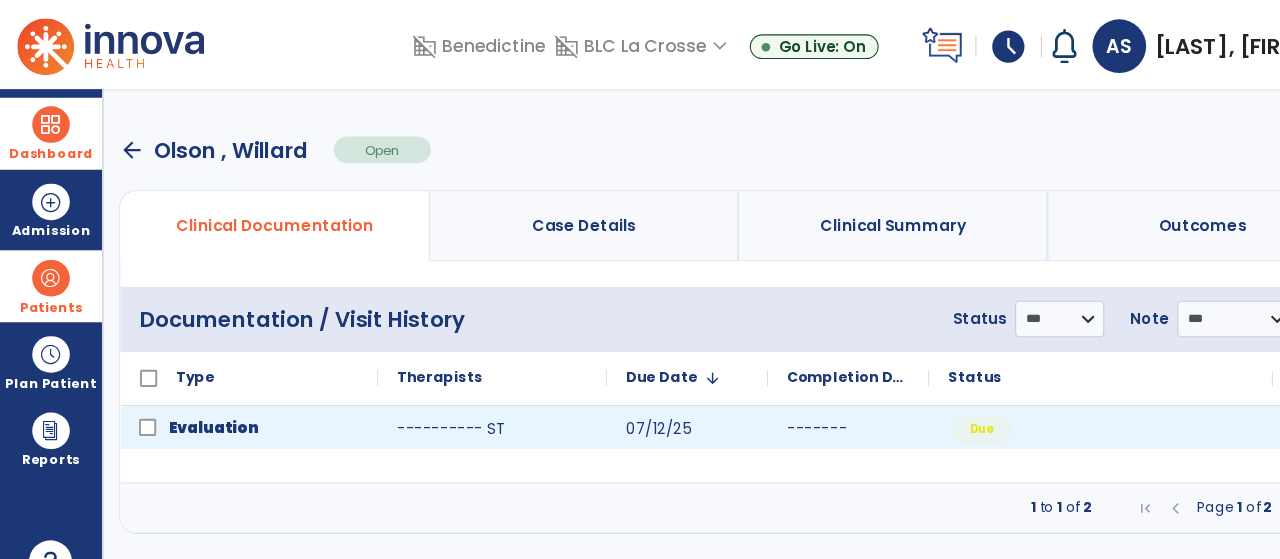 click on "Evaluation" 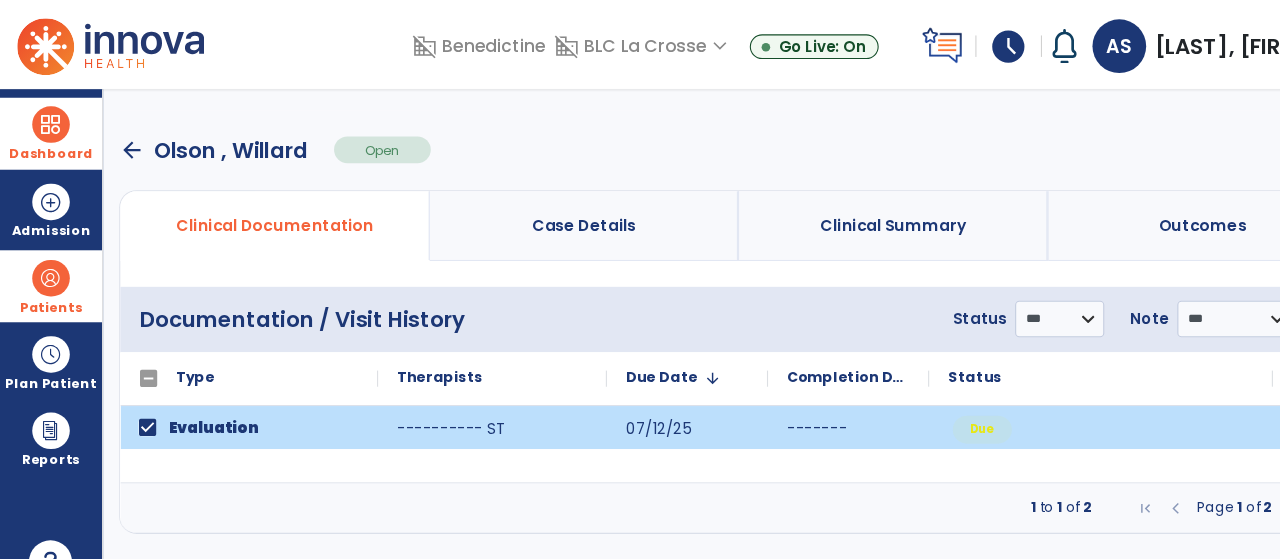 click on "**********" at bounding box center (1132, 297) 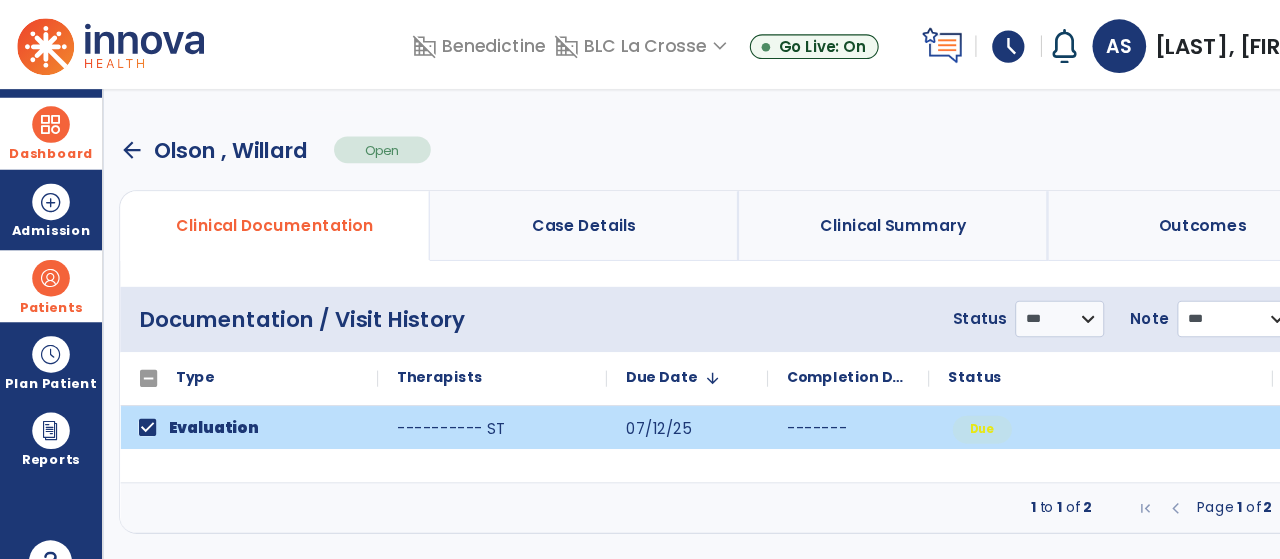 click on "**********" at bounding box center [986, 297] 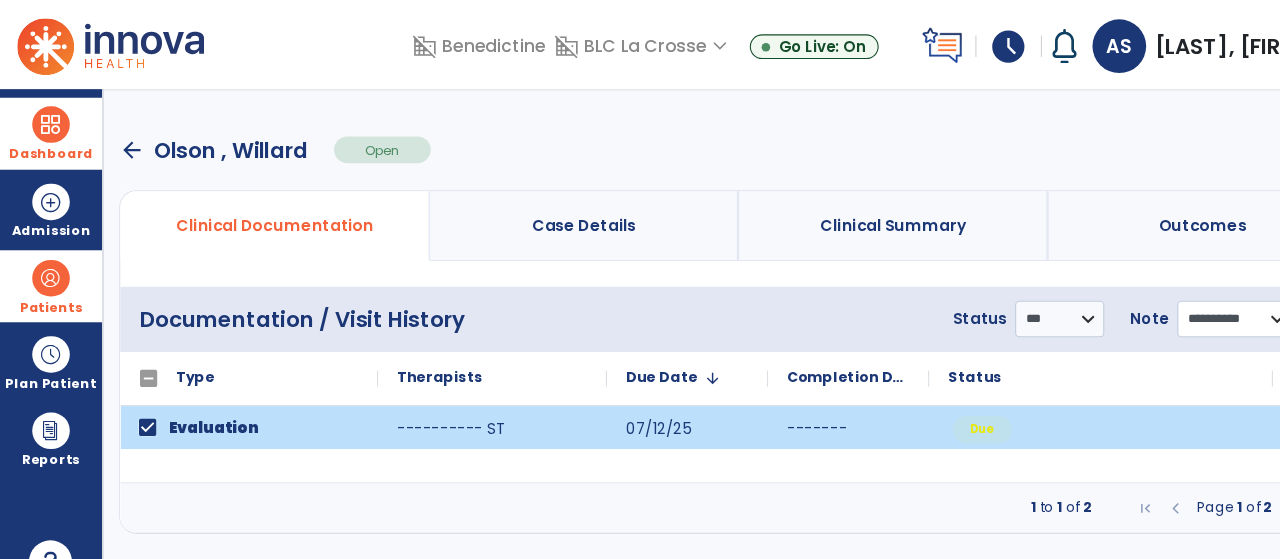 click on "**********" at bounding box center (986, 297) 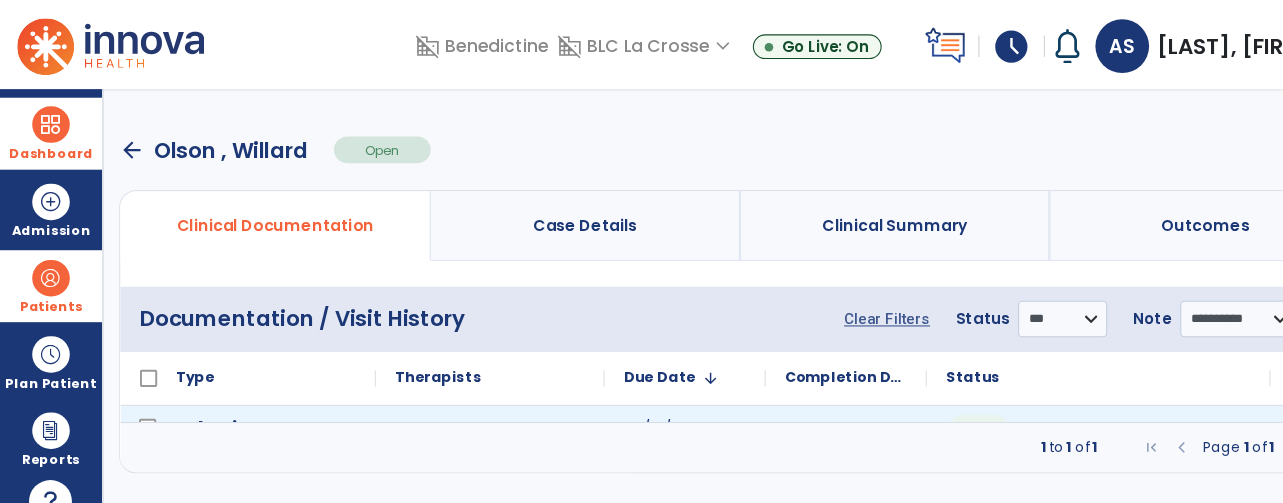 click on "Due" 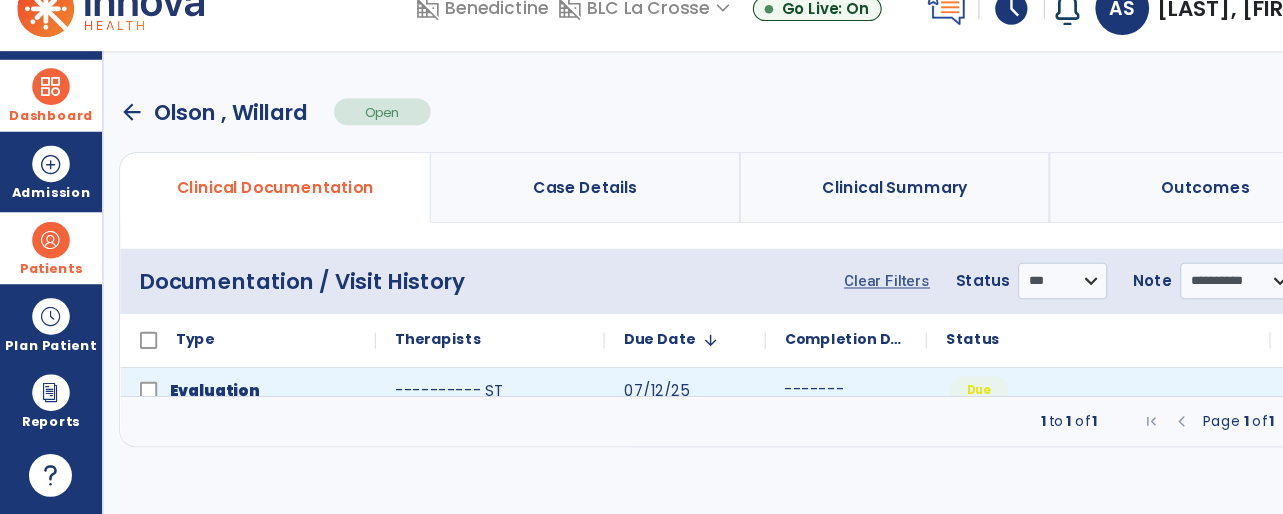 click on "-------" 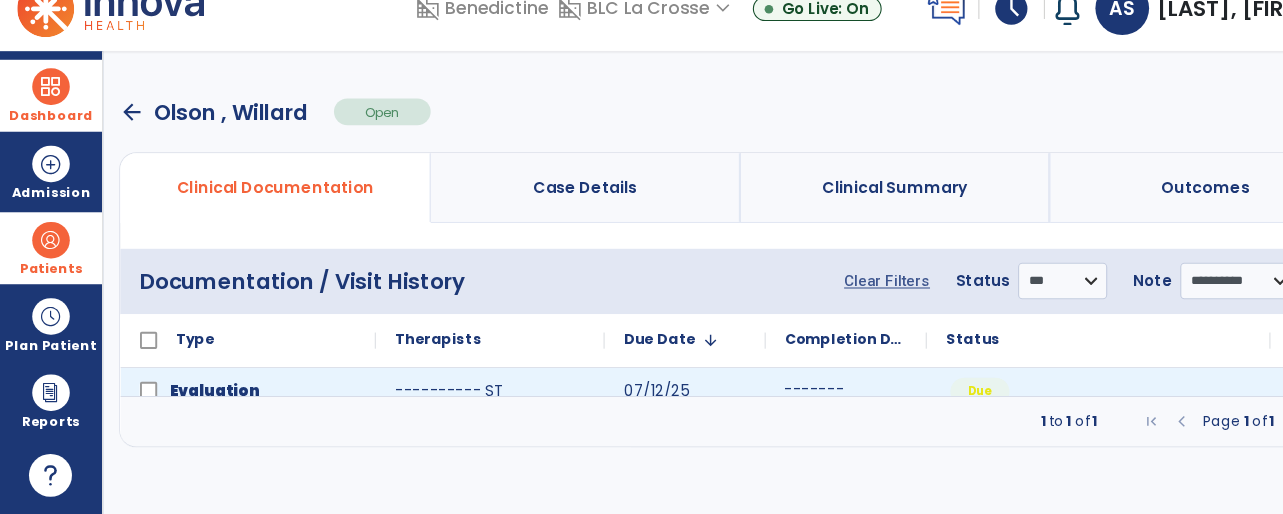 click on "-------" 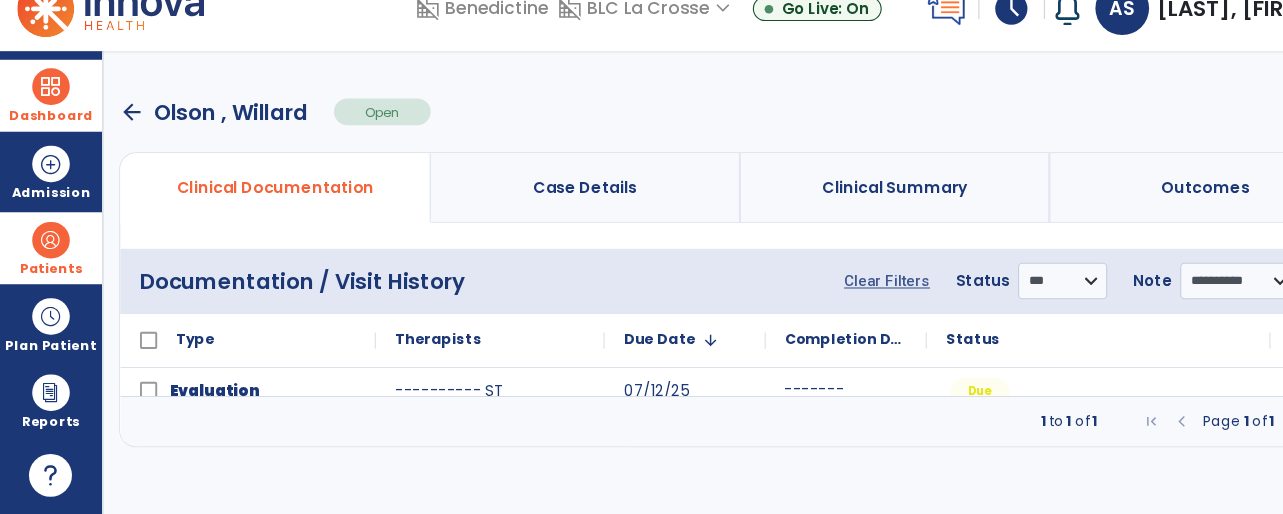 click on "**********" at bounding box center (1020, 297) 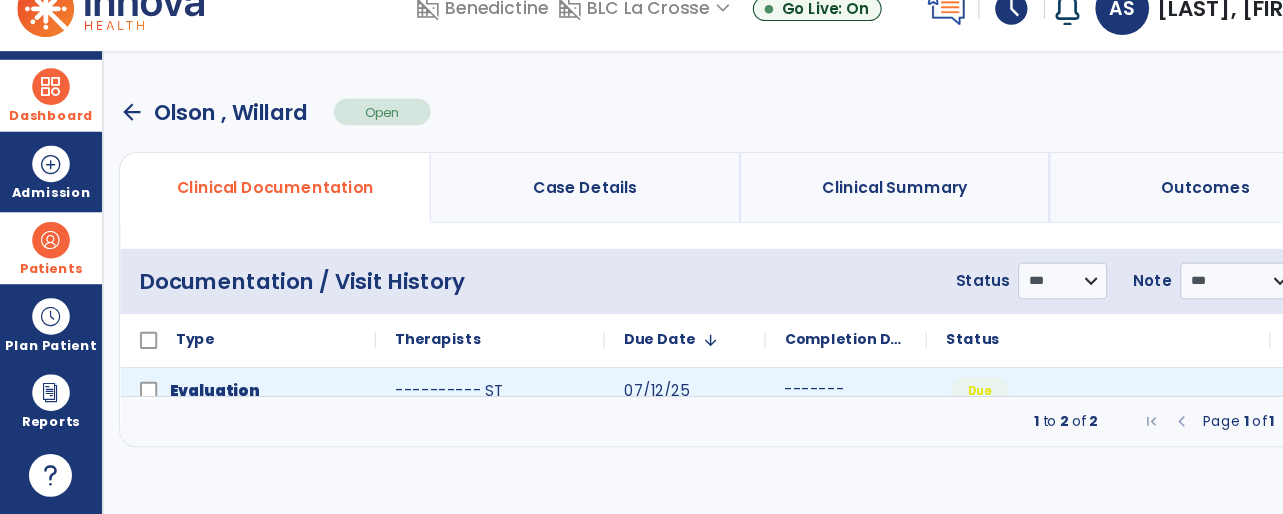 click on "-------" 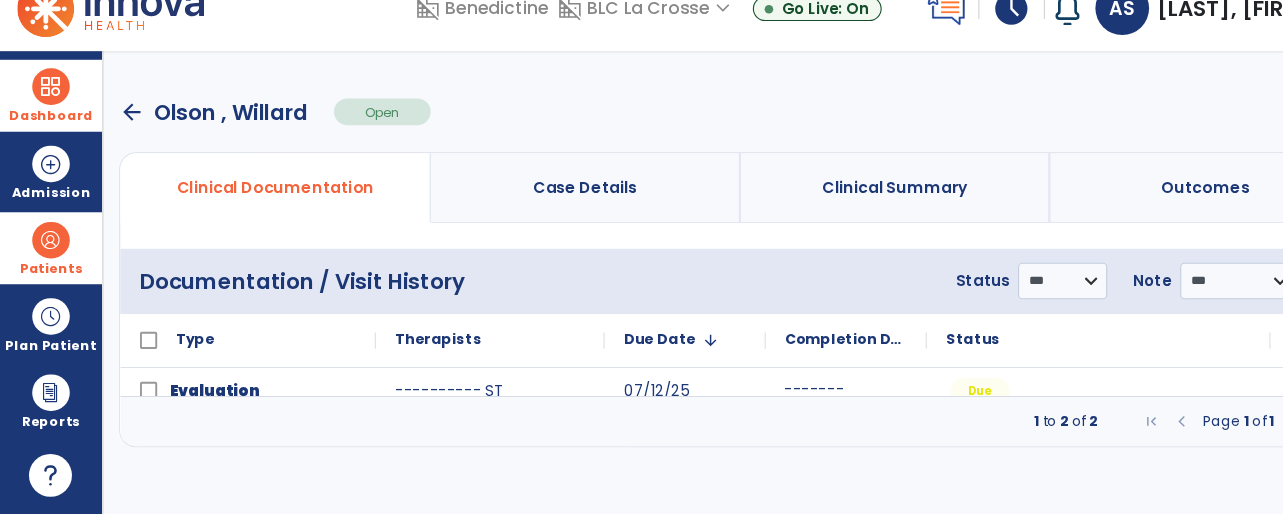 click on "1
to
2
of
2
Page
1
of
1" at bounding box center [689, 428] 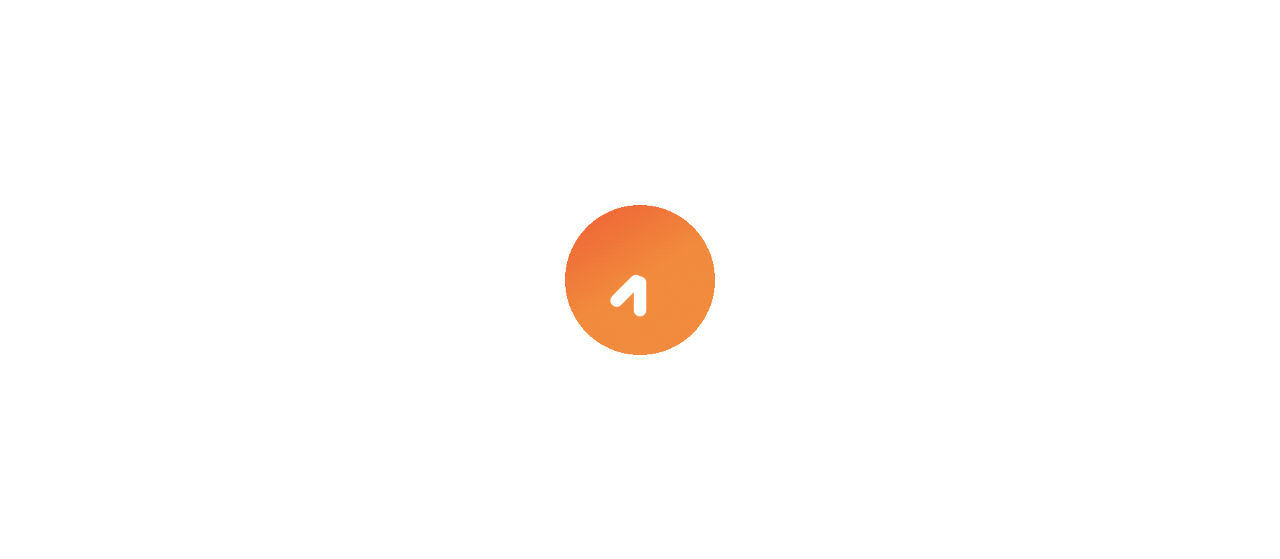 scroll, scrollTop: 0, scrollLeft: 0, axis: both 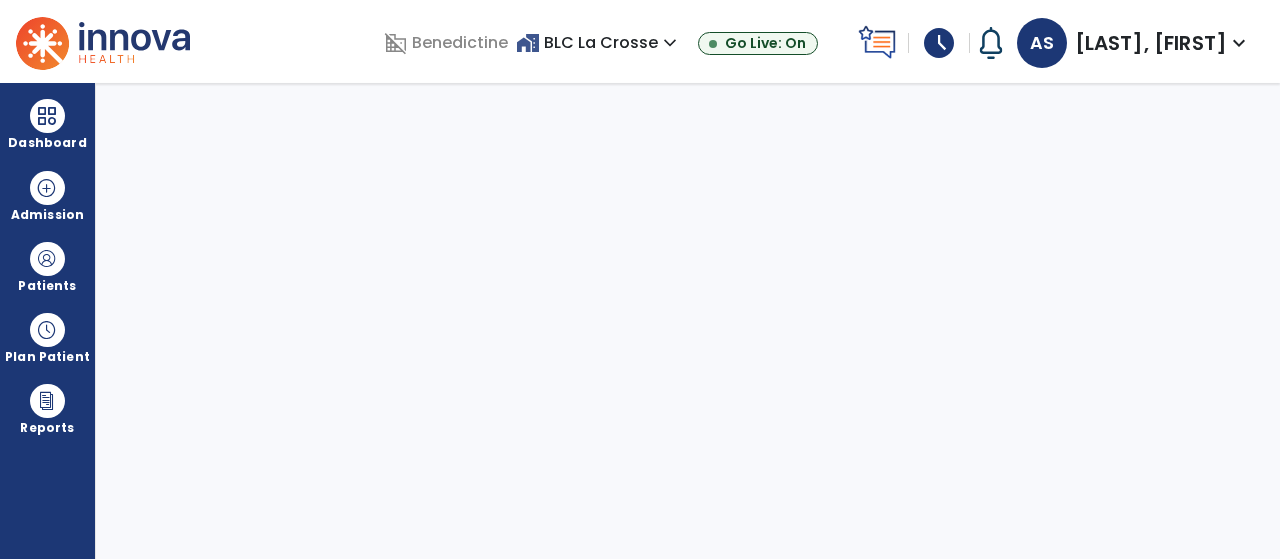 select on "****" 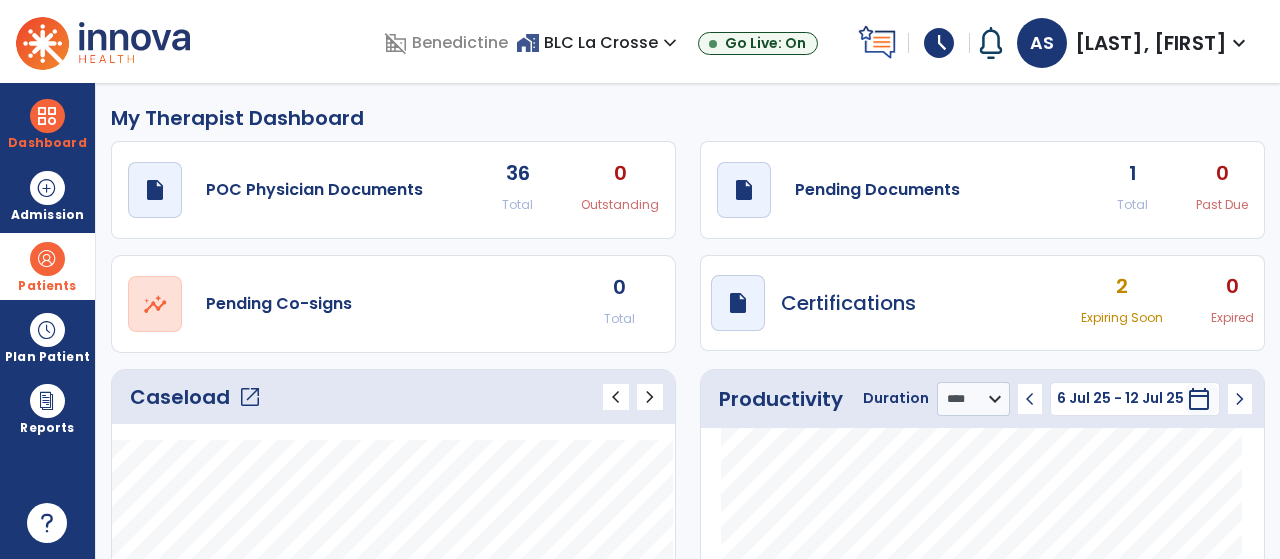 click at bounding box center [47, 259] 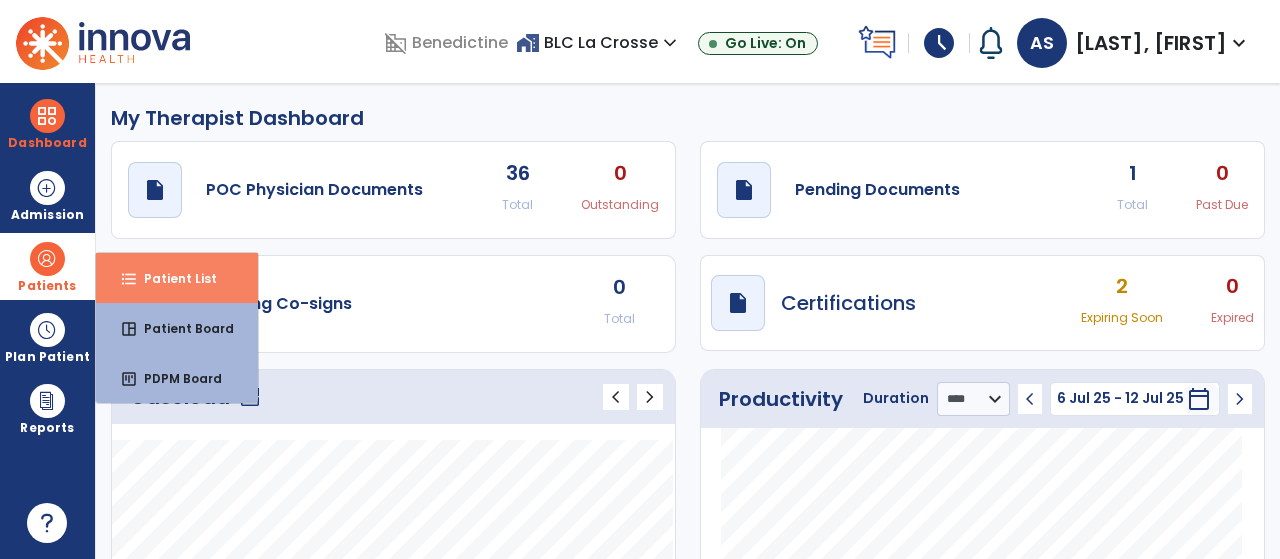 click on "format_list_bulleted  Patient List" at bounding box center [177, 278] 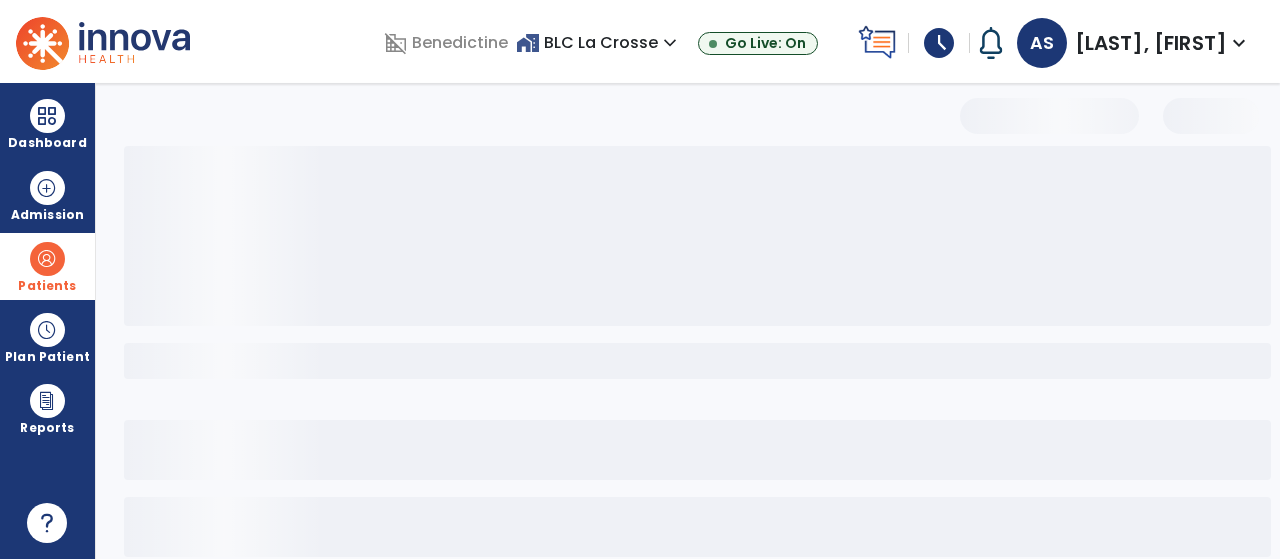 select on "***" 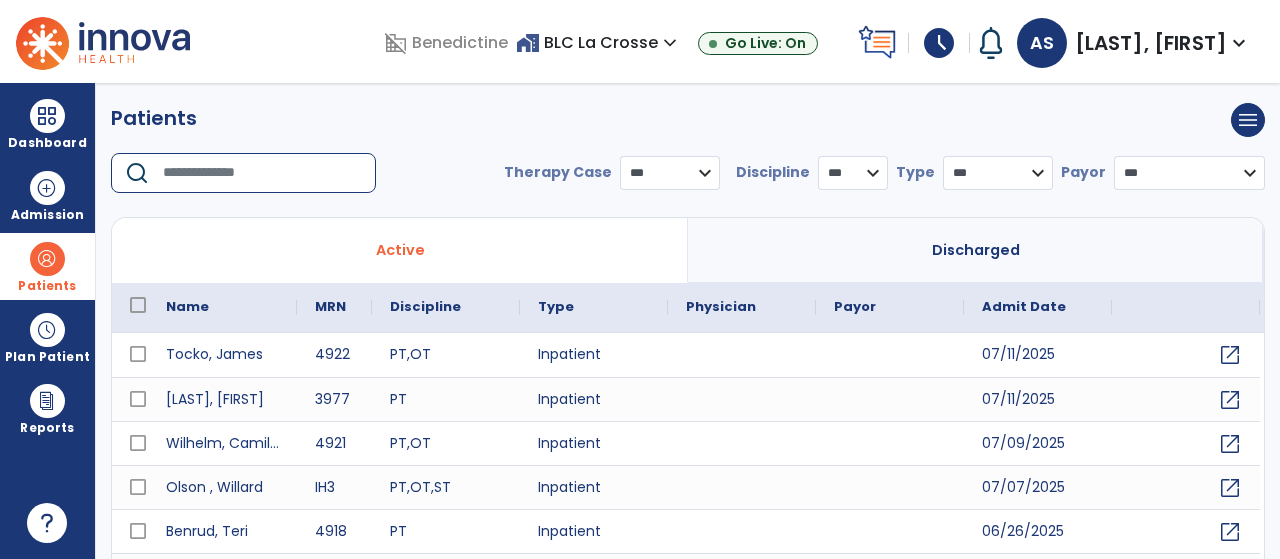 click at bounding box center (262, 173) 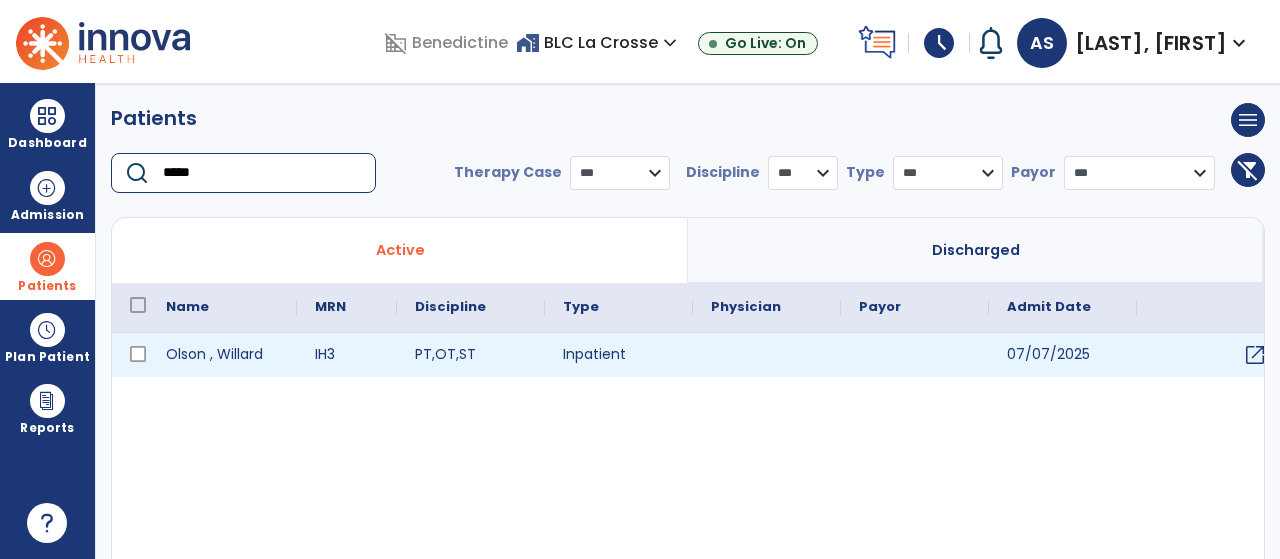 type on "*****" 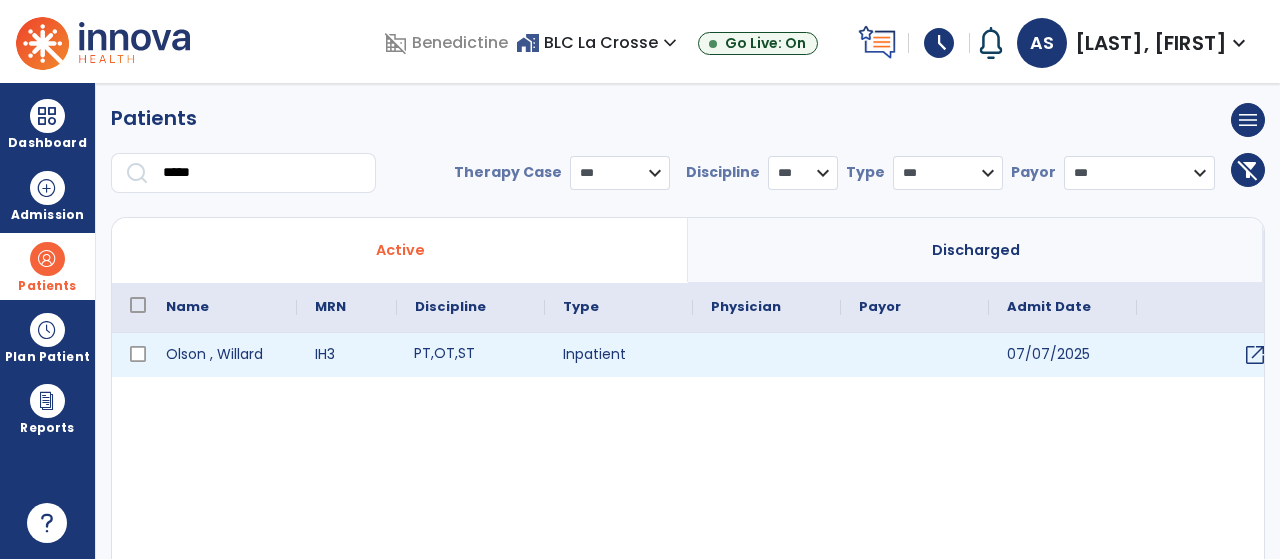 click on "PT" at bounding box center (422, 353) 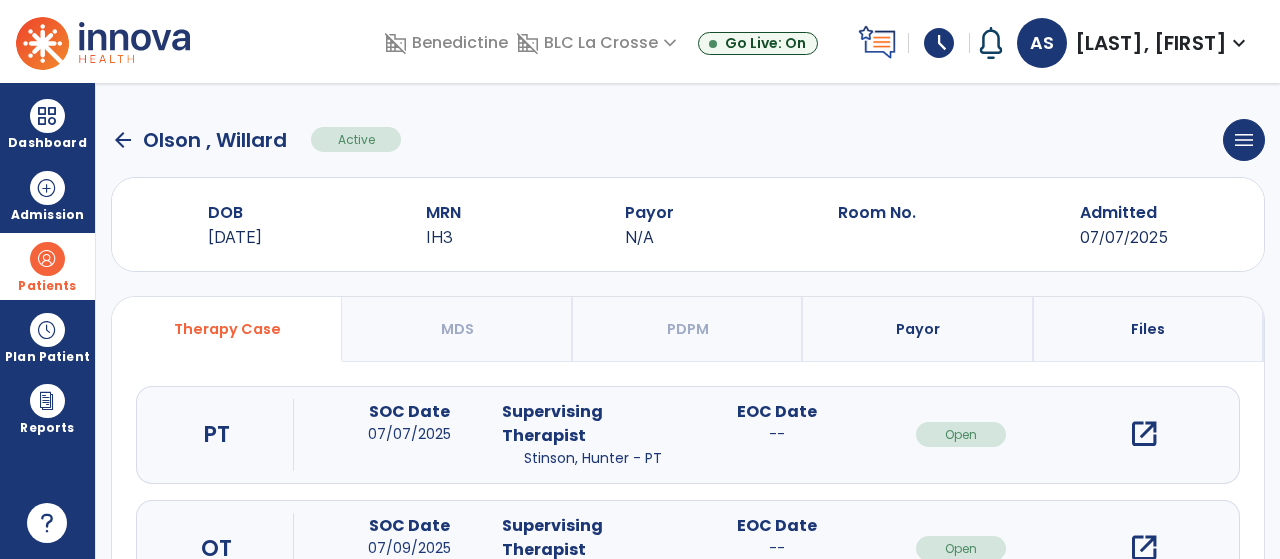 scroll, scrollTop: 197, scrollLeft: 0, axis: vertical 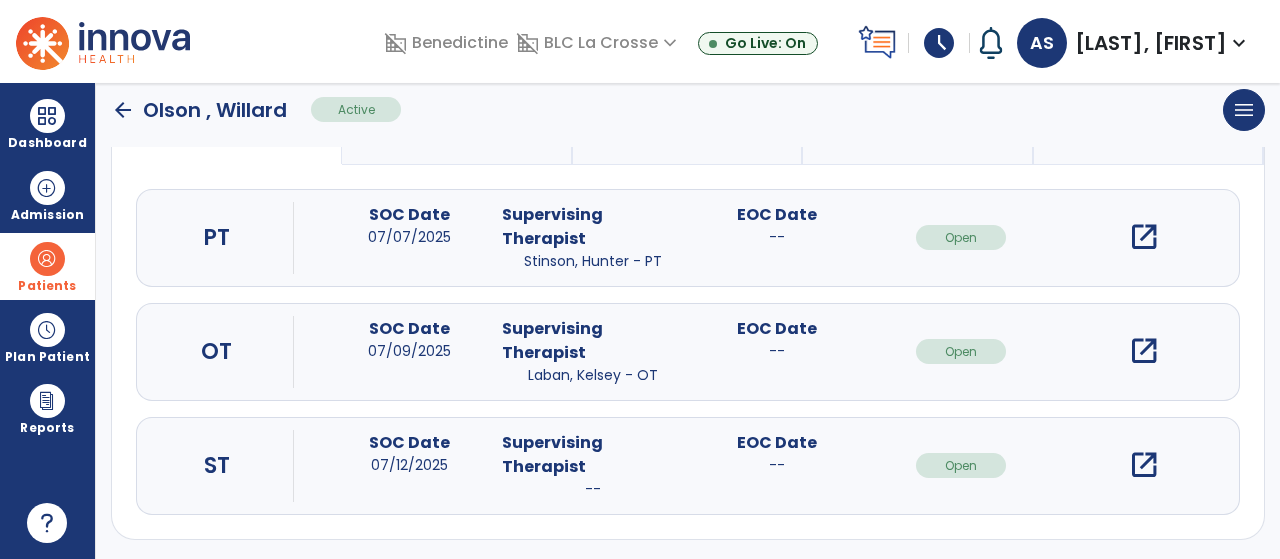 click on "open_in_new" at bounding box center (1144, 465) 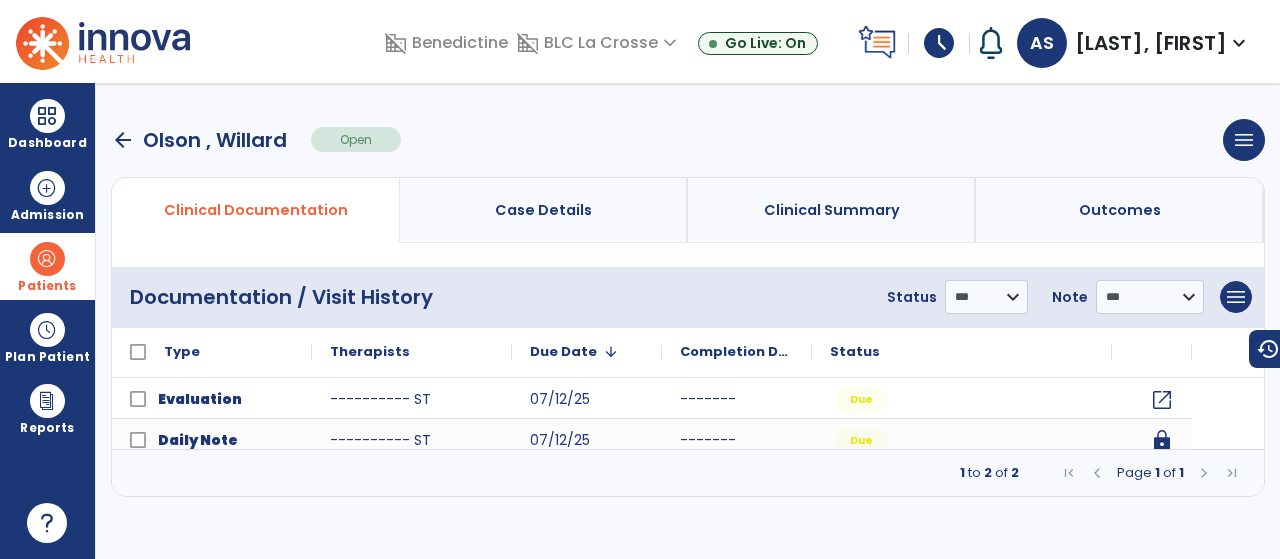 scroll, scrollTop: 0, scrollLeft: 0, axis: both 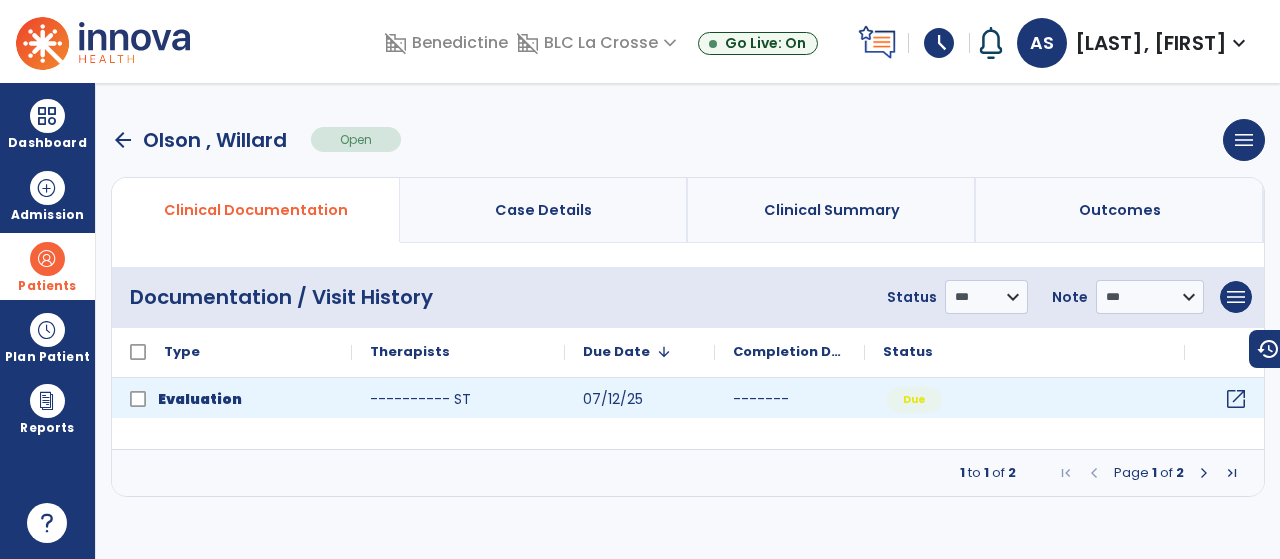 click on "open_in_new" 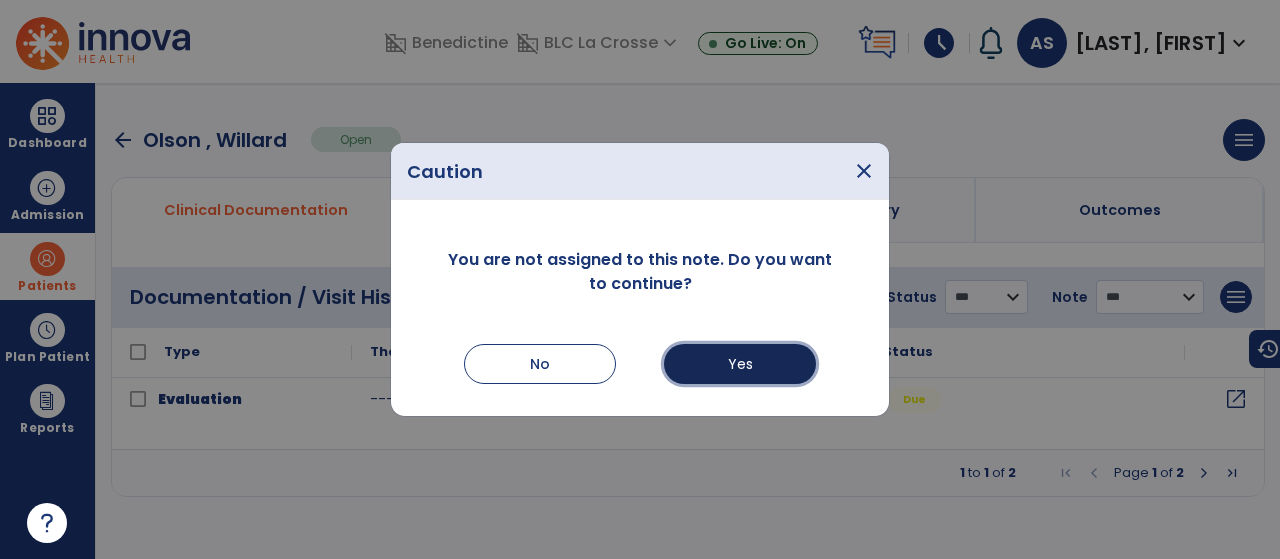 click on "Yes" at bounding box center (740, 364) 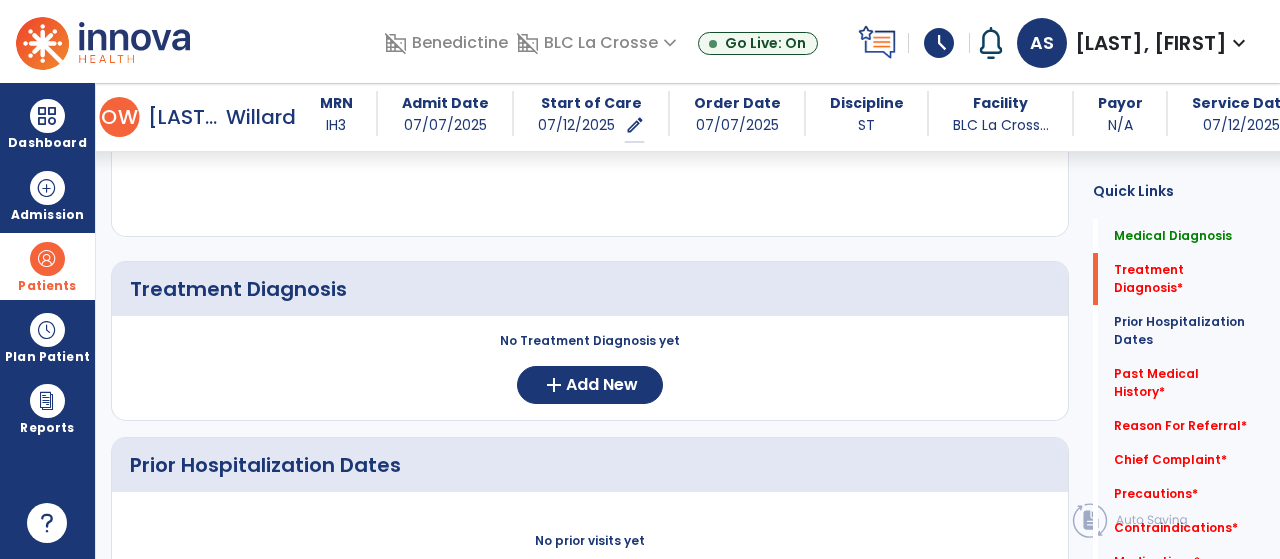 scroll, scrollTop: 369, scrollLeft: 0, axis: vertical 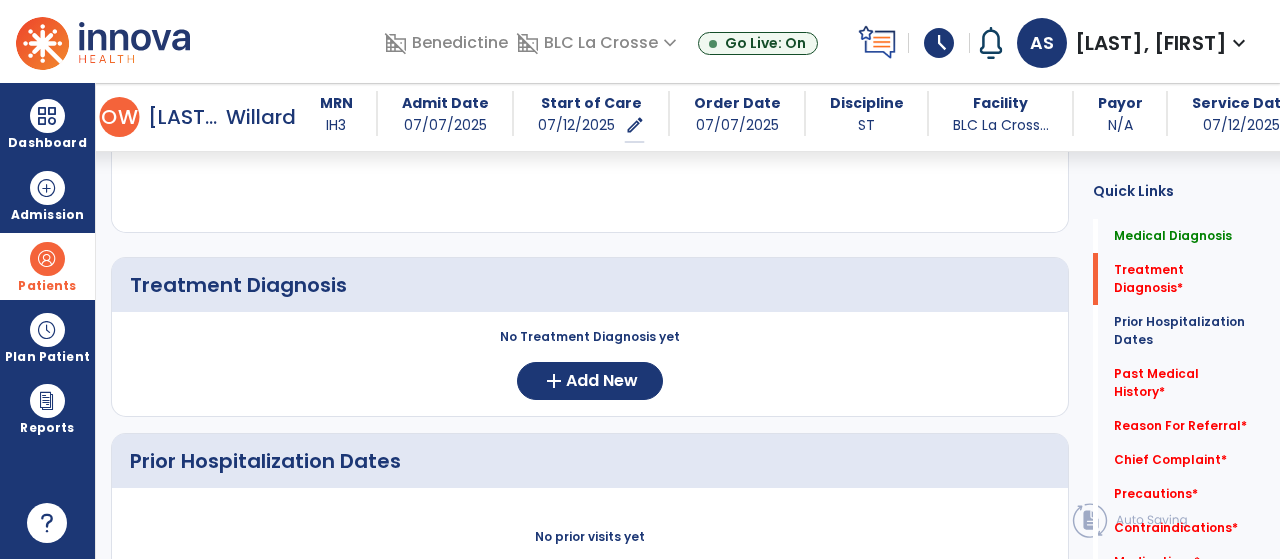click on "No Treatment Diagnosis yet  add  Add New" 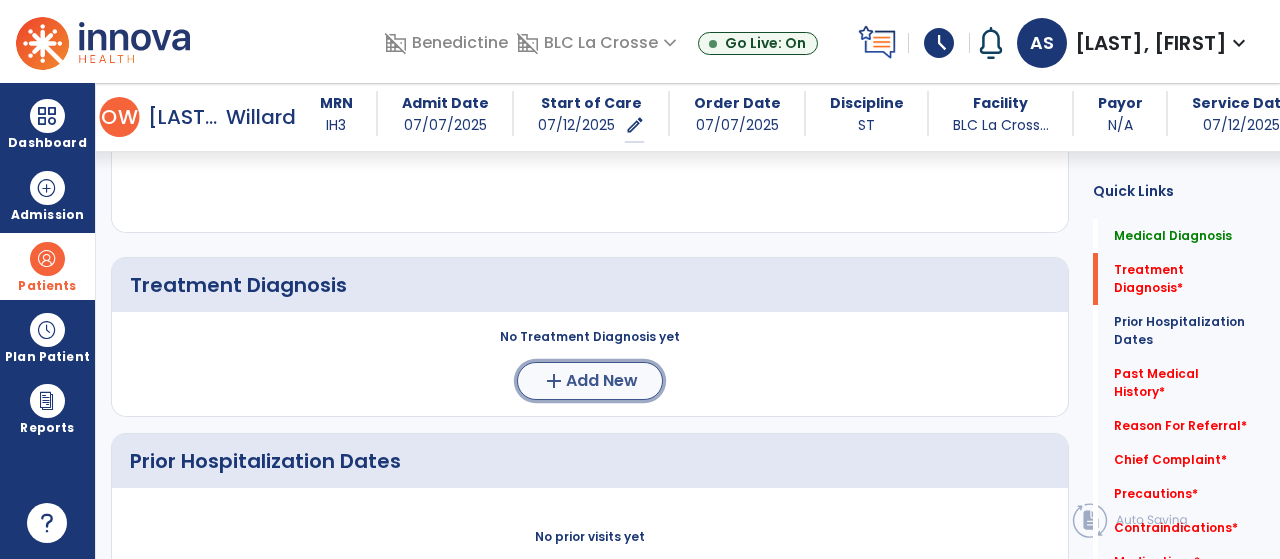 click on "add  Add New" 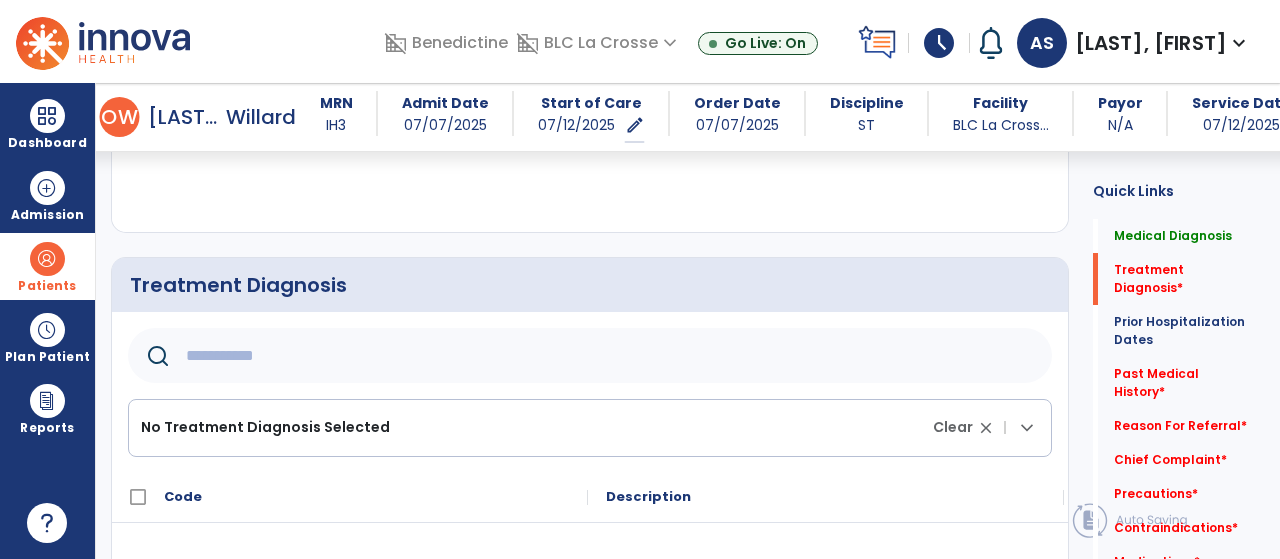 click 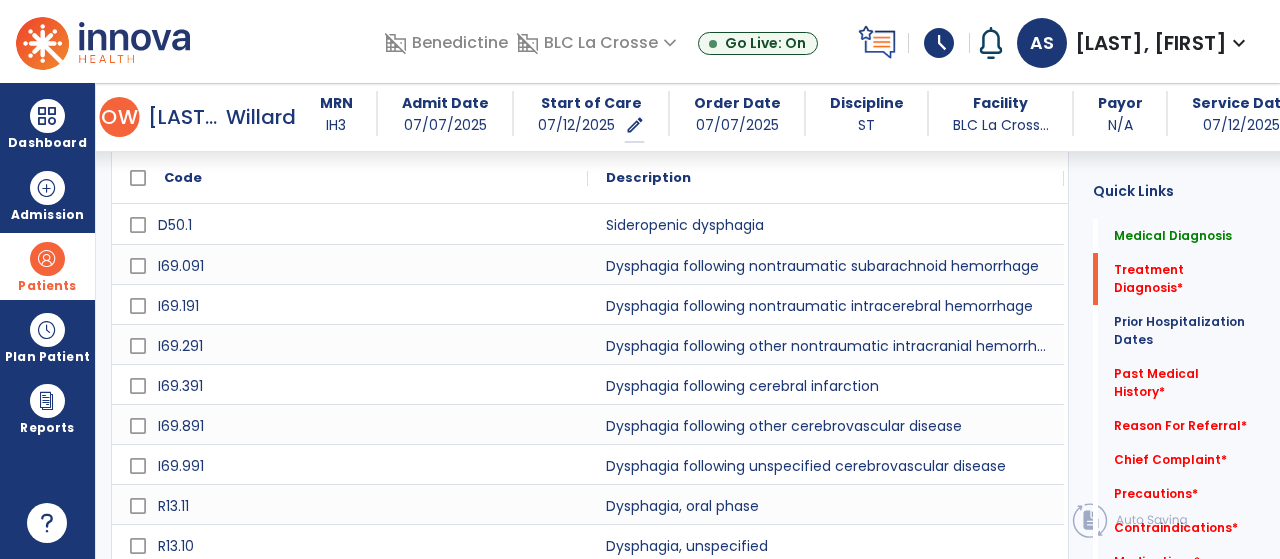 scroll, scrollTop: 760, scrollLeft: 0, axis: vertical 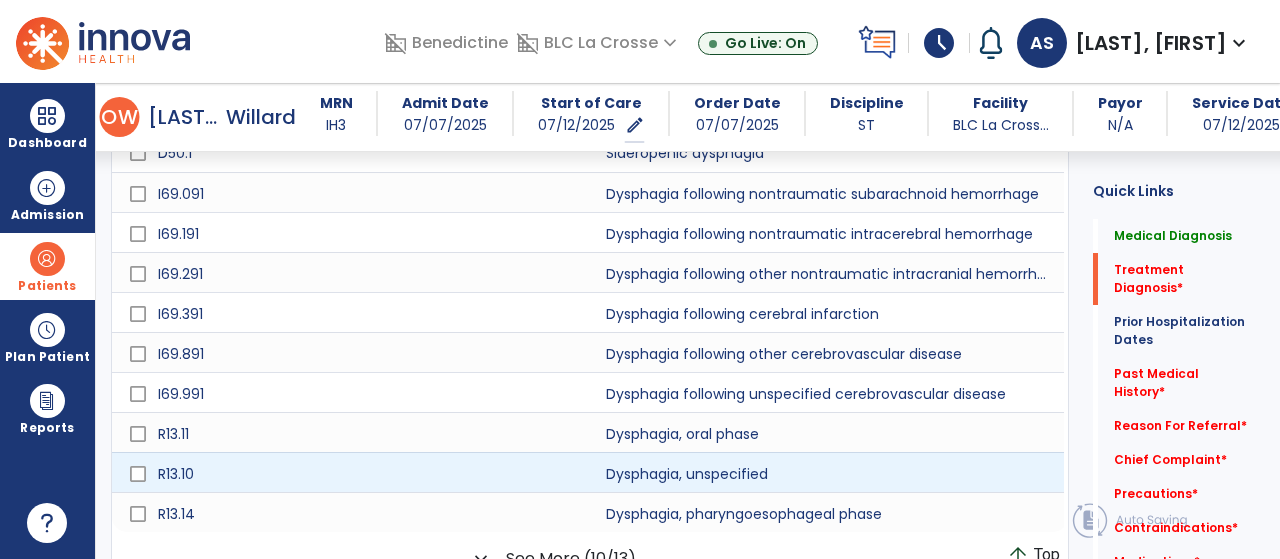 type on "*********" 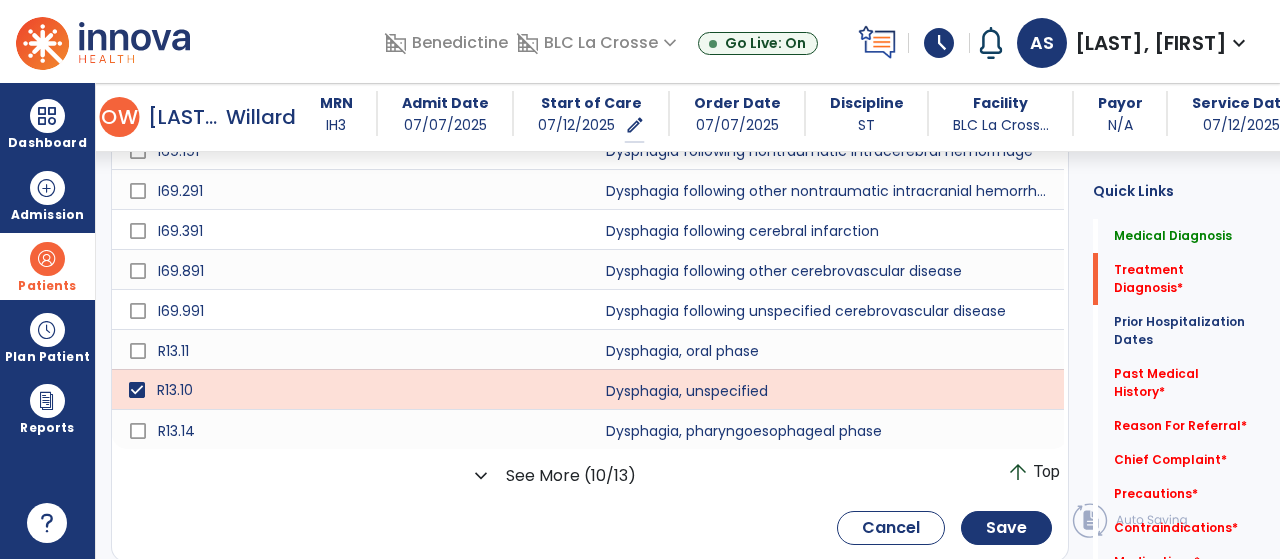 scroll, scrollTop: 850, scrollLeft: 0, axis: vertical 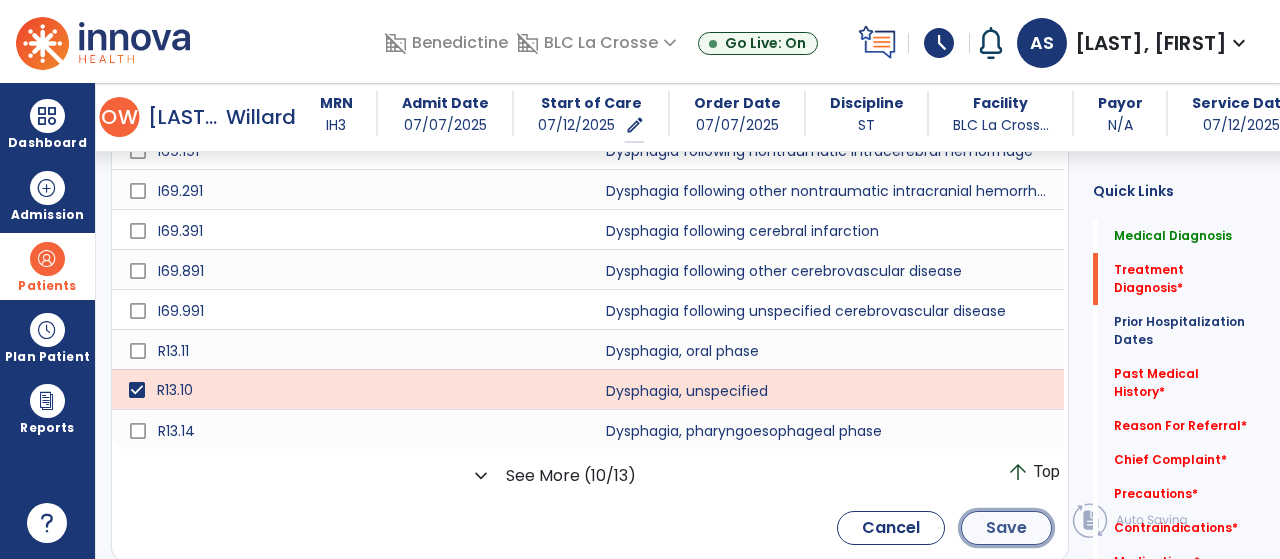 click on "Save" 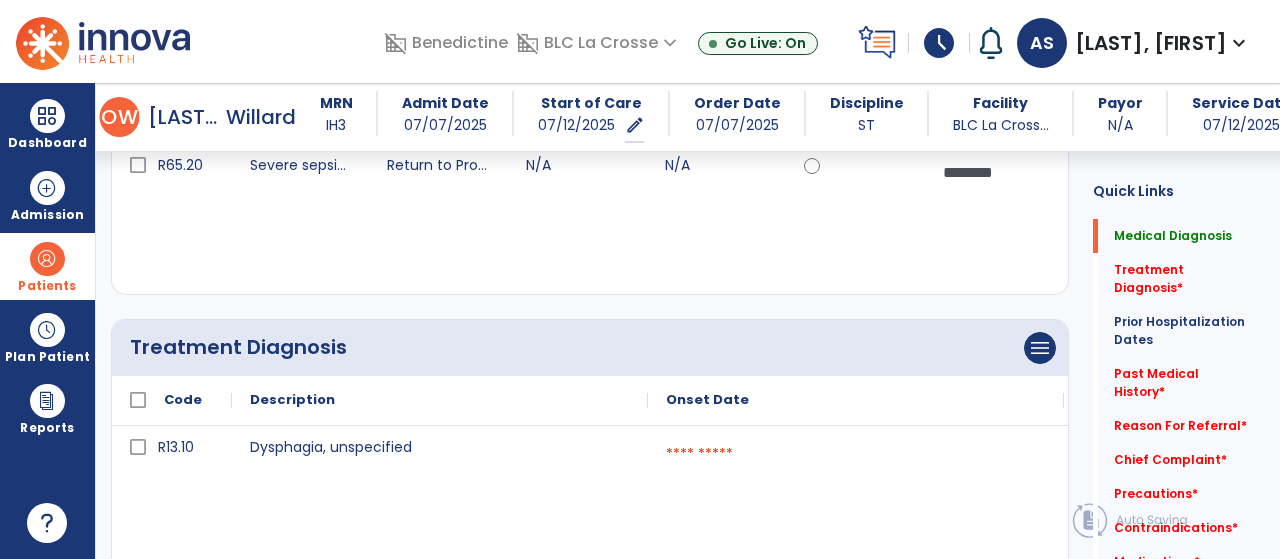 scroll, scrollTop: 306, scrollLeft: 0, axis: vertical 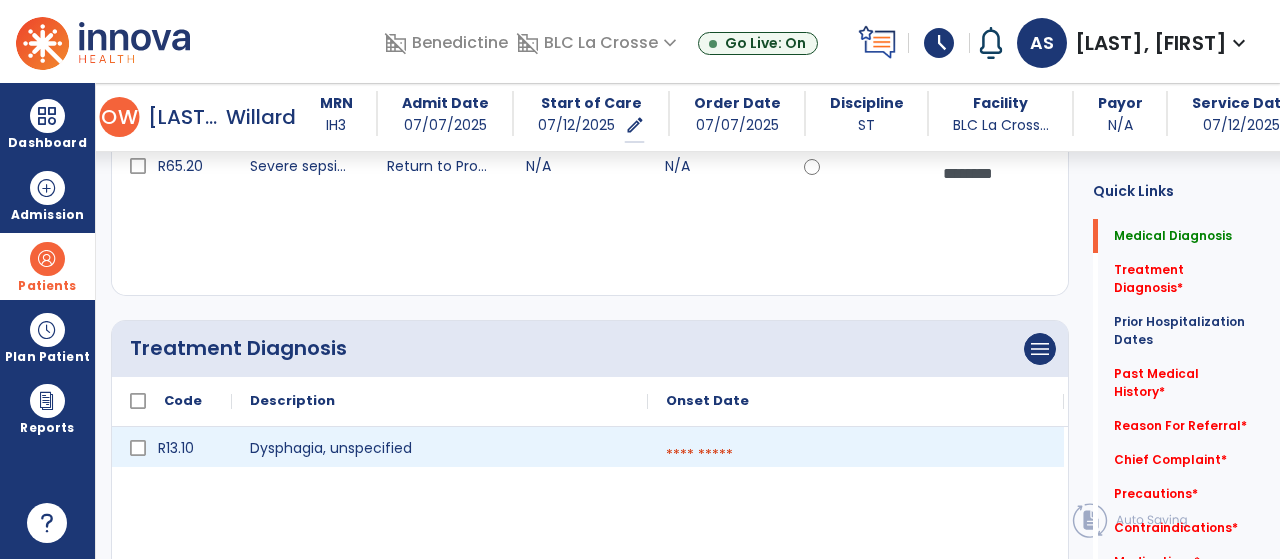 click at bounding box center [856, 455] 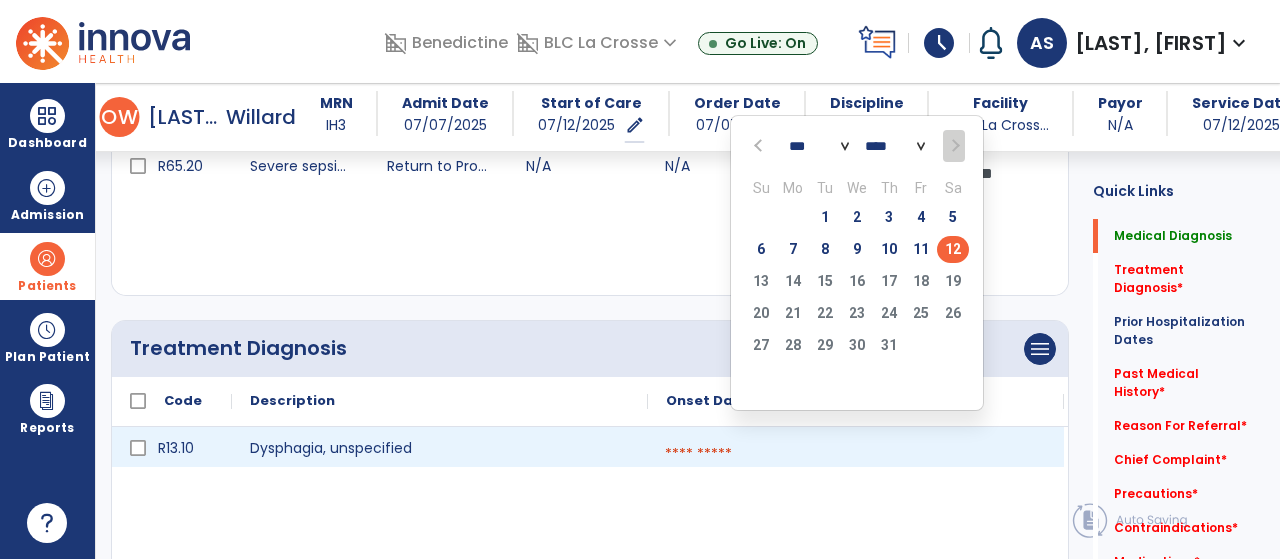 click at bounding box center [856, 454] 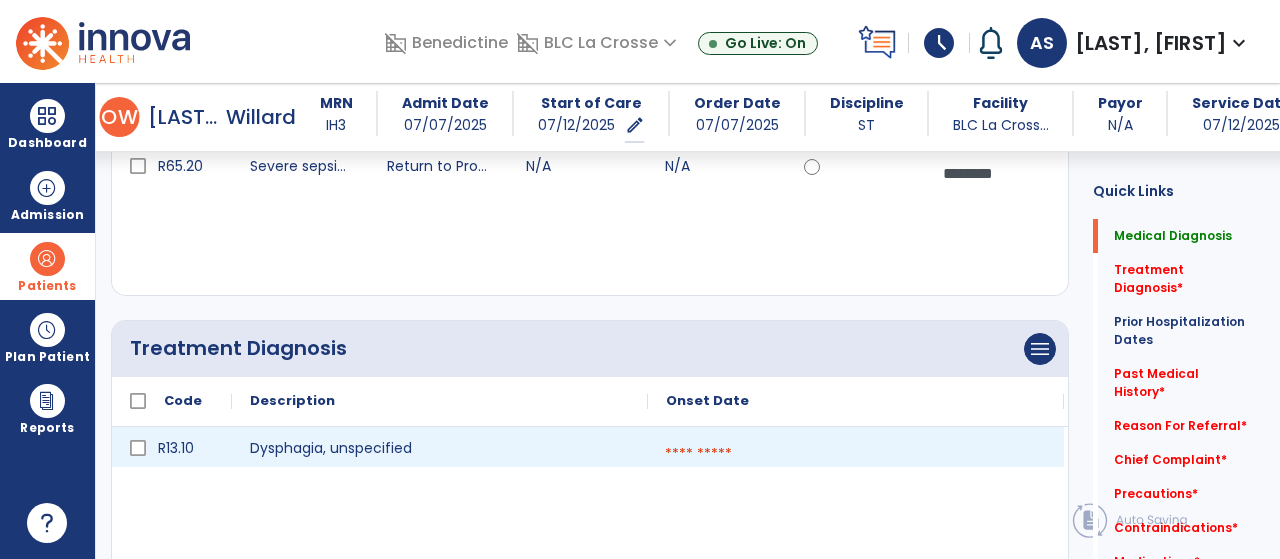 click at bounding box center (856, 454) 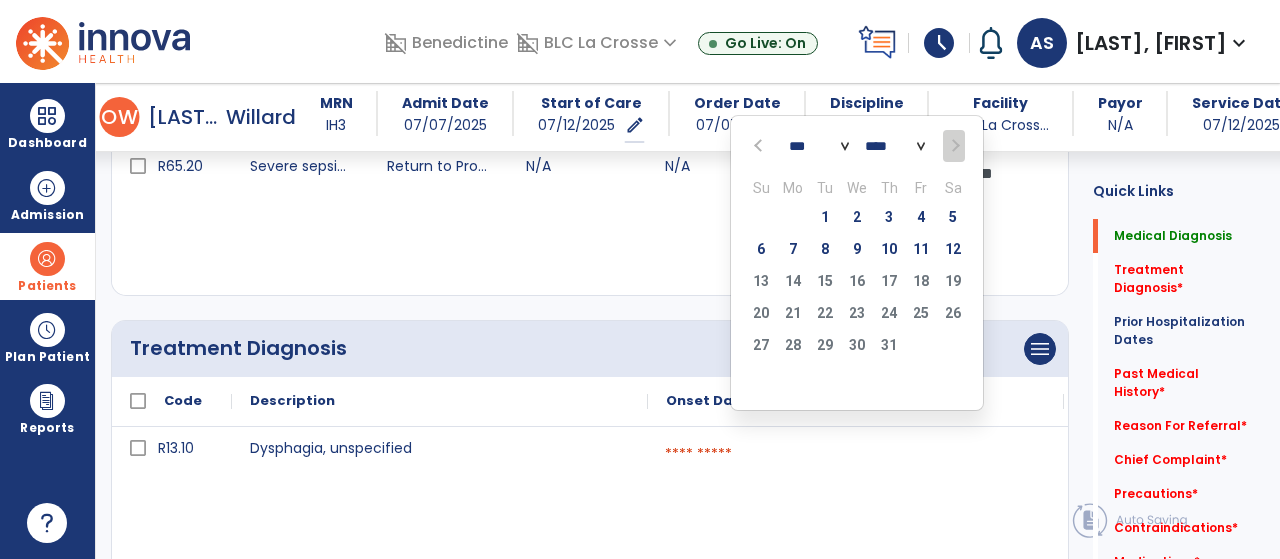drag, startPoint x: 966, startPoint y: 275, endPoint x: 957, endPoint y: 263, distance: 15 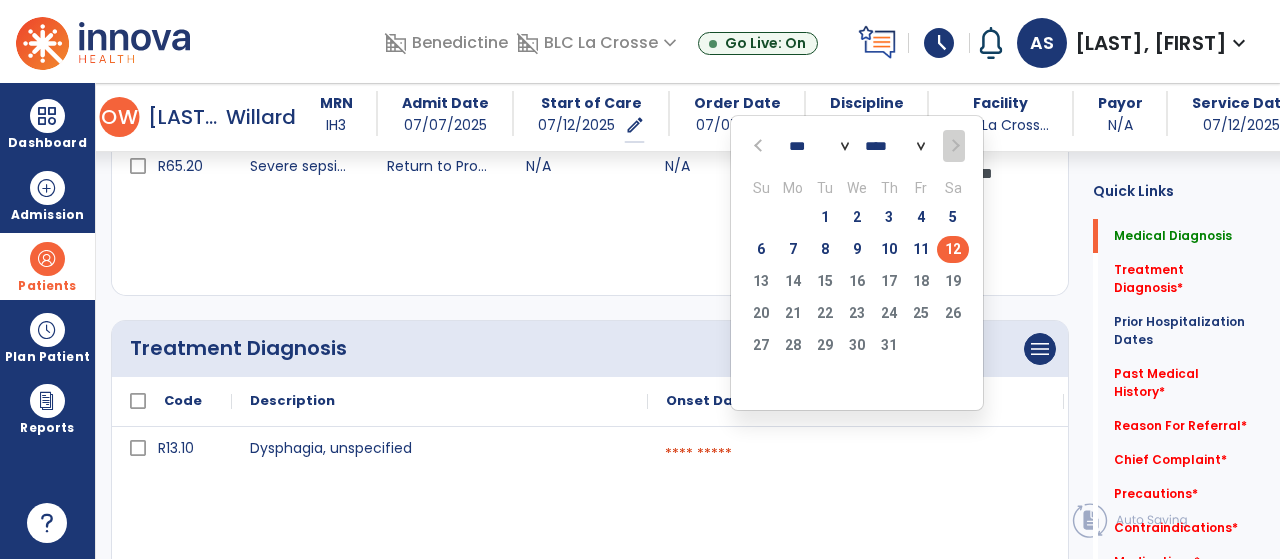 click on "12" 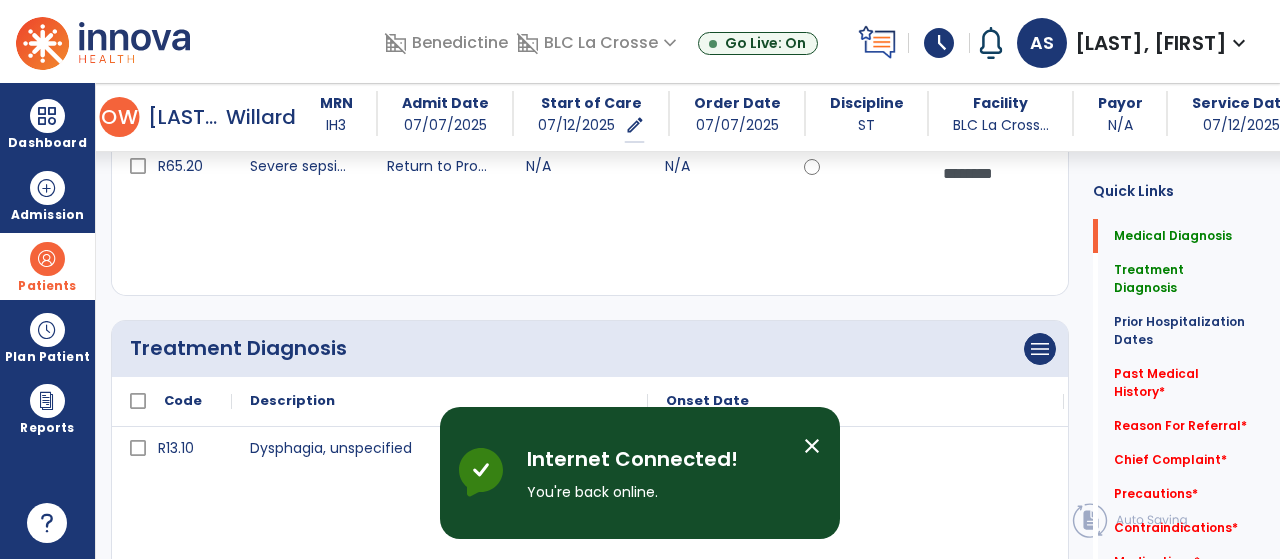 click on "close" at bounding box center [812, 446] 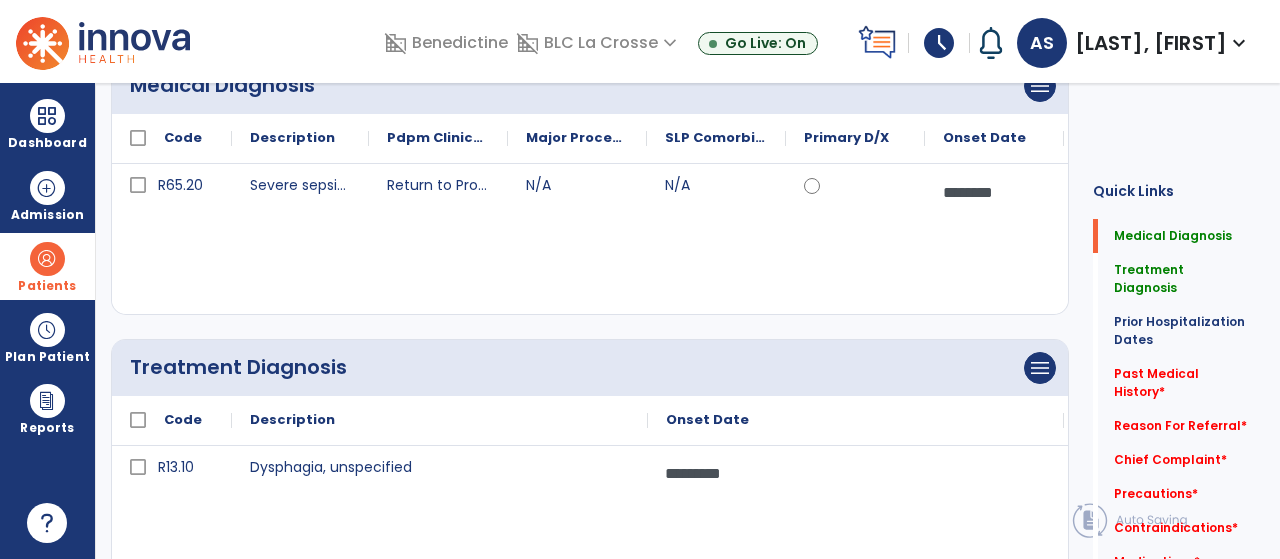 scroll, scrollTop: 0, scrollLeft: 0, axis: both 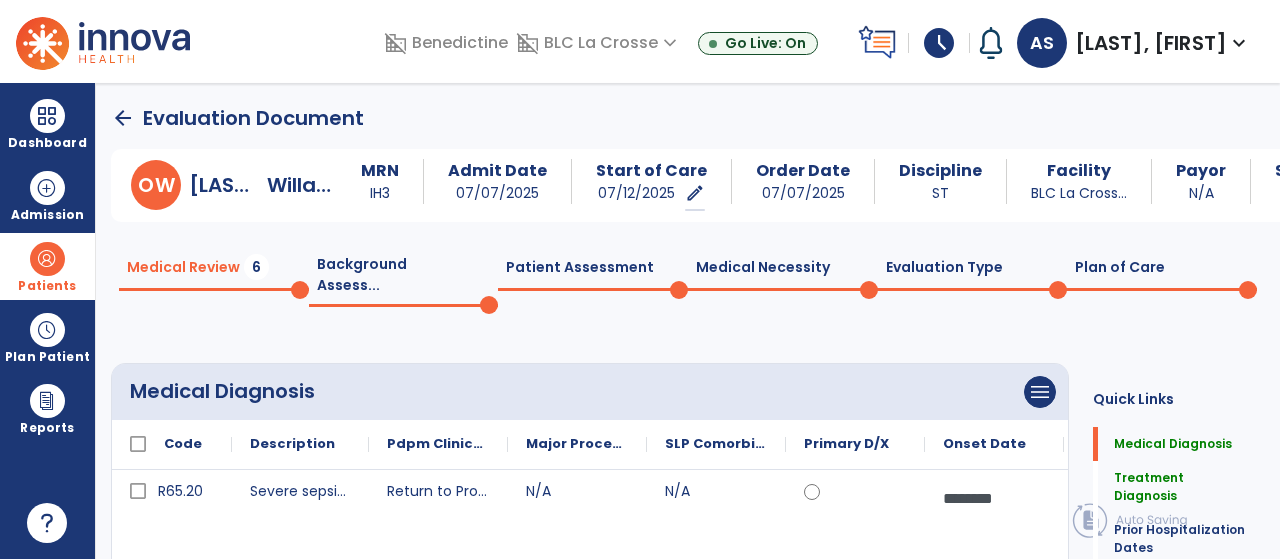 click on "arrow_back" 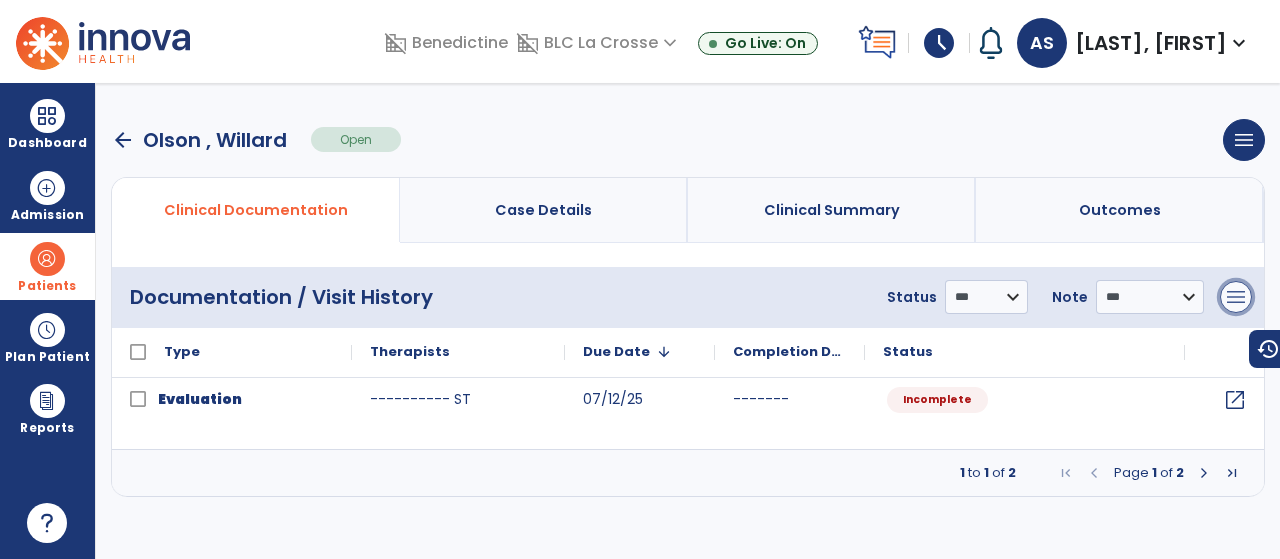click on "menu" at bounding box center [1236, 297] 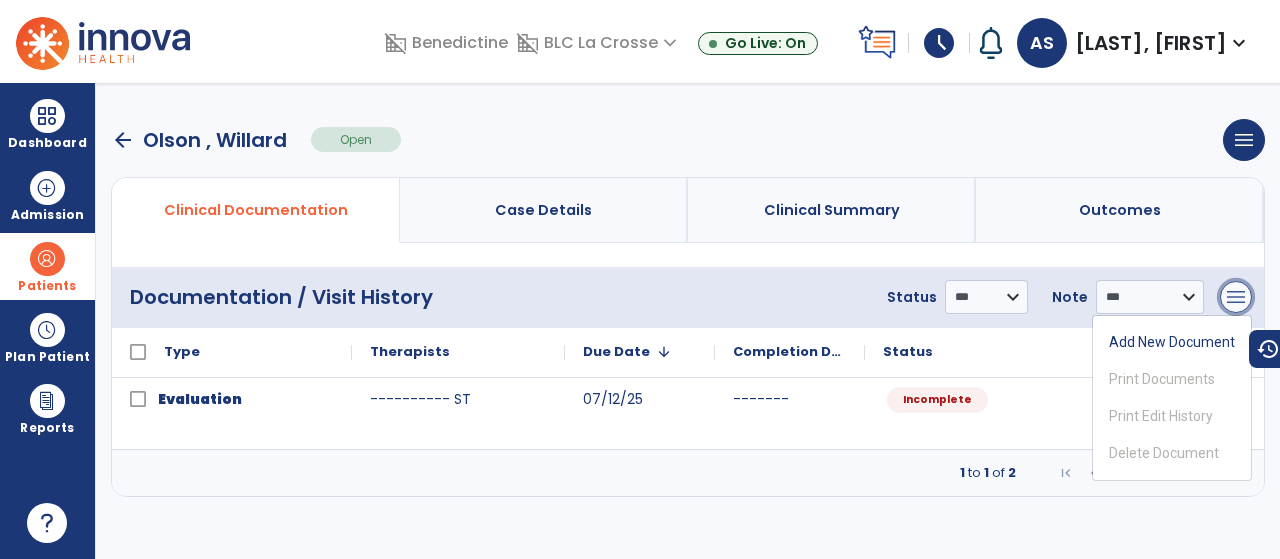 click on "menu" at bounding box center (1236, 297) 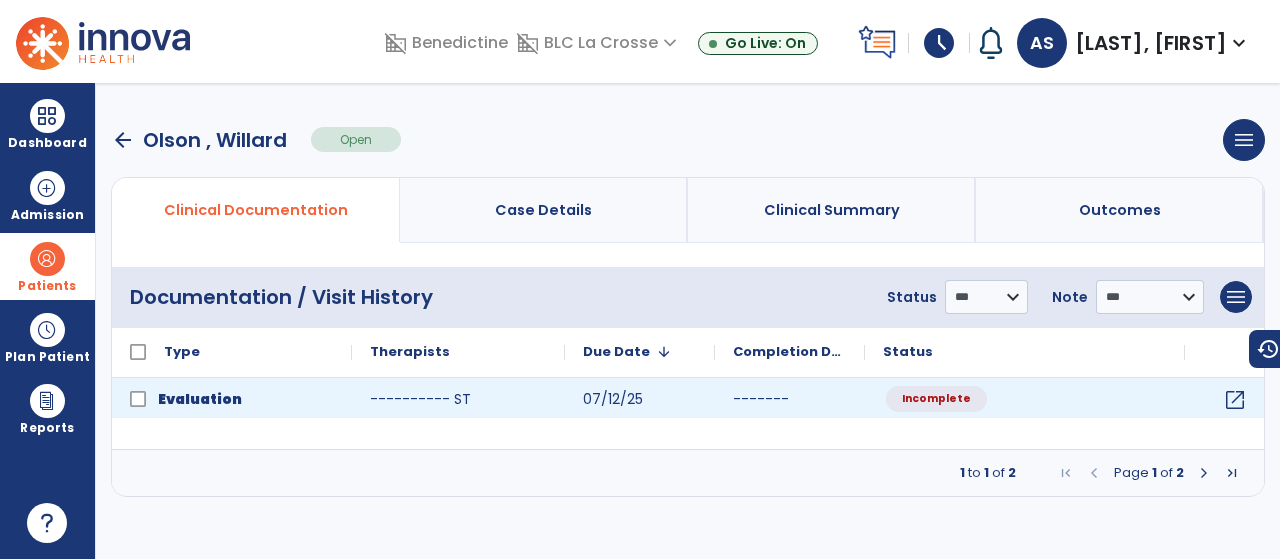 click on "Incomplete" 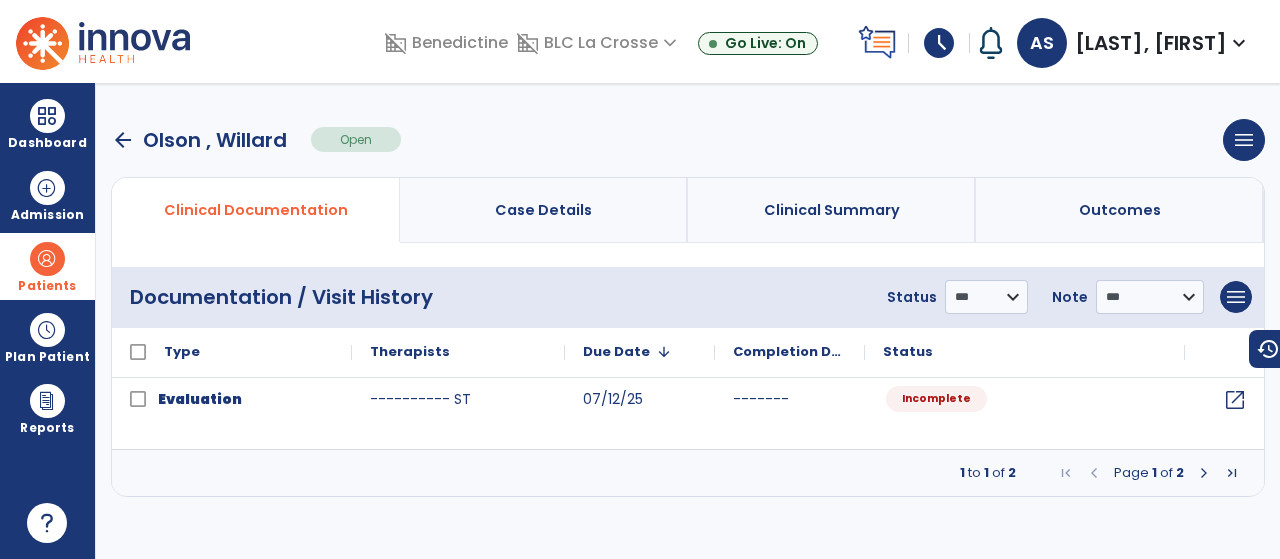 click on "**********" at bounding box center (1065, 297) 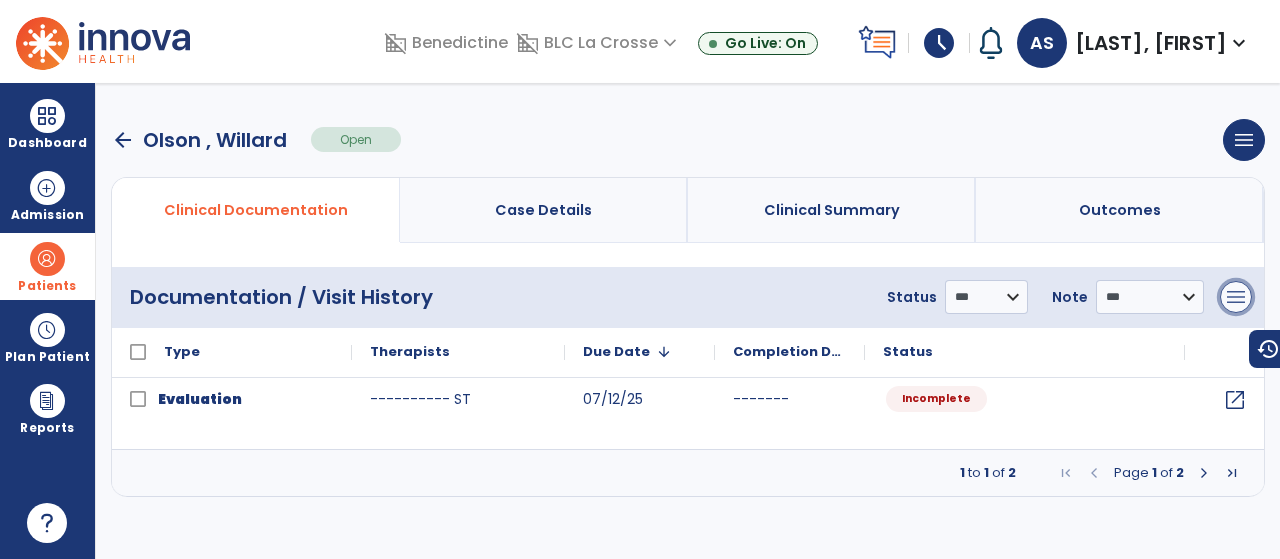 click on "menu" at bounding box center (1236, 297) 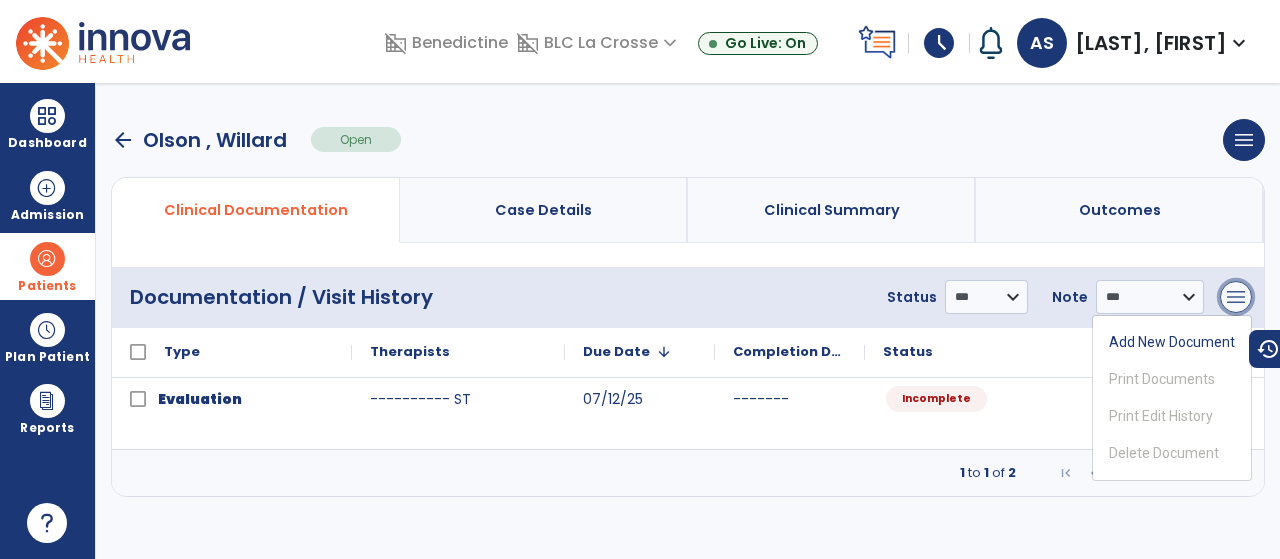 click on "menu" at bounding box center [1236, 297] 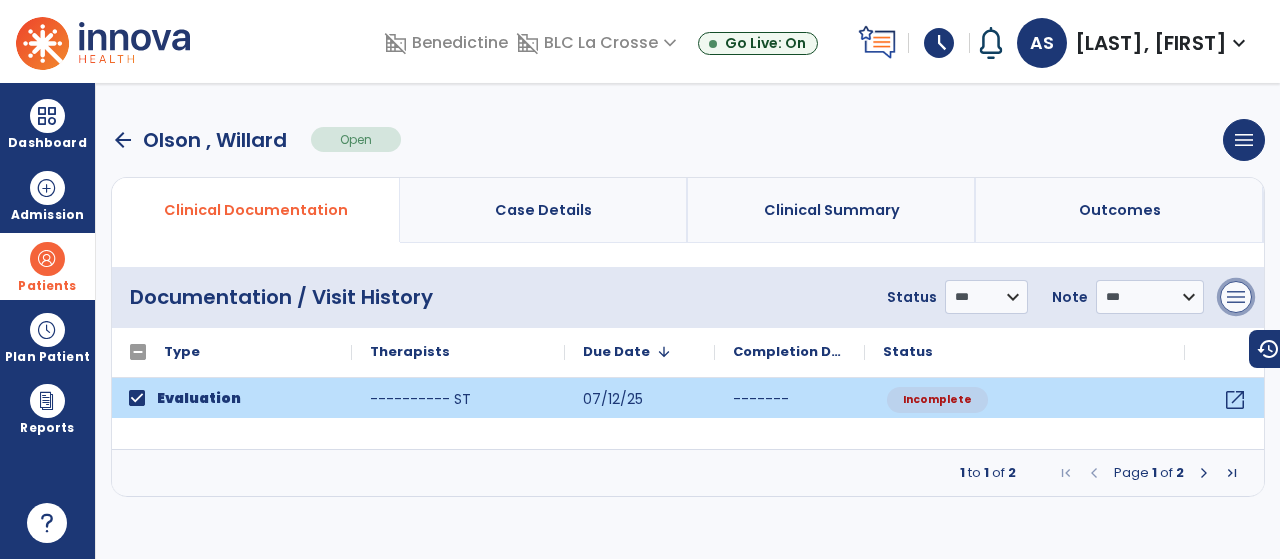click on "menu" at bounding box center (1236, 297) 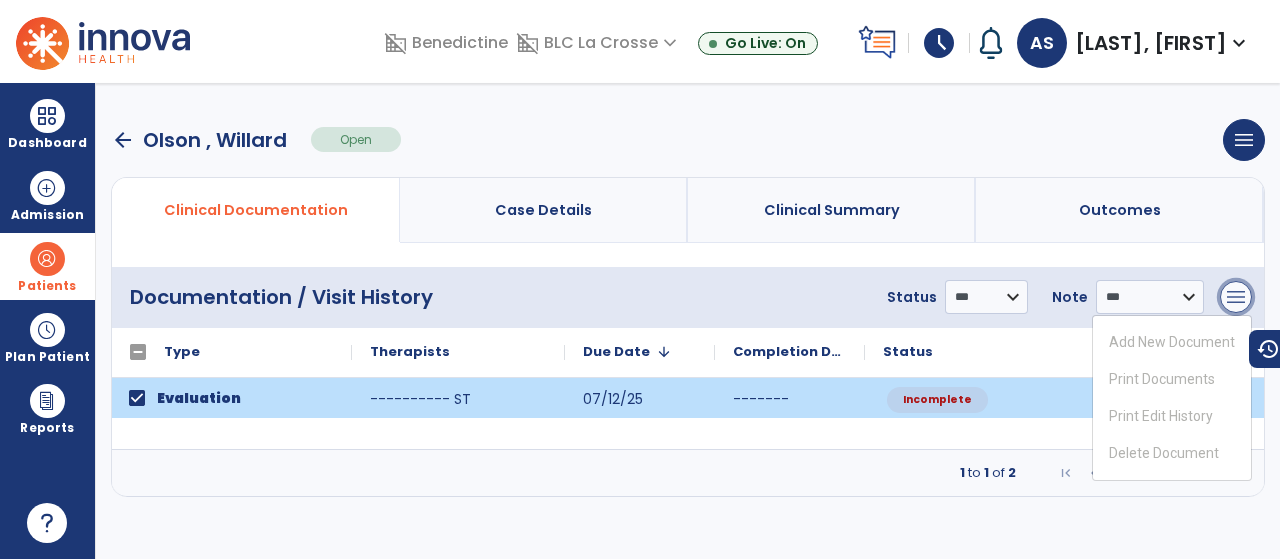click on "menu" at bounding box center (1236, 297) 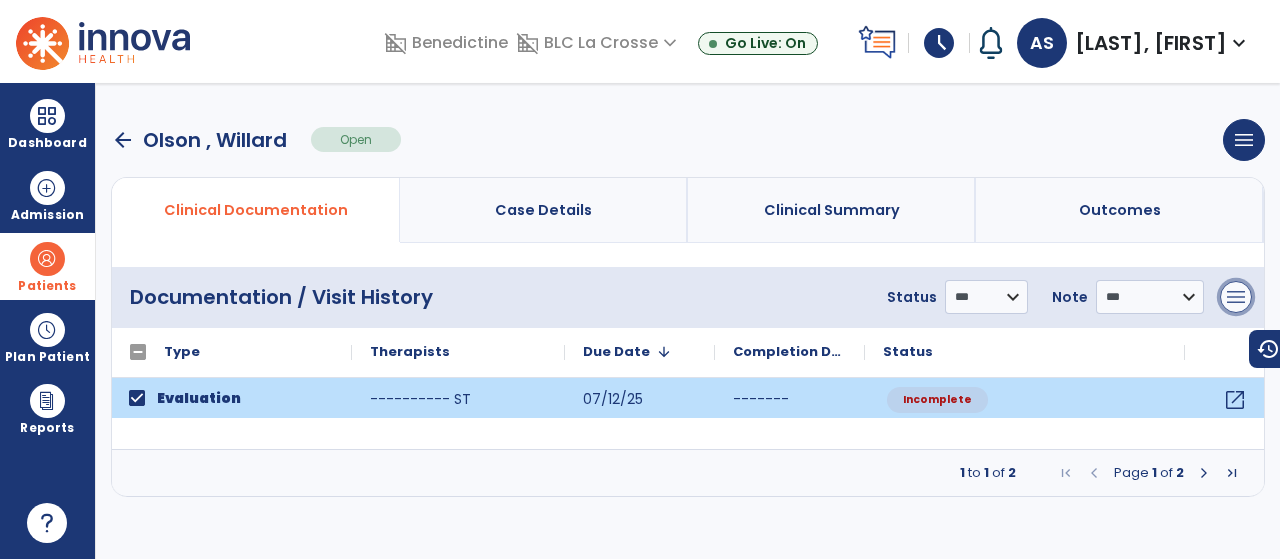 click on "menu" at bounding box center (1236, 297) 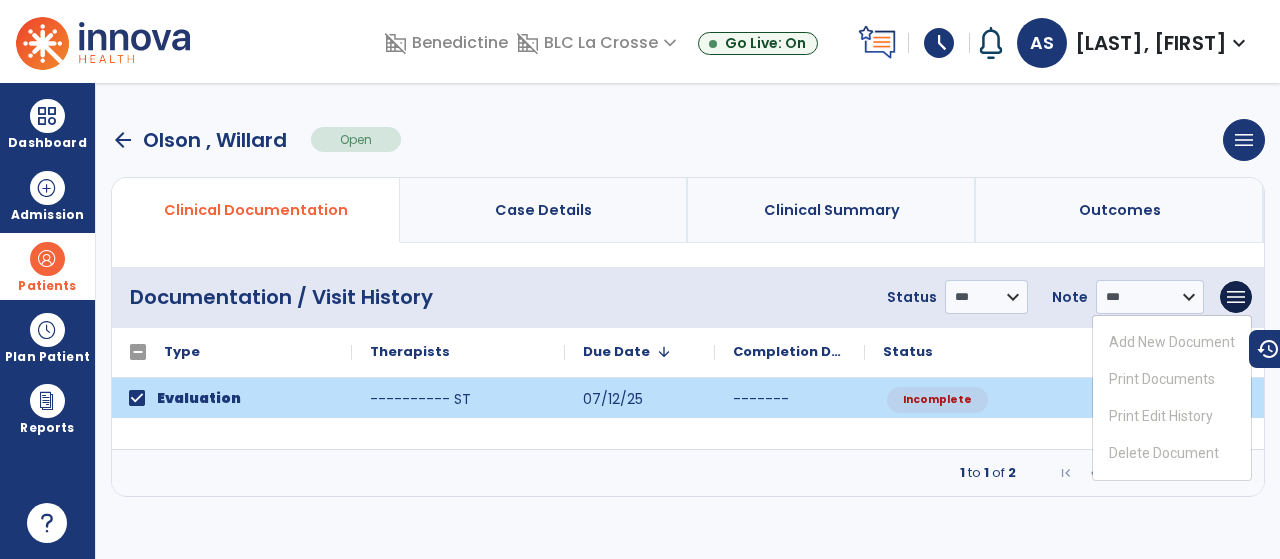 click on "Evaluation ---------- ST 07/12/25 ------- Incomplete open_in_new" 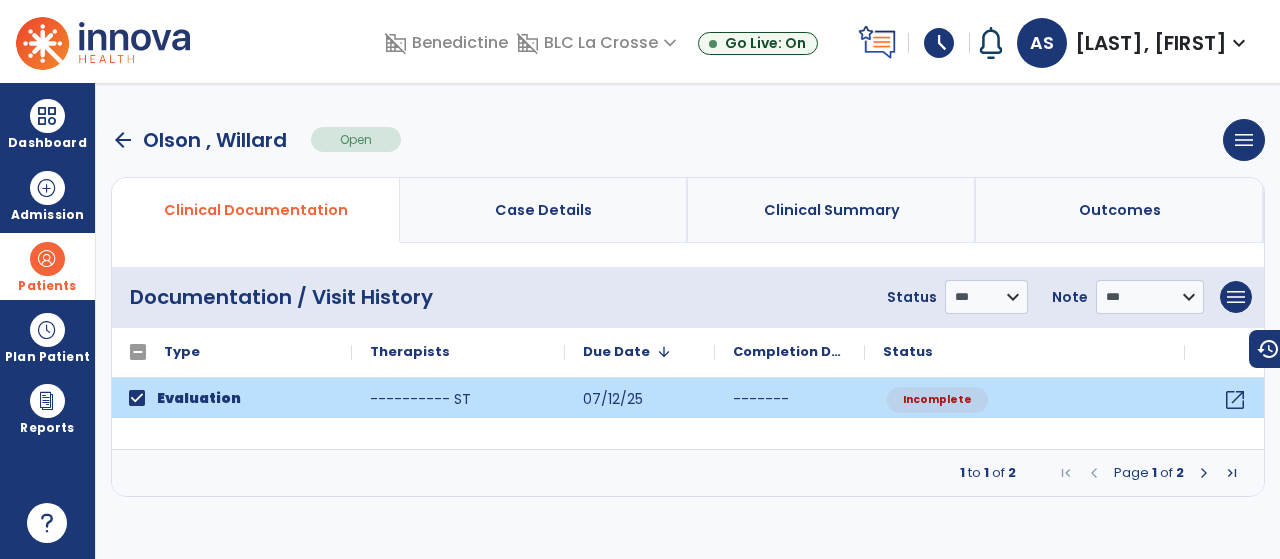 click on "arrow_back" at bounding box center (123, 140) 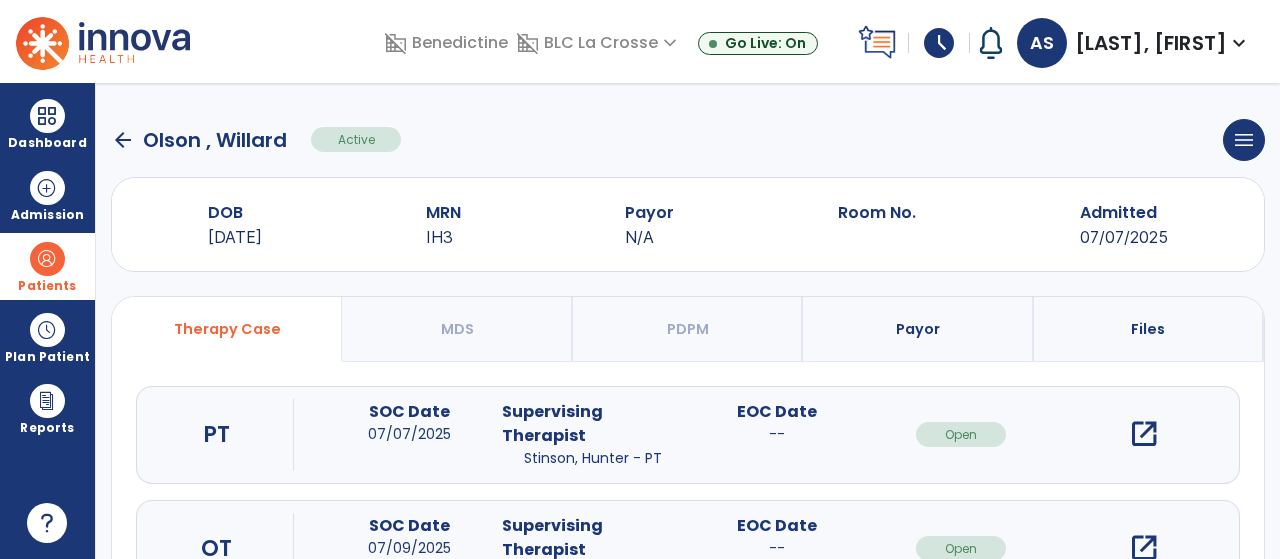 scroll, scrollTop: 197, scrollLeft: 0, axis: vertical 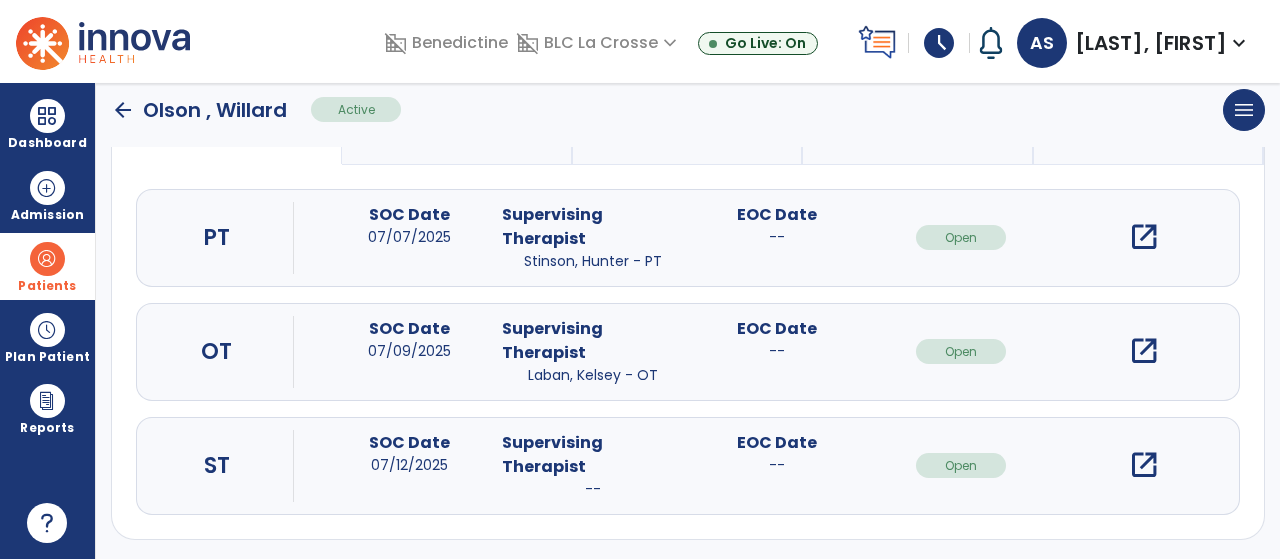 click on "open_in_new" at bounding box center [1144, 465] 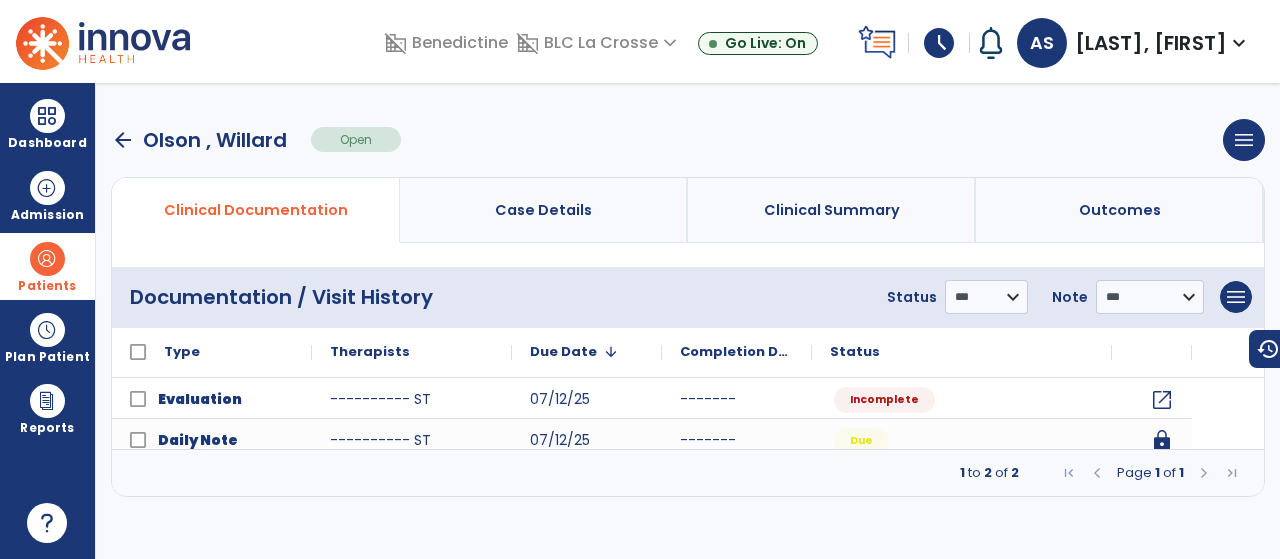 scroll, scrollTop: 0, scrollLeft: 0, axis: both 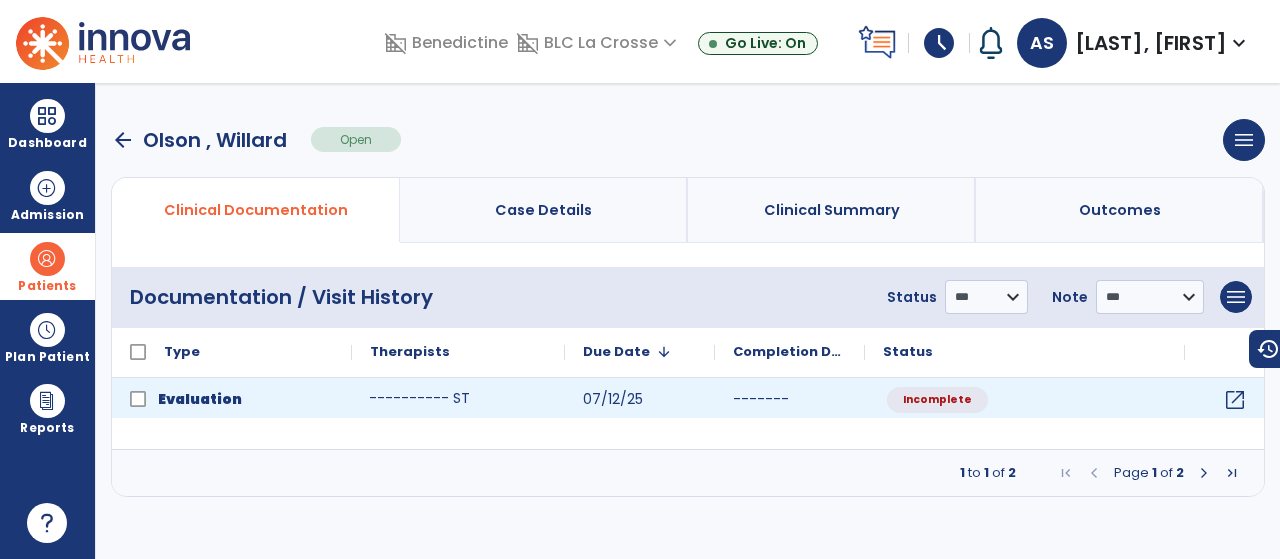 click on "---------- ST" 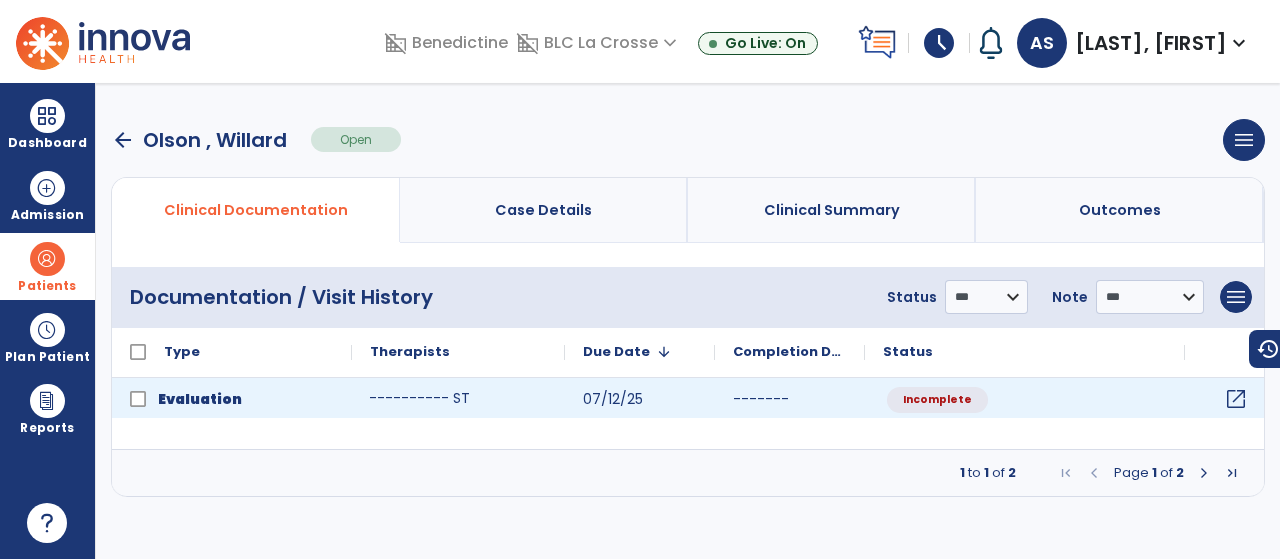 click on "open_in_new" 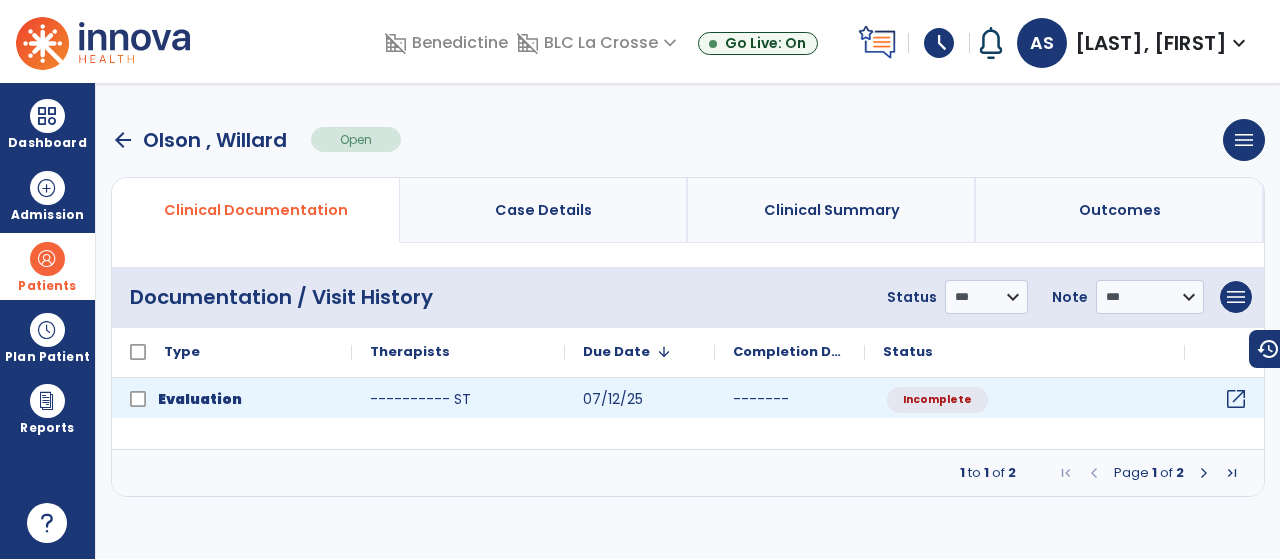 click on "open_in_new" 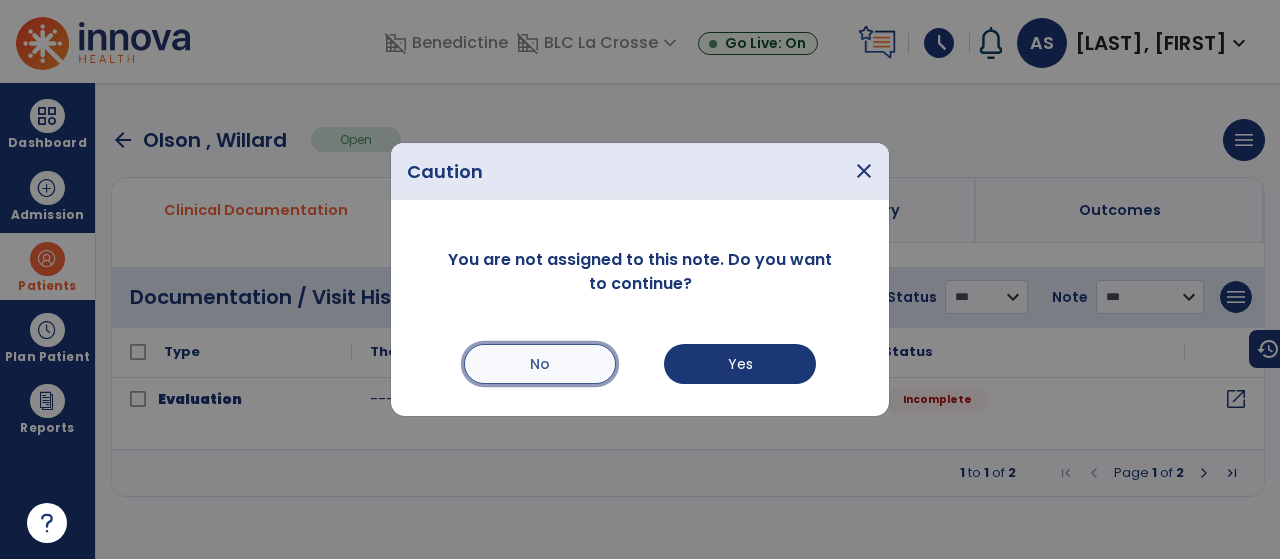 click on "No" at bounding box center [540, 364] 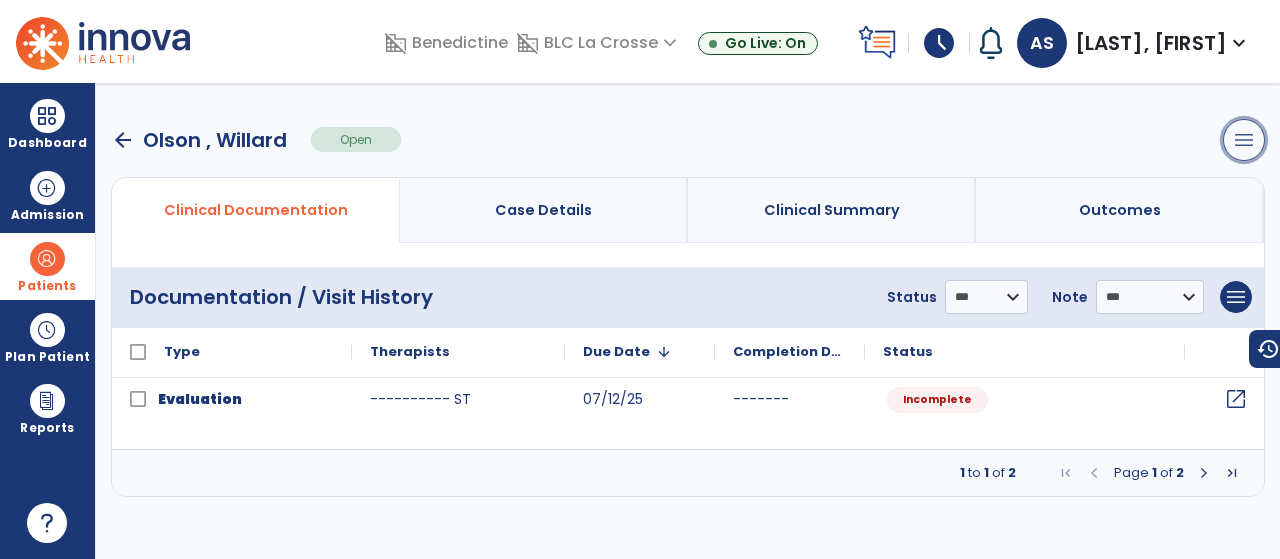 click on "menu" at bounding box center (1244, 140) 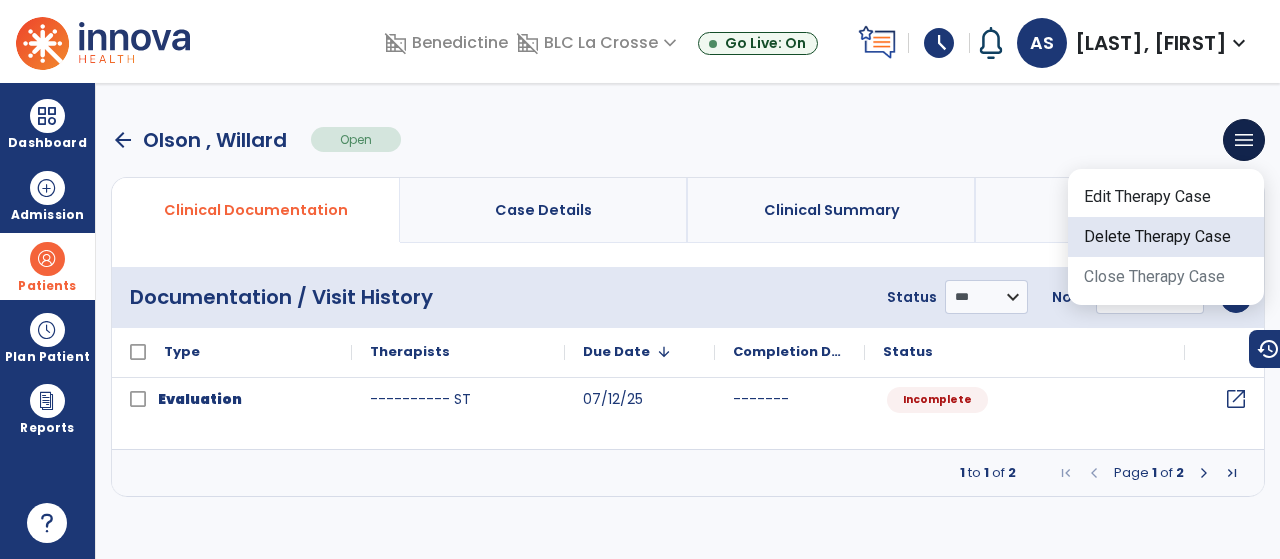 click on "Delete Therapy Case" at bounding box center (1166, 237) 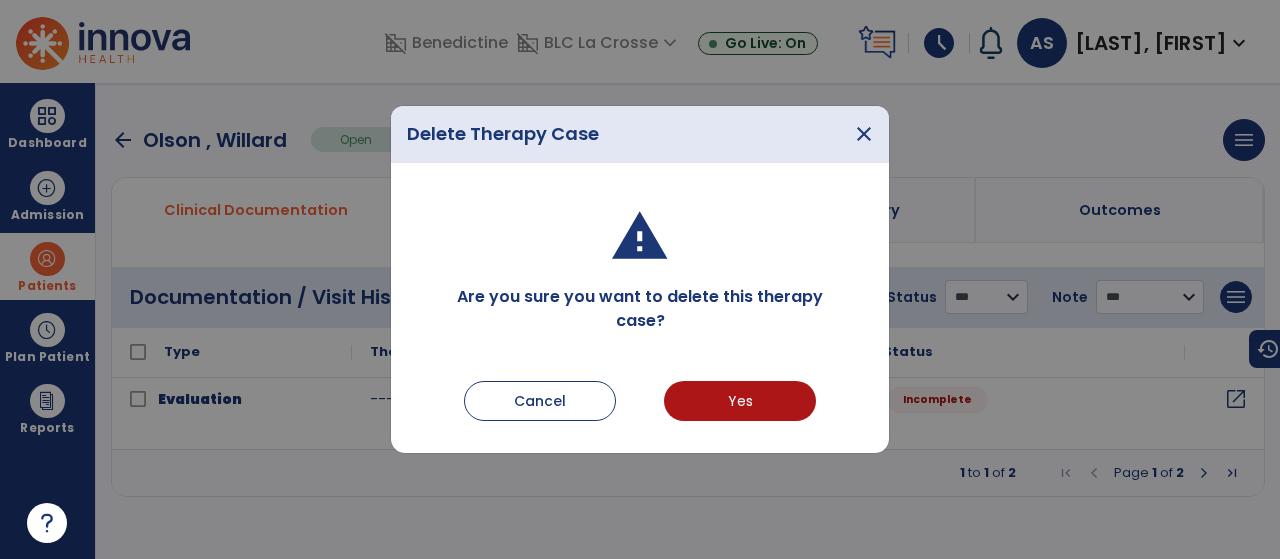 click on "Are you sure you want to delete this therapy case?     Cancel   Yes" at bounding box center (640, 308) 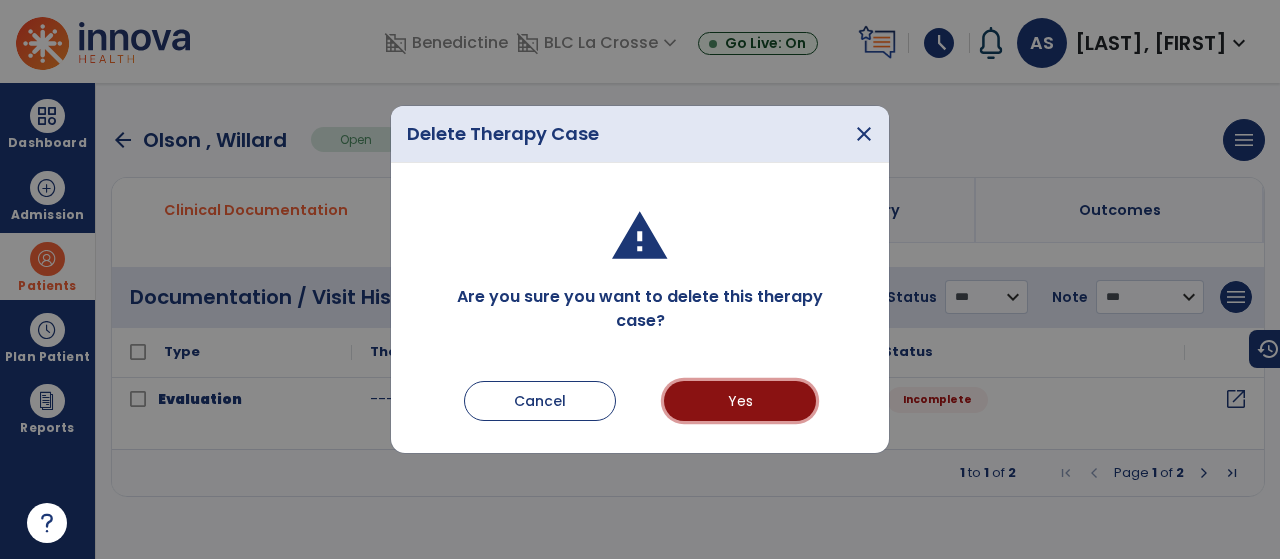 click on "Yes" at bounding box center [740, 401] 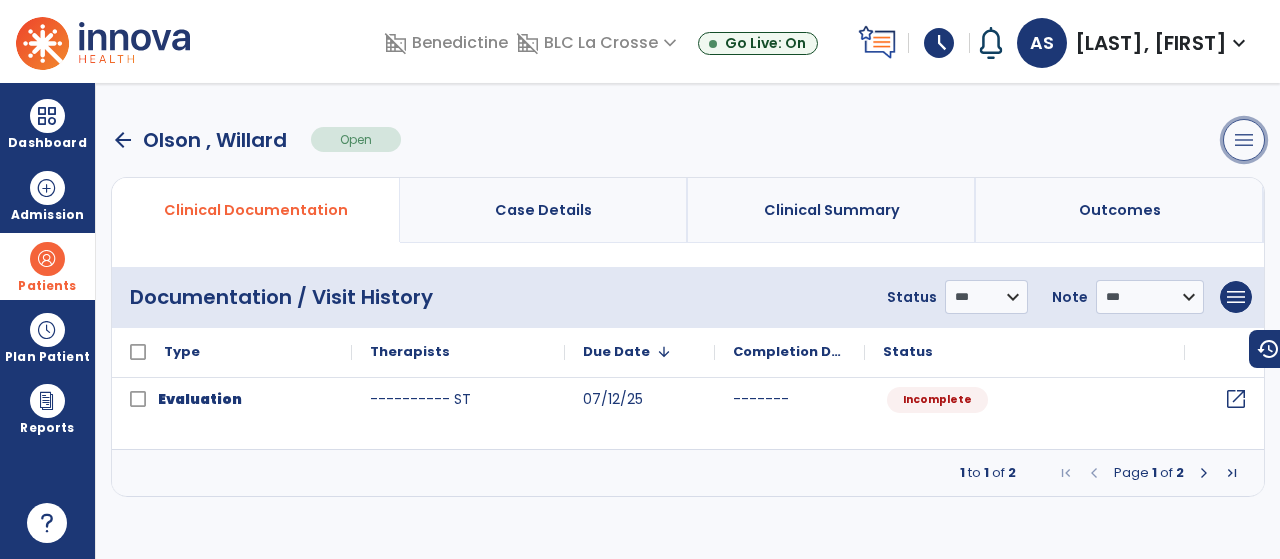 click on "menu" at bounding box center (1244, 140) 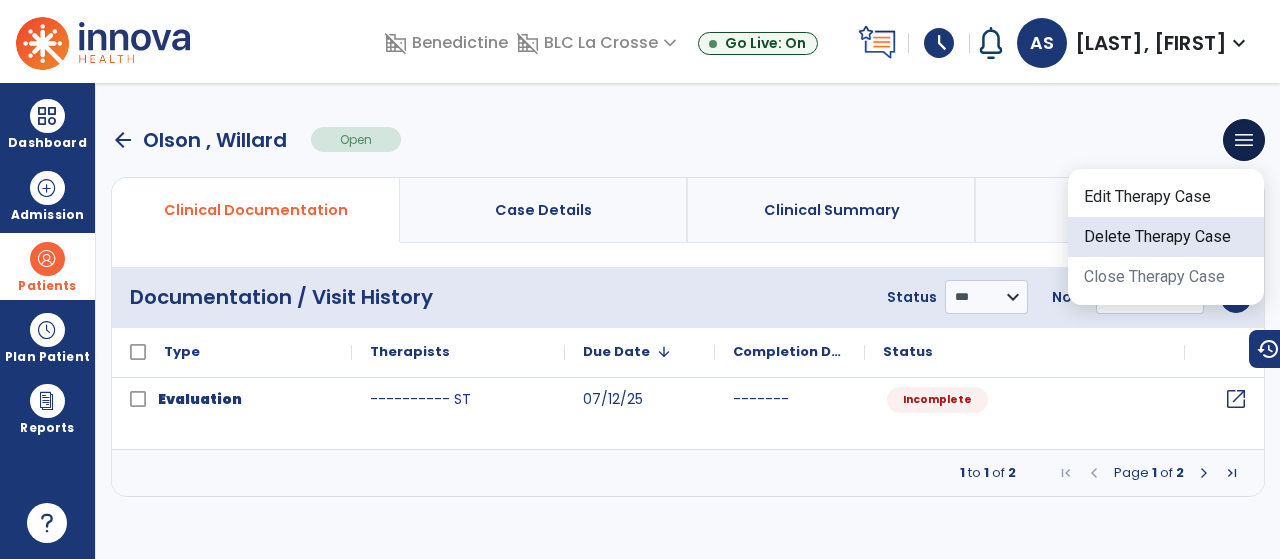 click on "Delete Therapy Case" at bounding box center [1166, 237] 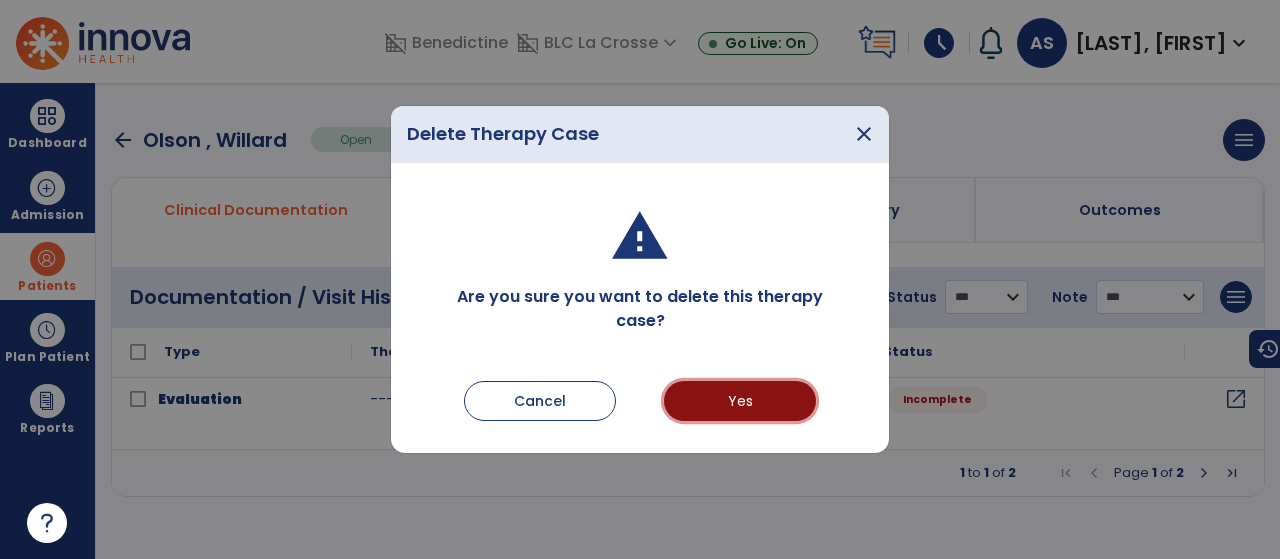 click on "Yes" at bounding box center (740, 401) 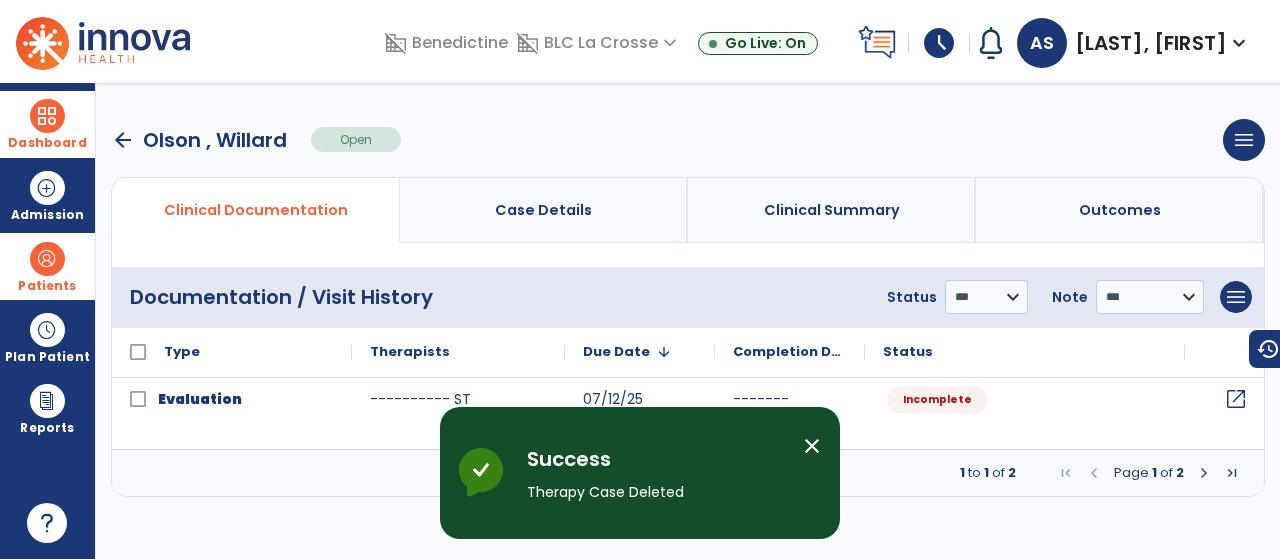 click on "Dashboard" at bounding box center (47, 124) 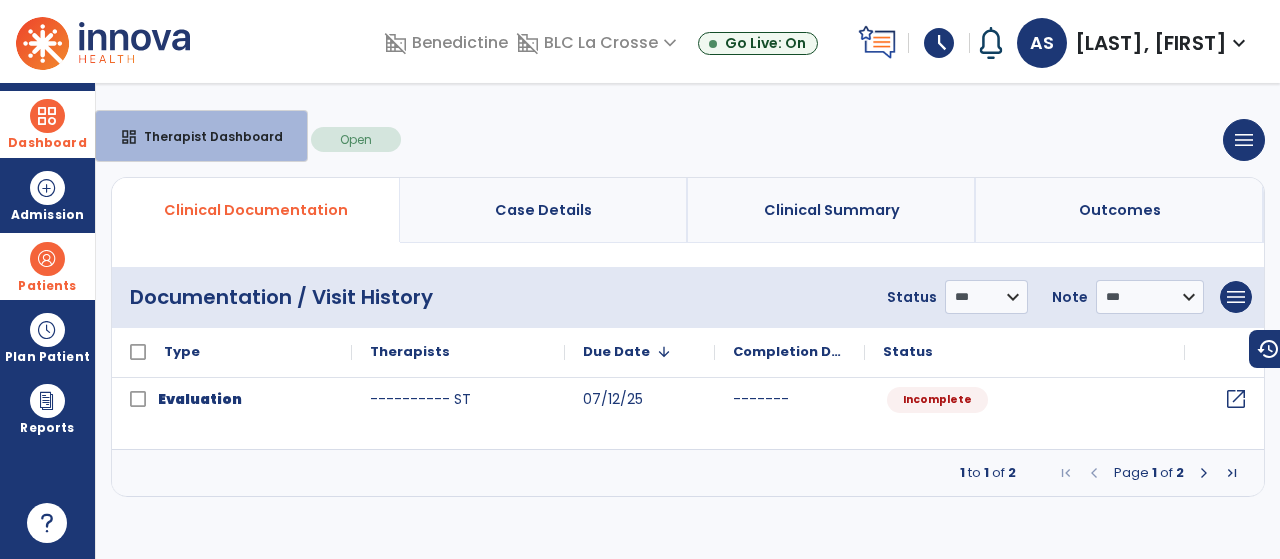 click on "Dashboard" at bounding box center [47, 124] 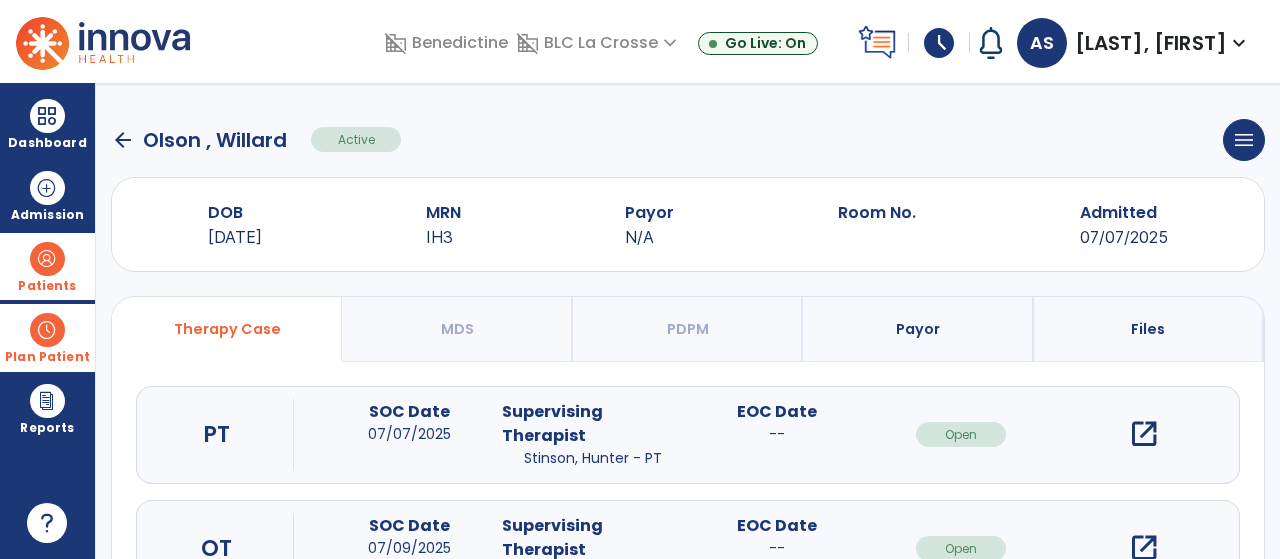 click on "Plan Patient" at bounding box center (47, 286) 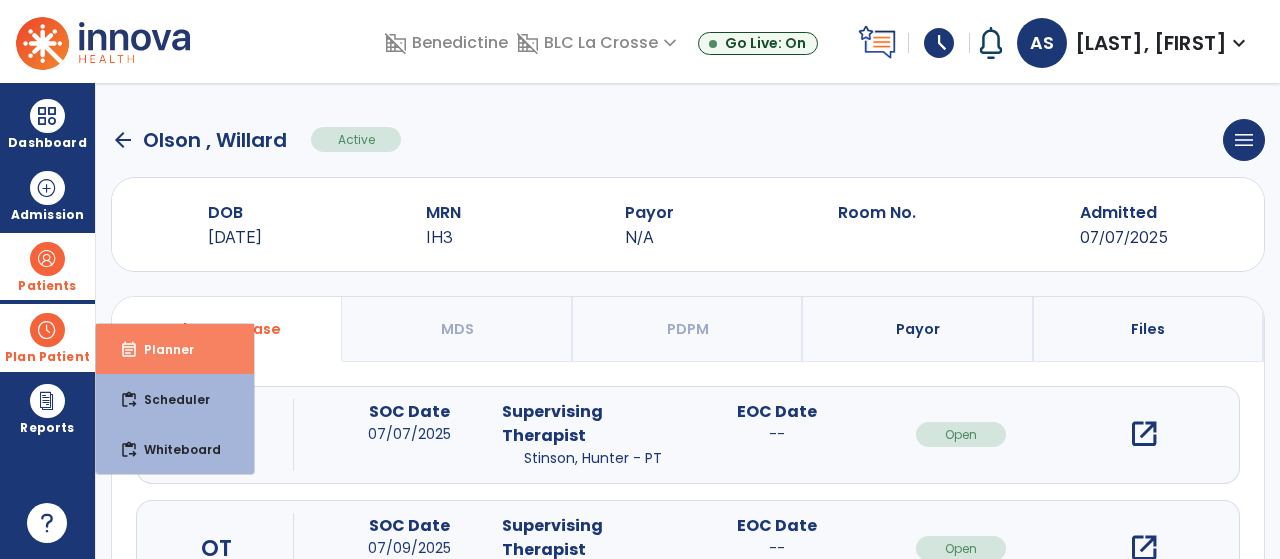 click on "event_note  Planner" at bounding box center (175, 349) 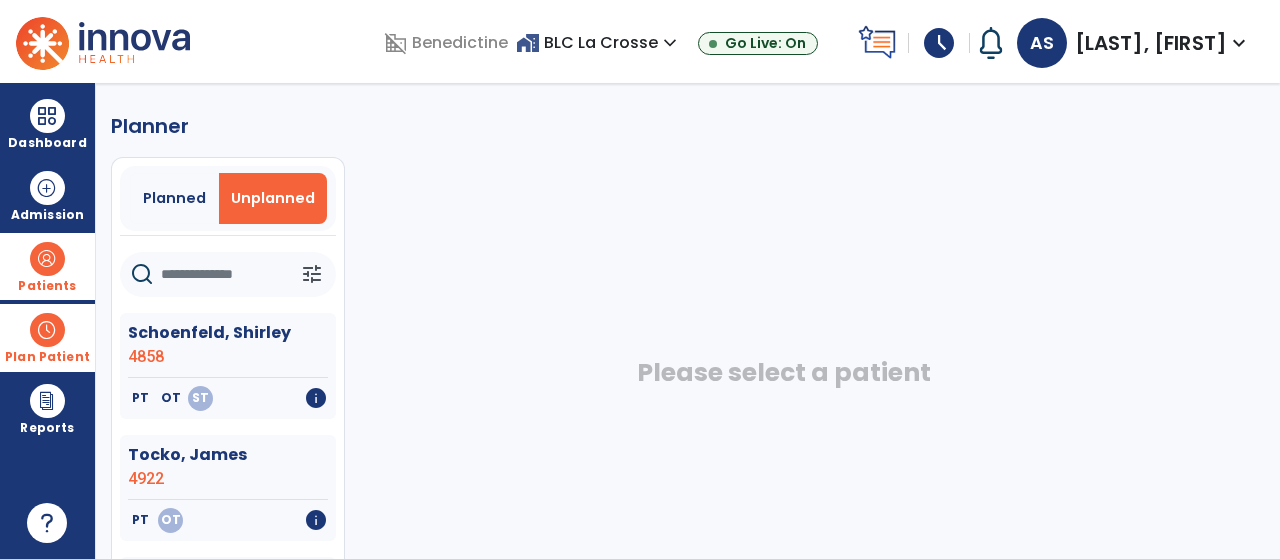 click on "Schoenfeld, Shirley  4858" 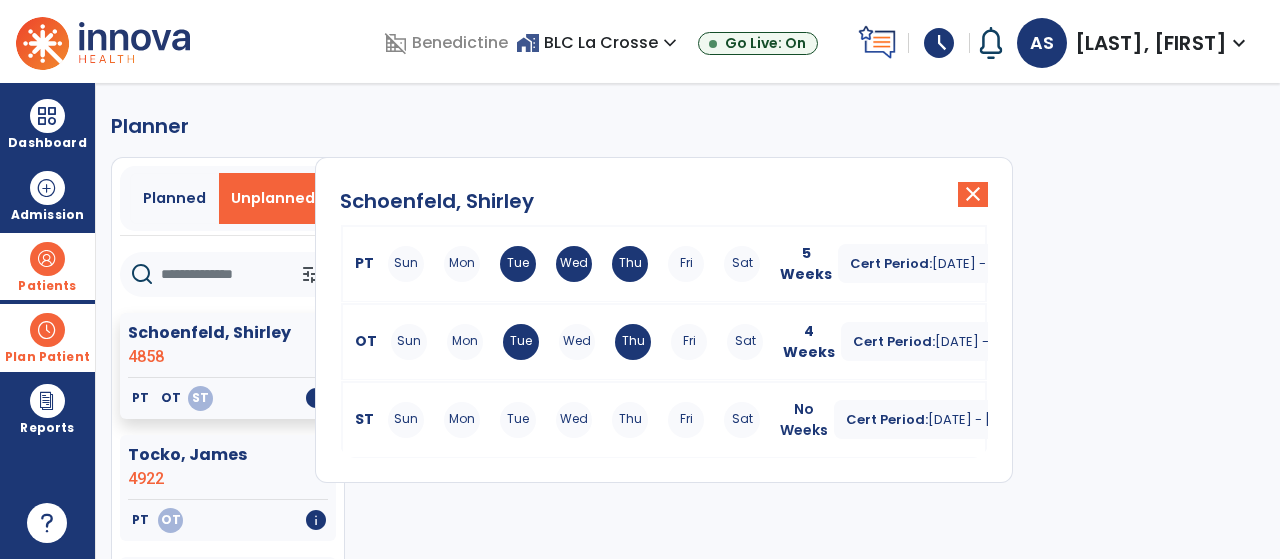 click on "Sat" at bounding box center [742, 420] 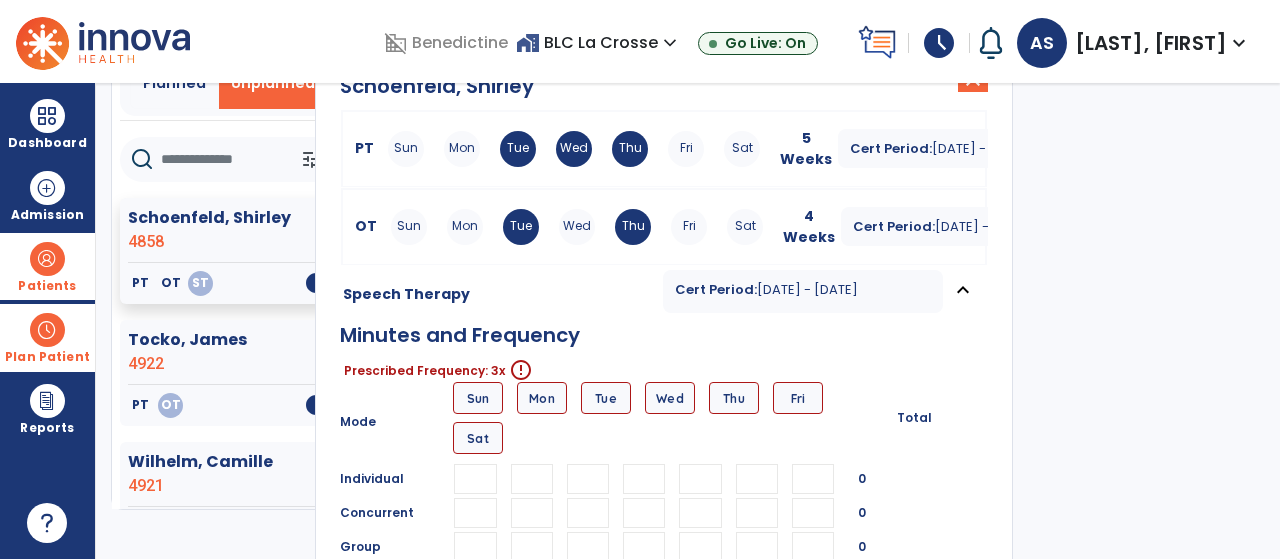 scroll, scrollTop: 117, scrollLeft: 0, axis: vertical 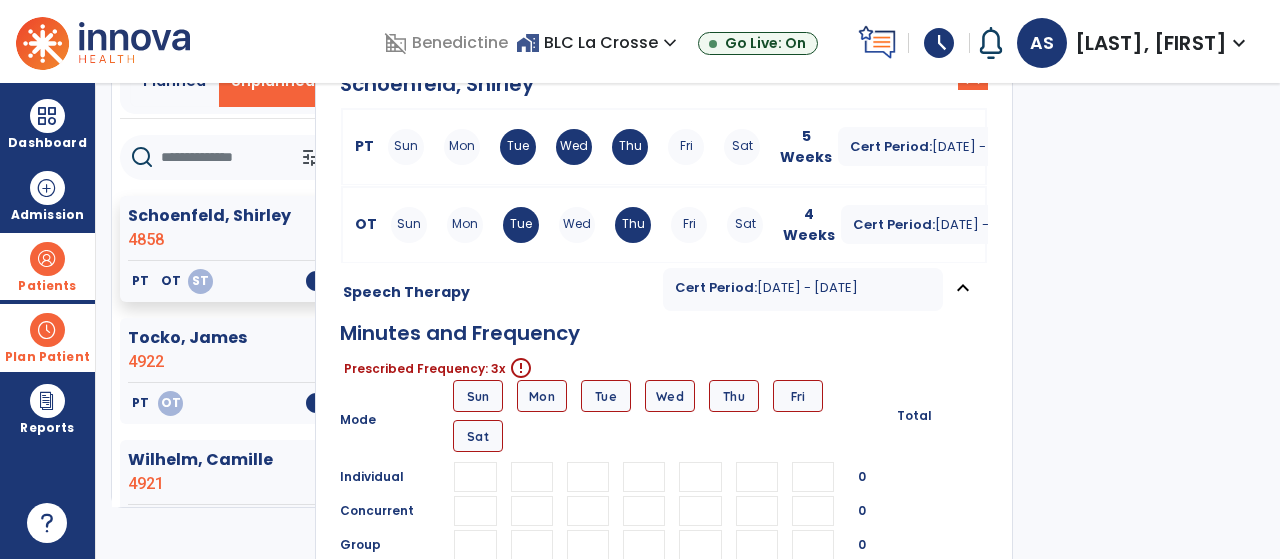click on "Sat" at bounding box center [478, 436] 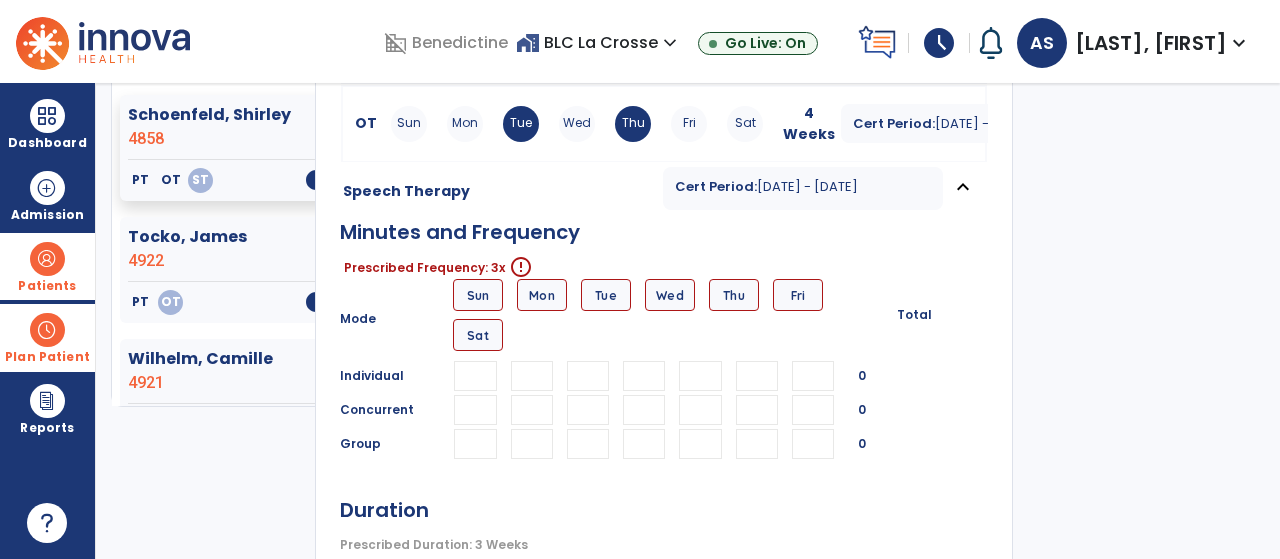 scroll, scrollTop: 220, scrollLeft: 0, axis: vertical 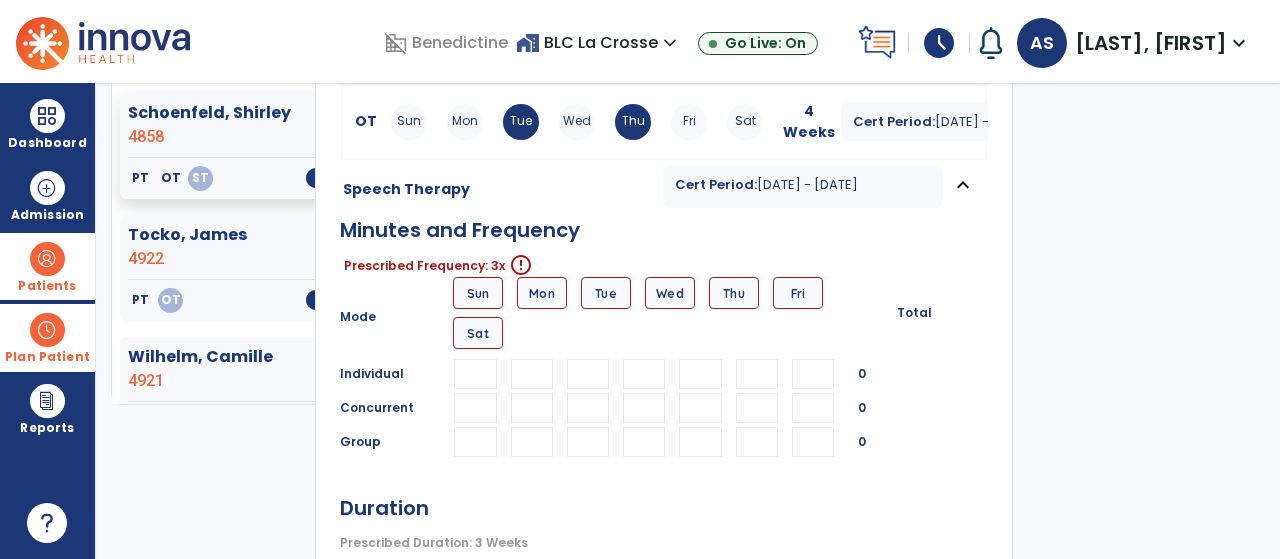 click at bounding box center (532, 374) 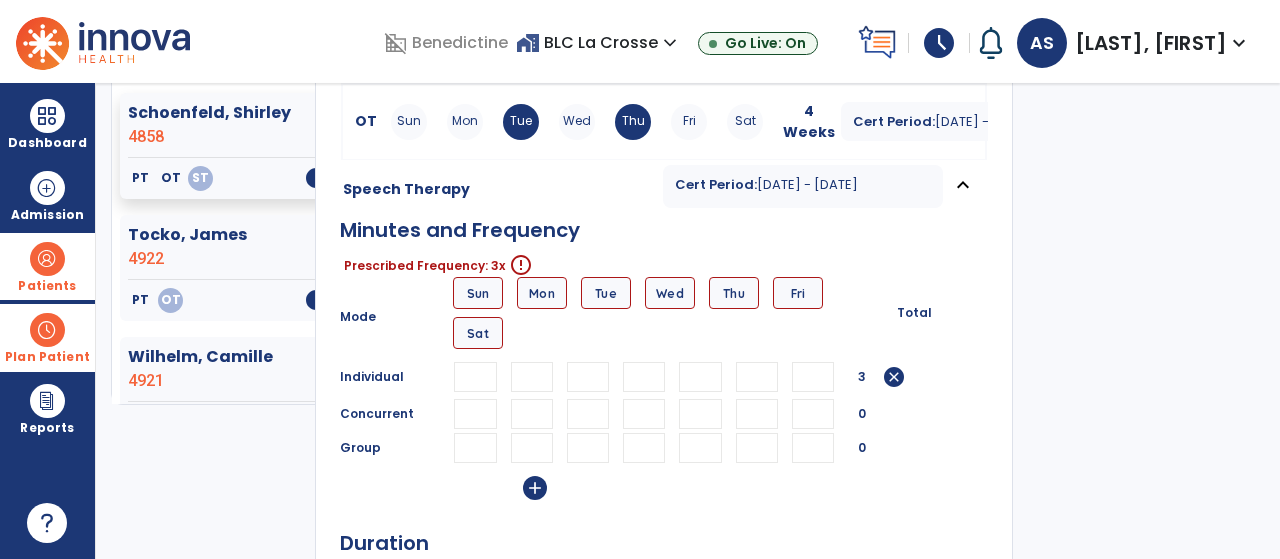 scroll, scrollTop: 0, scrollLeft: 2, axis: horizontal 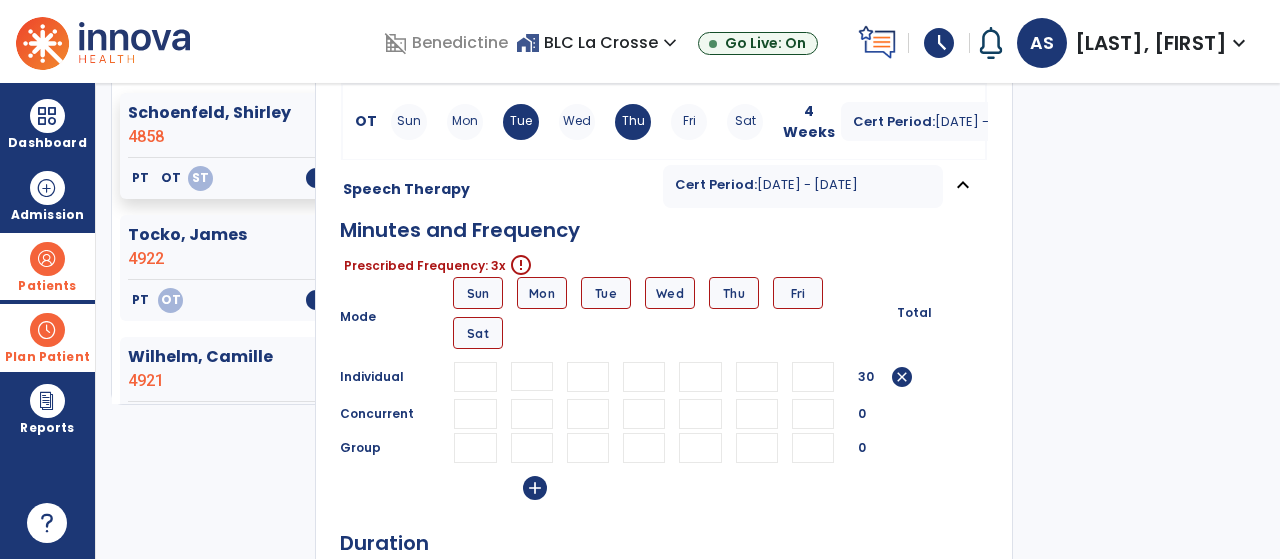 type on "**" 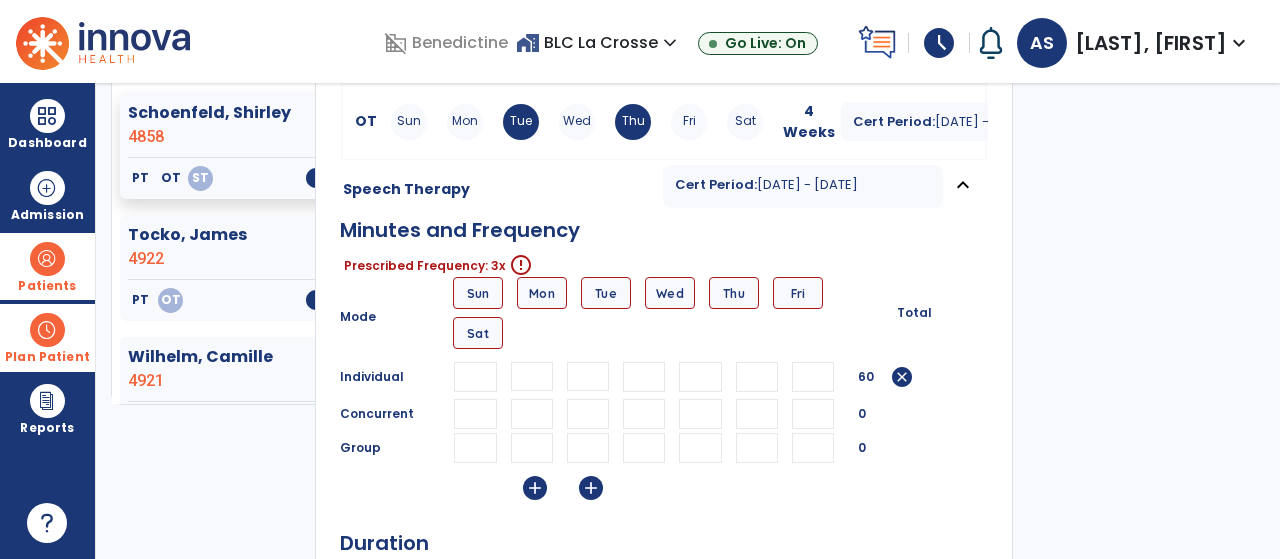 type on "**" 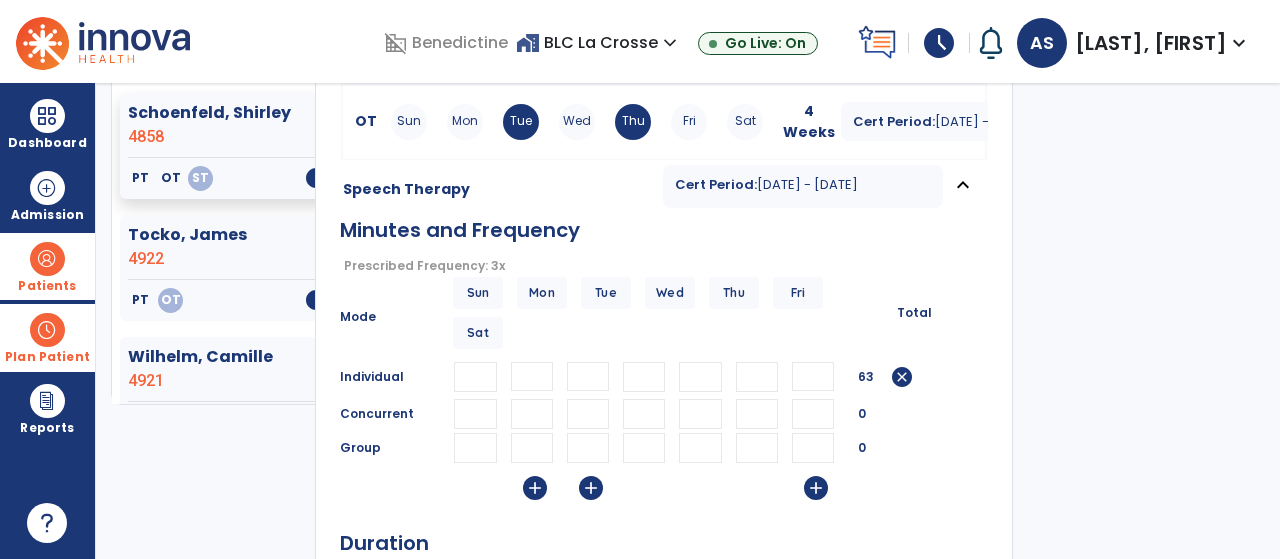 scroll, scrollTop: 0, scrollLeft: 2, axis: horizontal 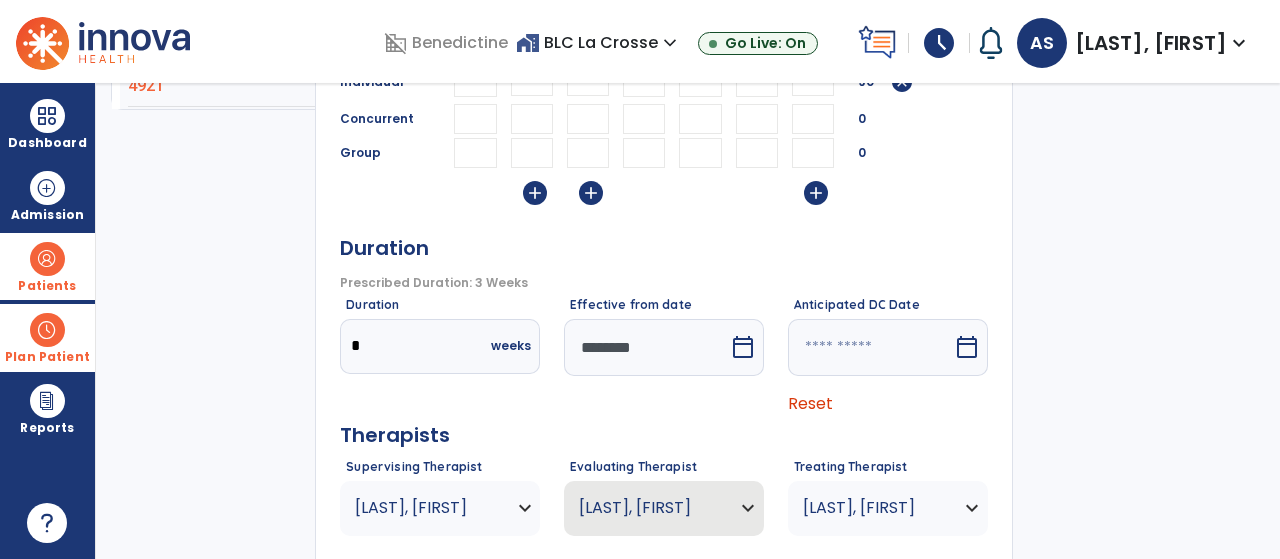 type on "**" 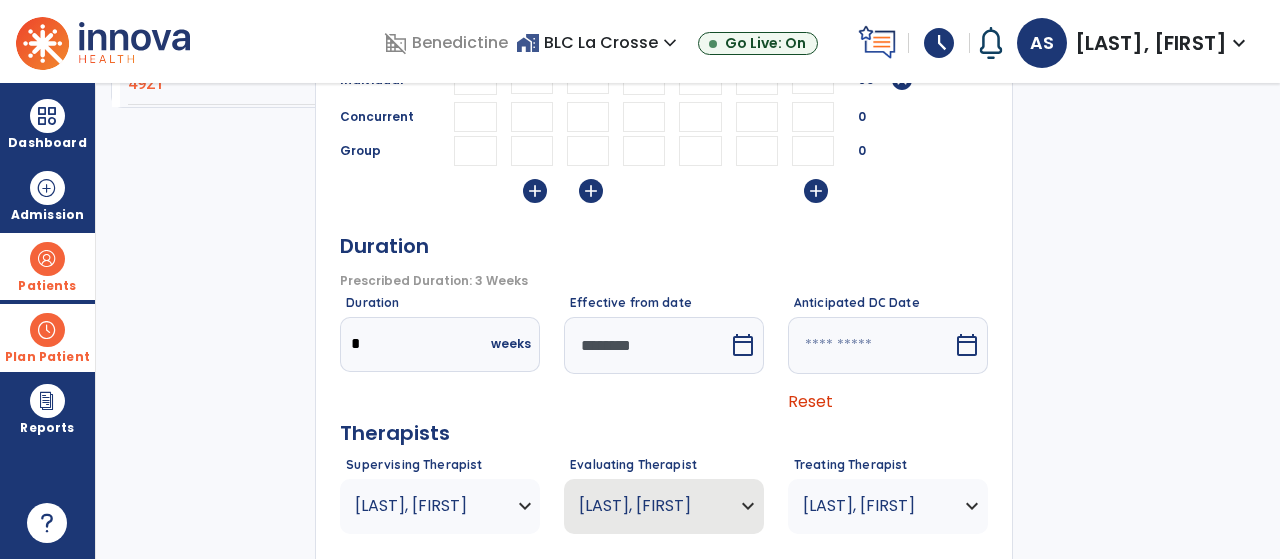 scroll, scrollTop: 0, scrollLeft: 0, axis: both 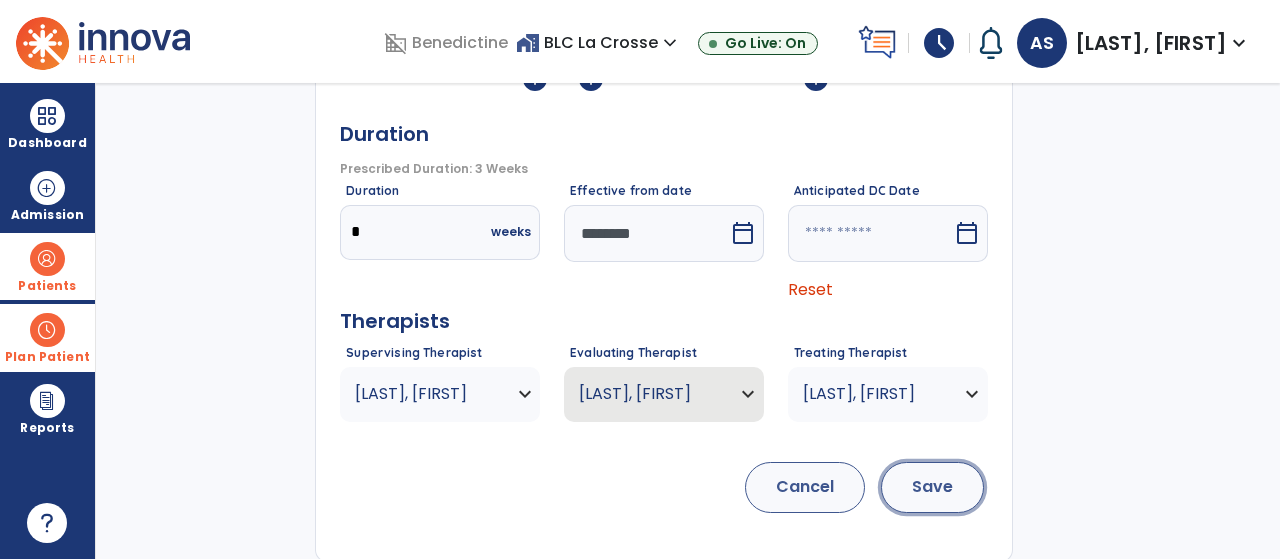click on "Save" at bounding box center (932, 487) 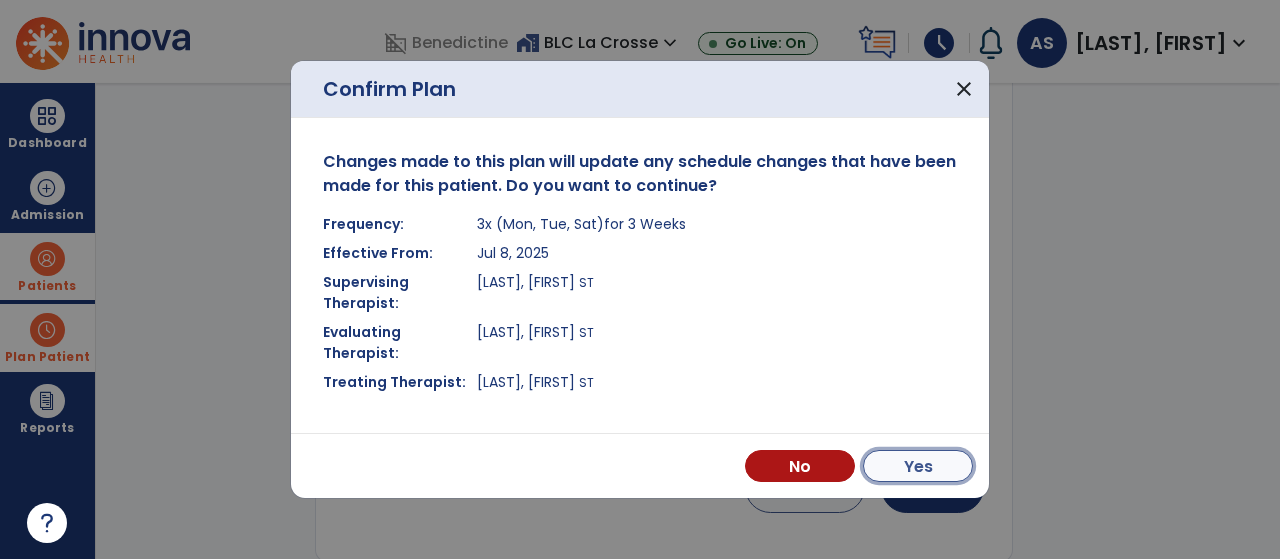 click on "Yes" at bounding box center [918, 466] 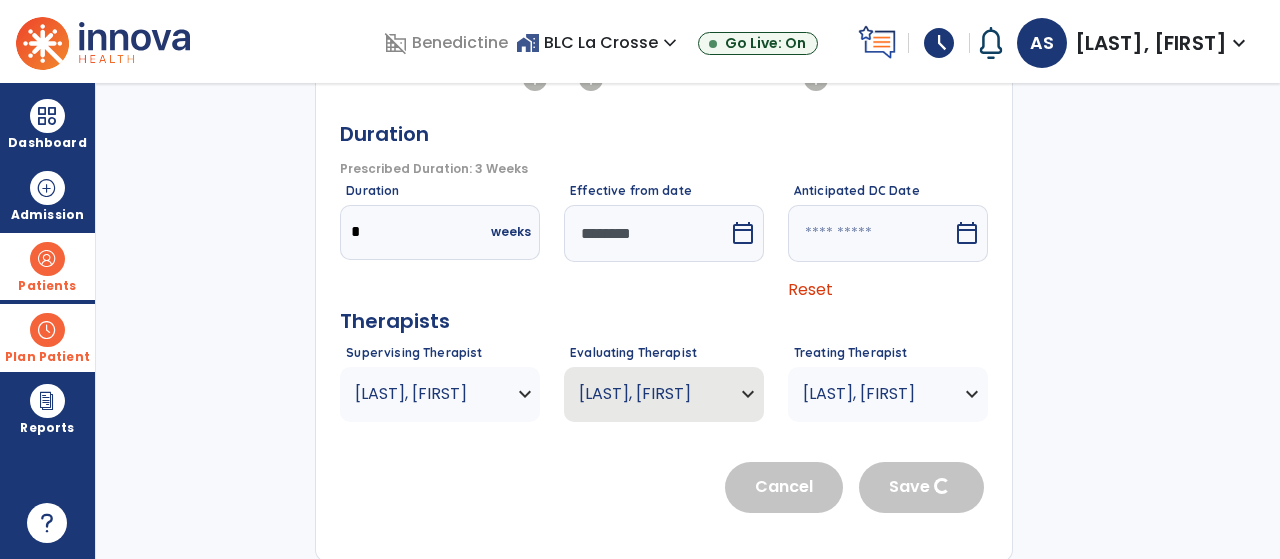 scroll, scrollTop: 514, scrollLeft: 0, axis: vertical 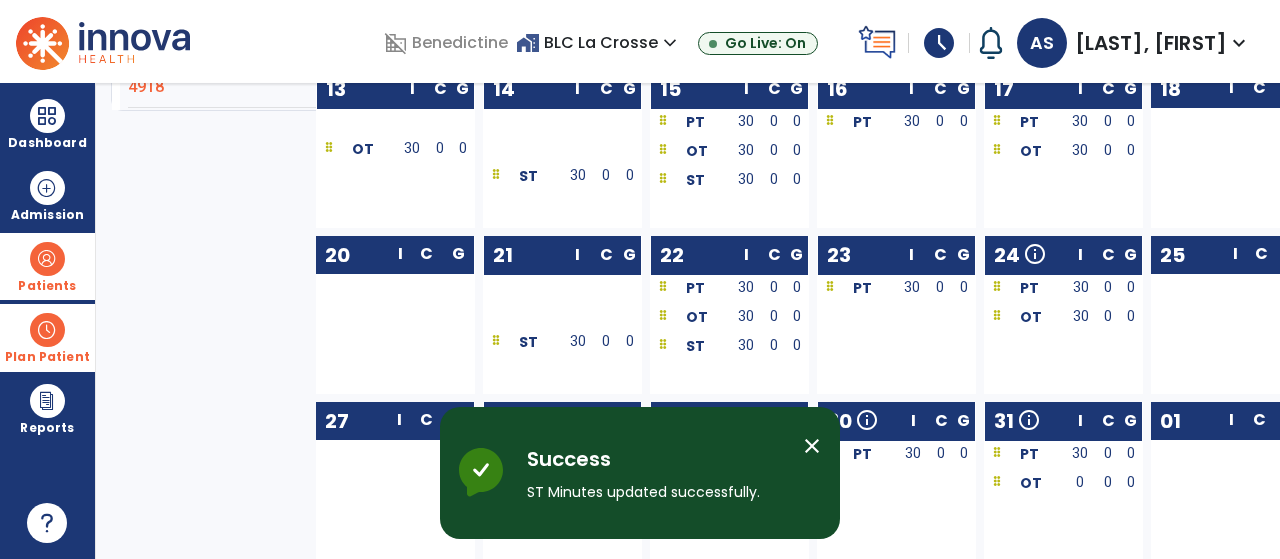 click on "close" at bounding box center (812, 446) 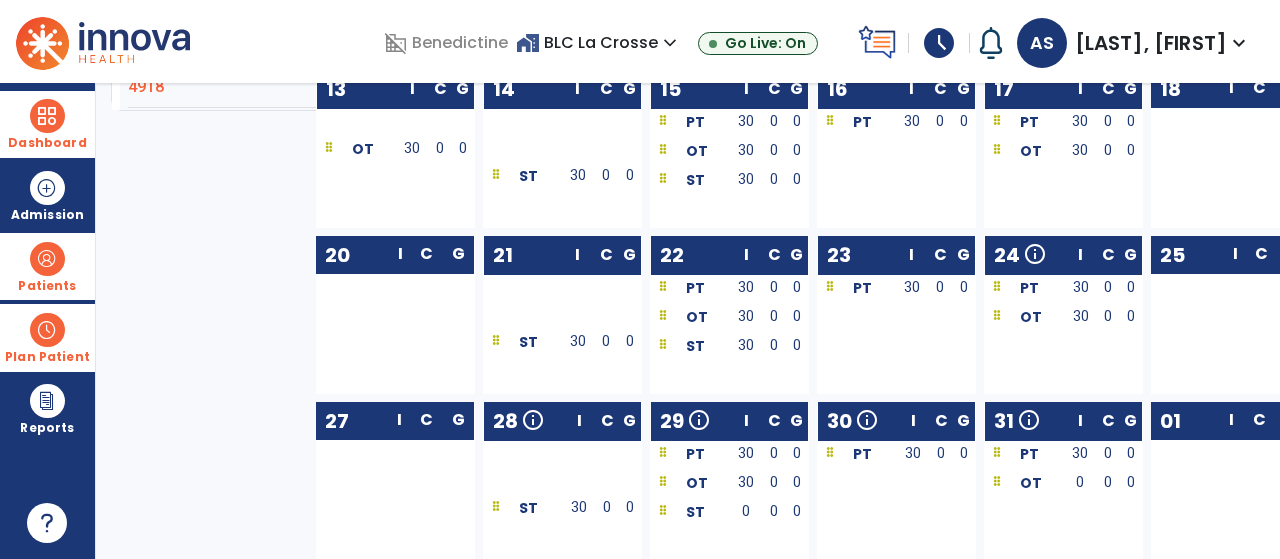 click at bounding box center (47, 116) 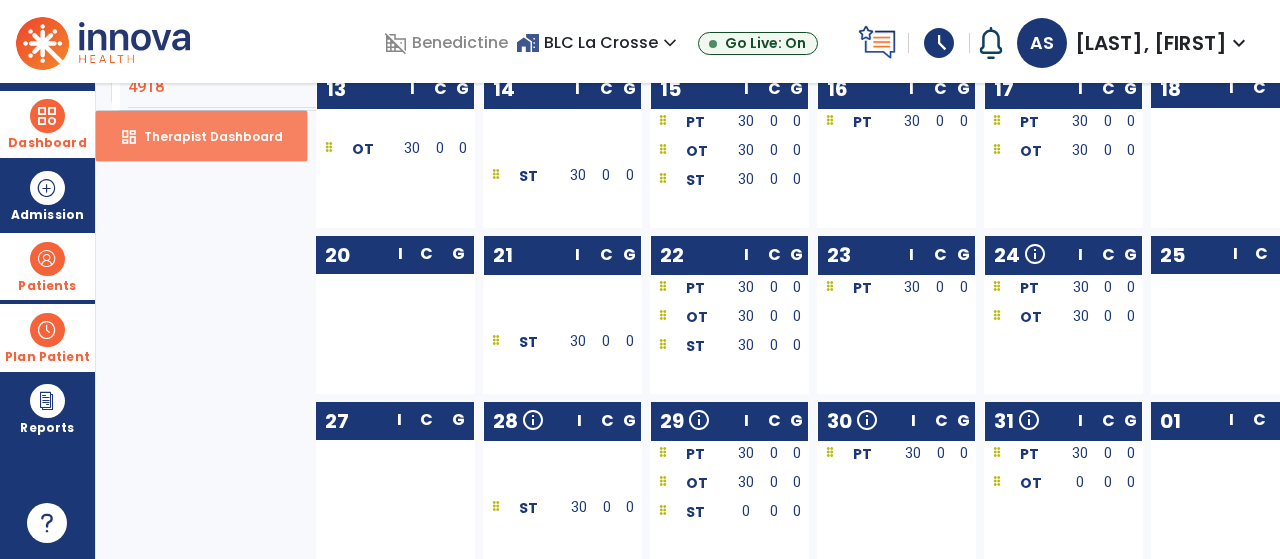 click on "dashboard  Therapist Dashboard" at bounding box center [201, 136] 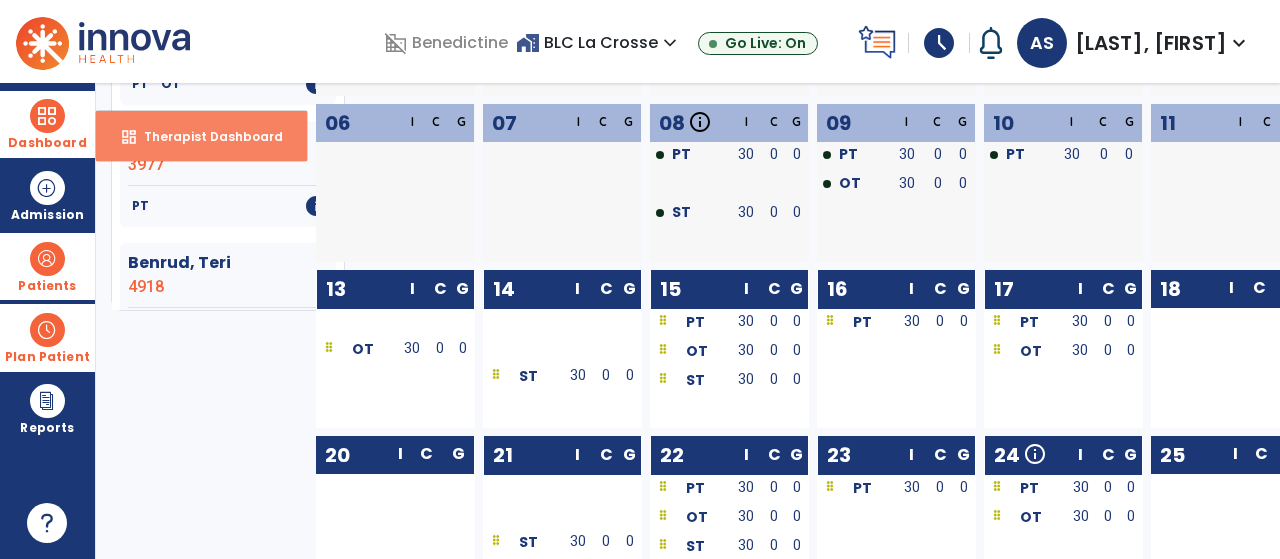 select on "****" 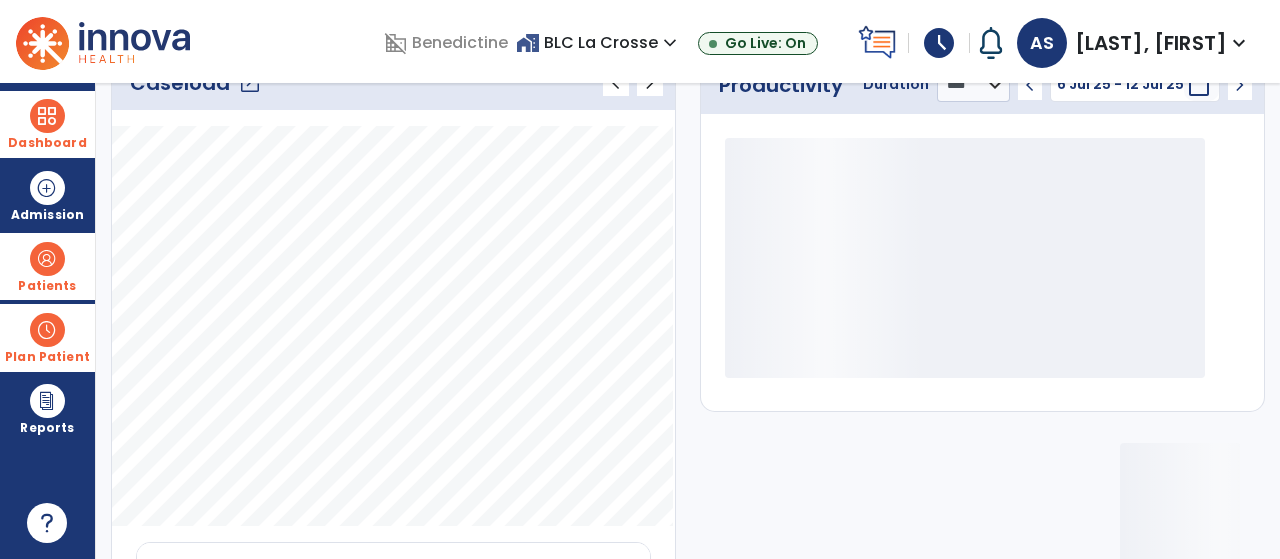 scroll, scrollTop: 0, scrollLeft: 0, axis: both 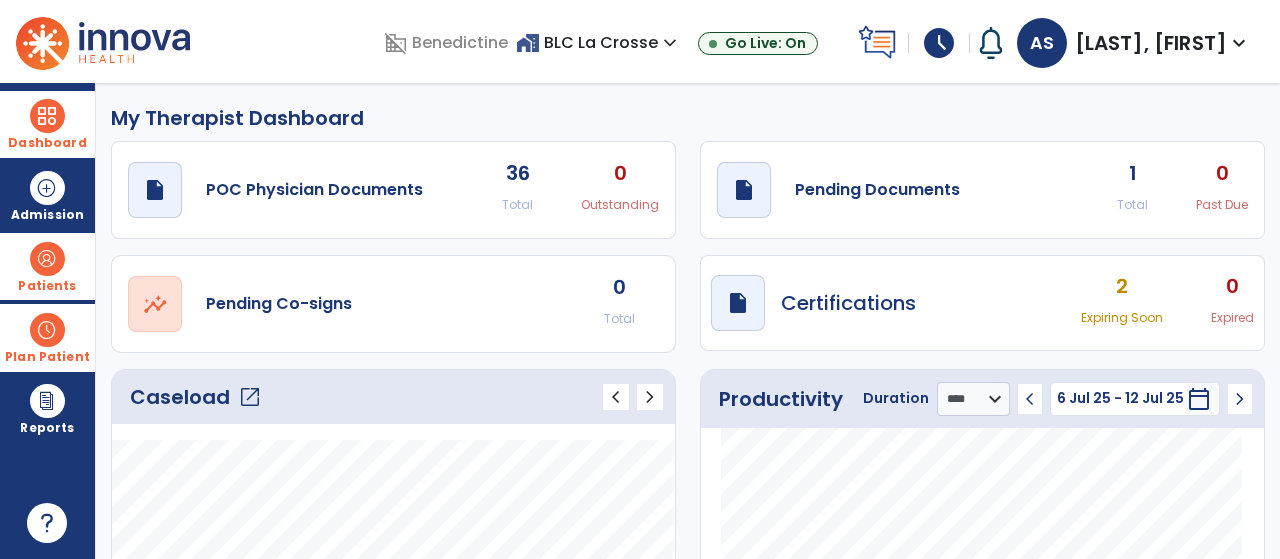 click on "1" 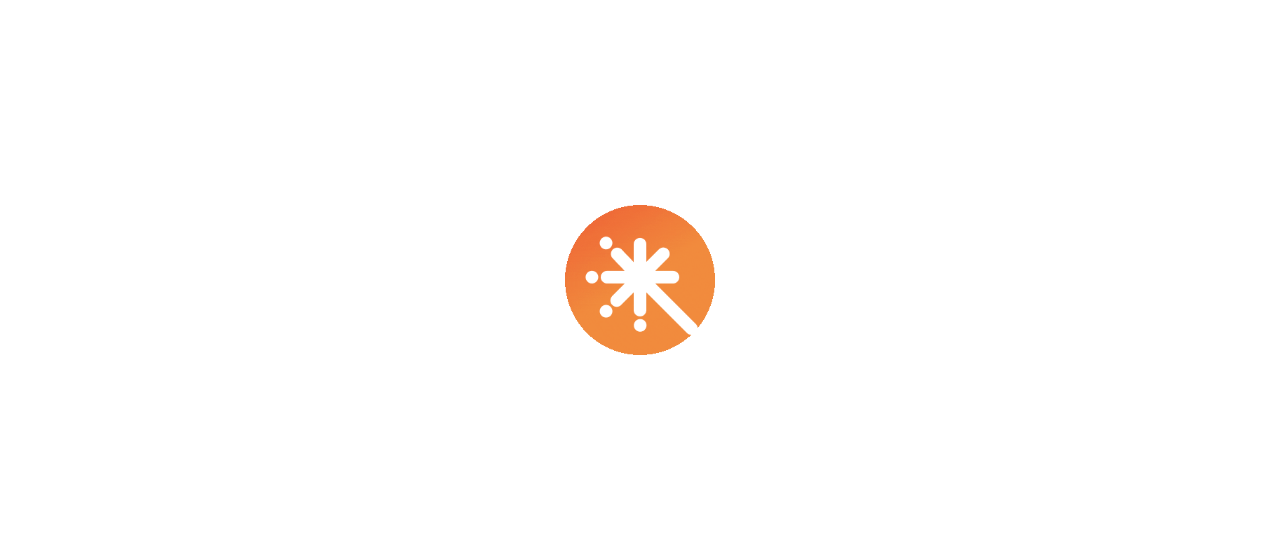 scroll, scrollTop: 0, scrollLeft: 0, axis: both 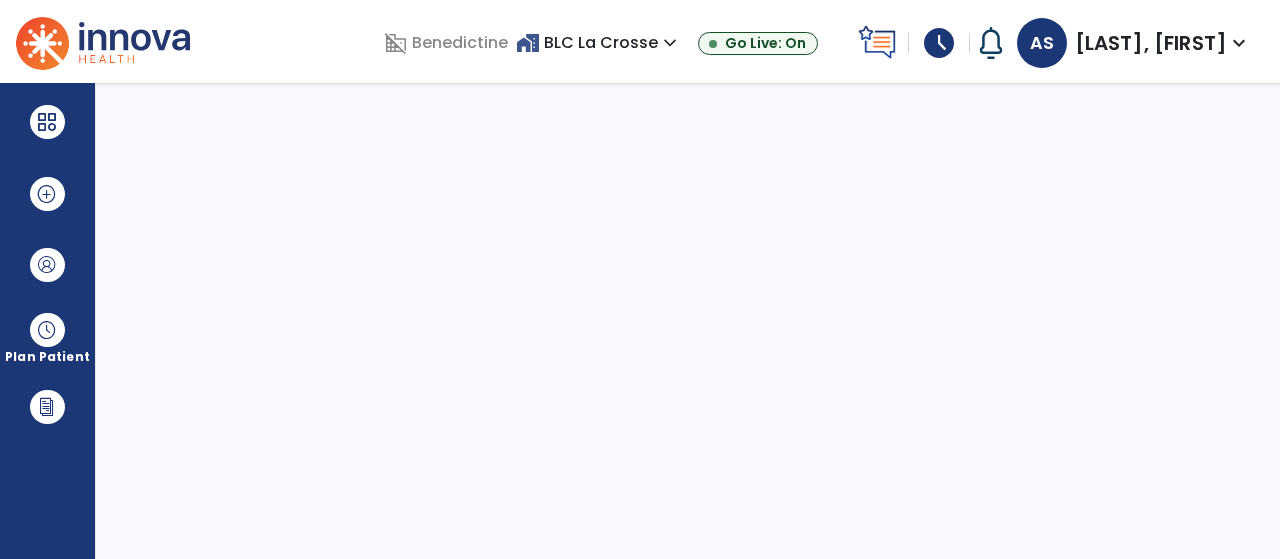 select on "****" 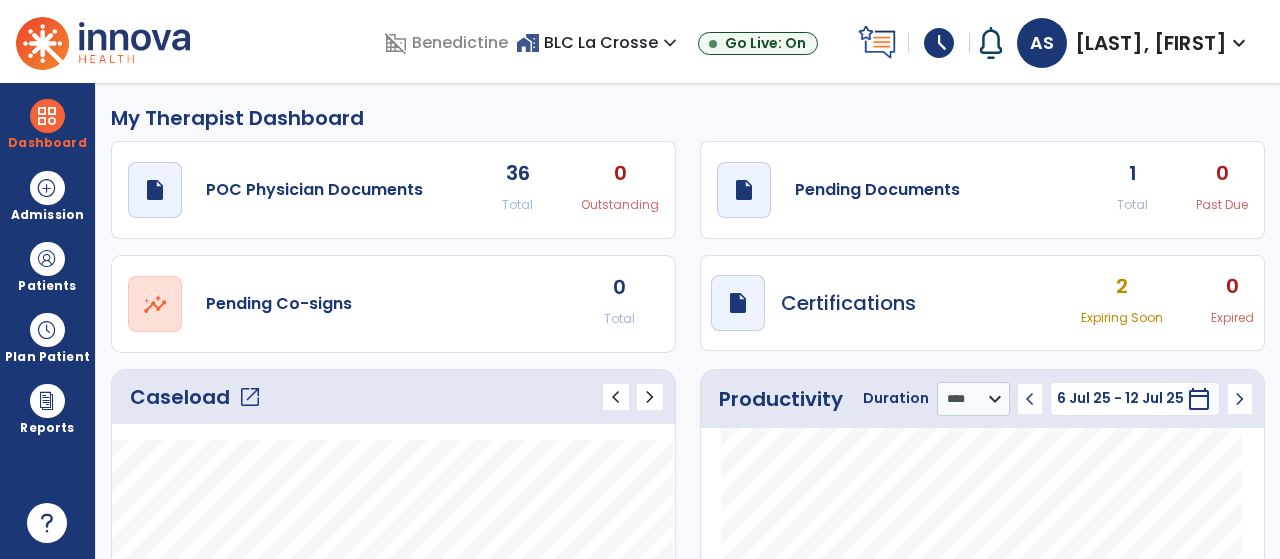 click on "1 Total 0 Past Due" 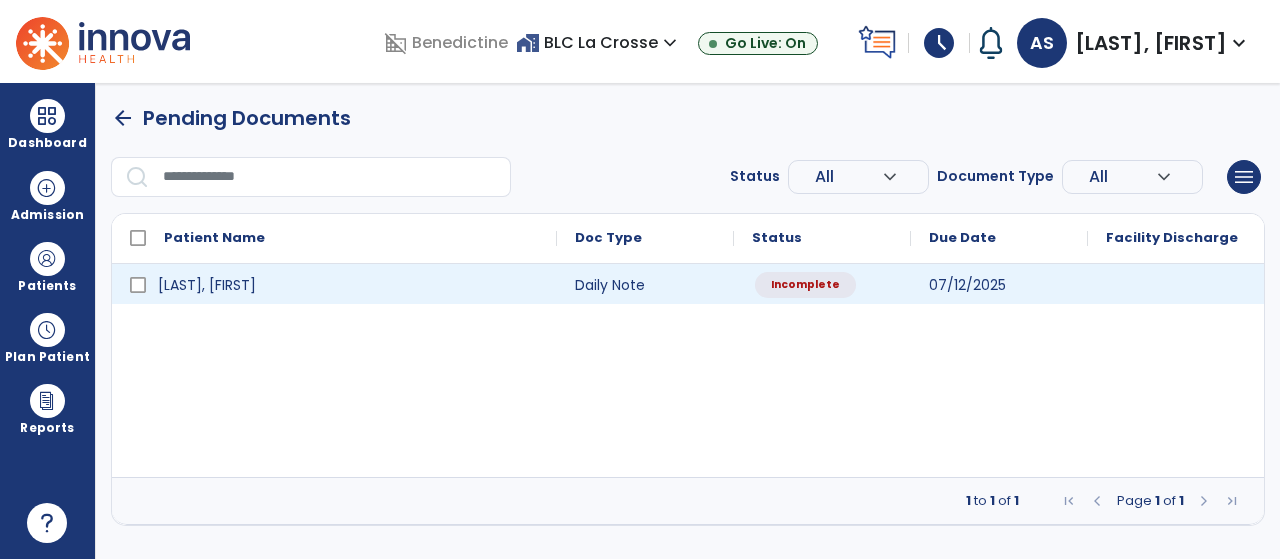 click on "Incomplete" at bounding box center [805, 285] 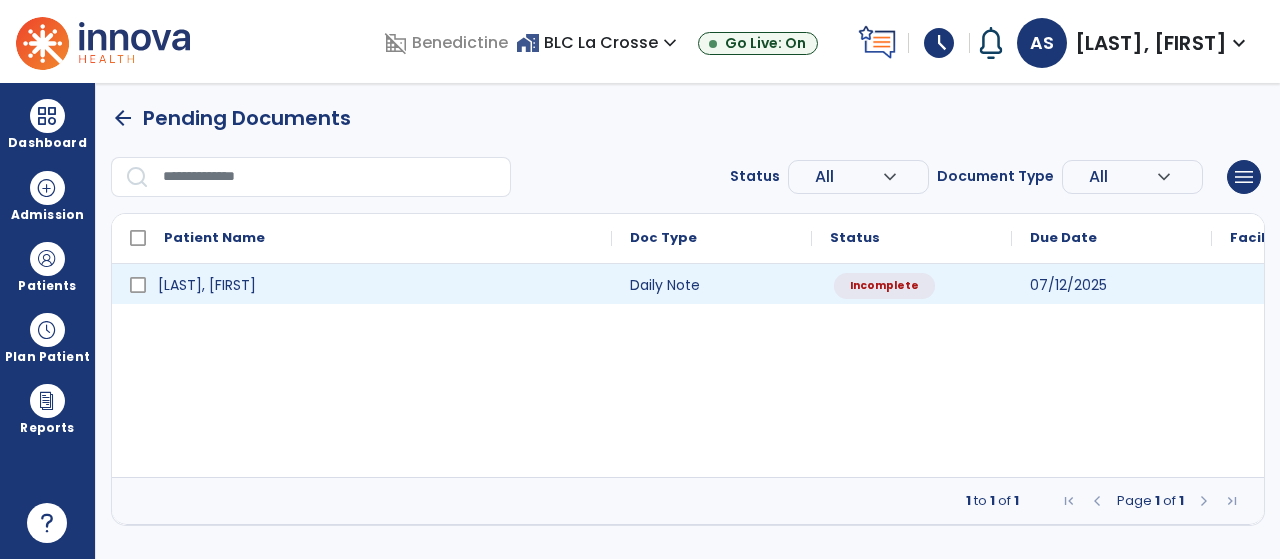 select on "*" 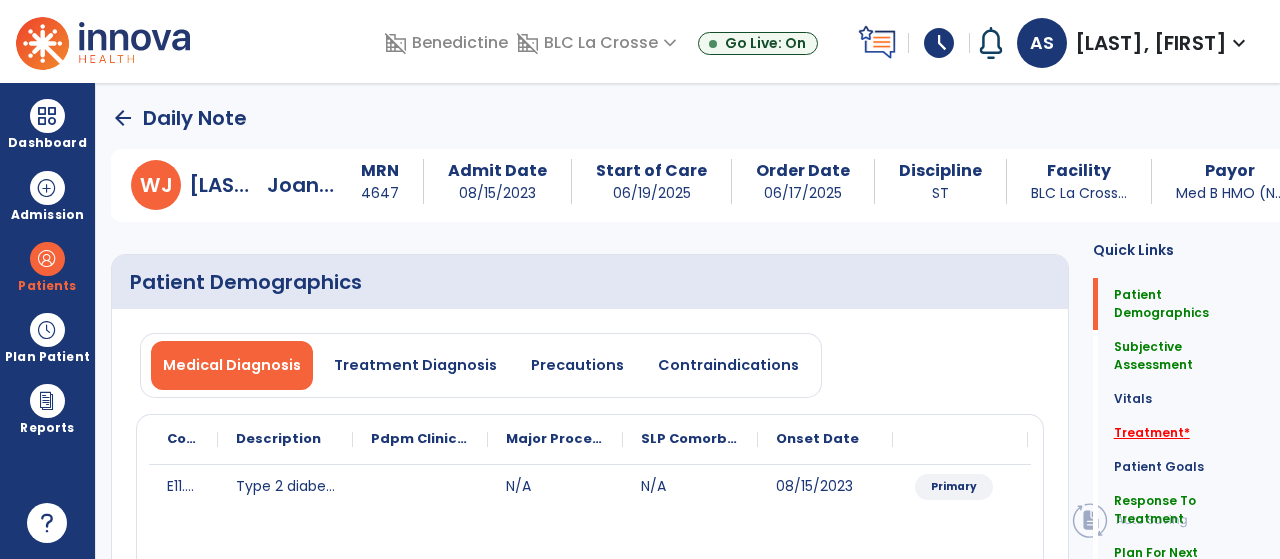click on "Treatment   *" 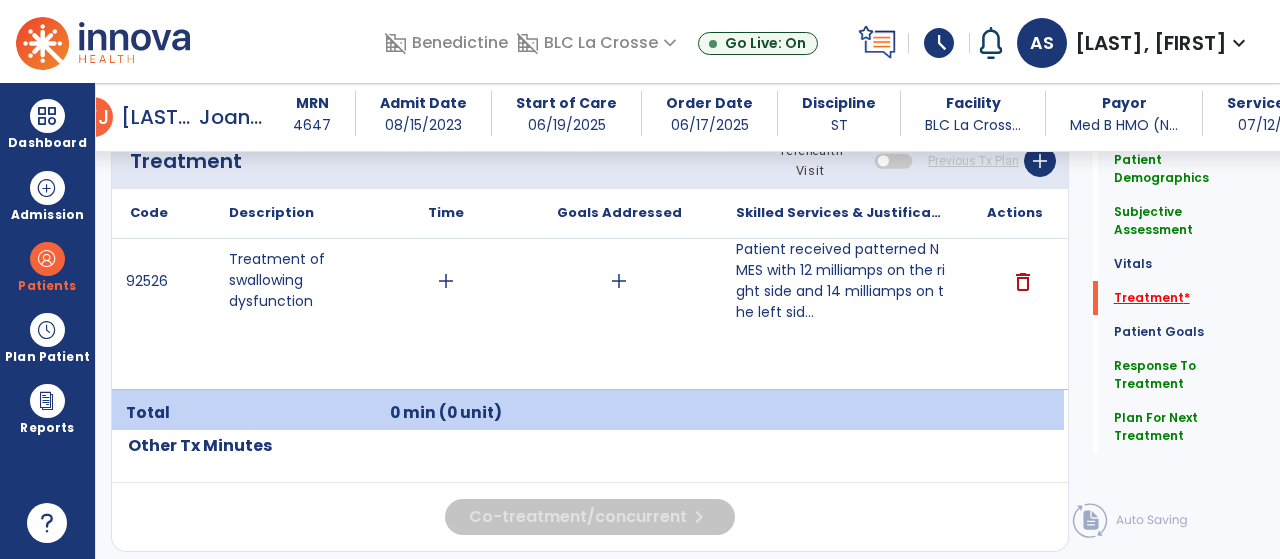 scroll, scrollTop: 1264, scrollLeft: 0, axis: vertical 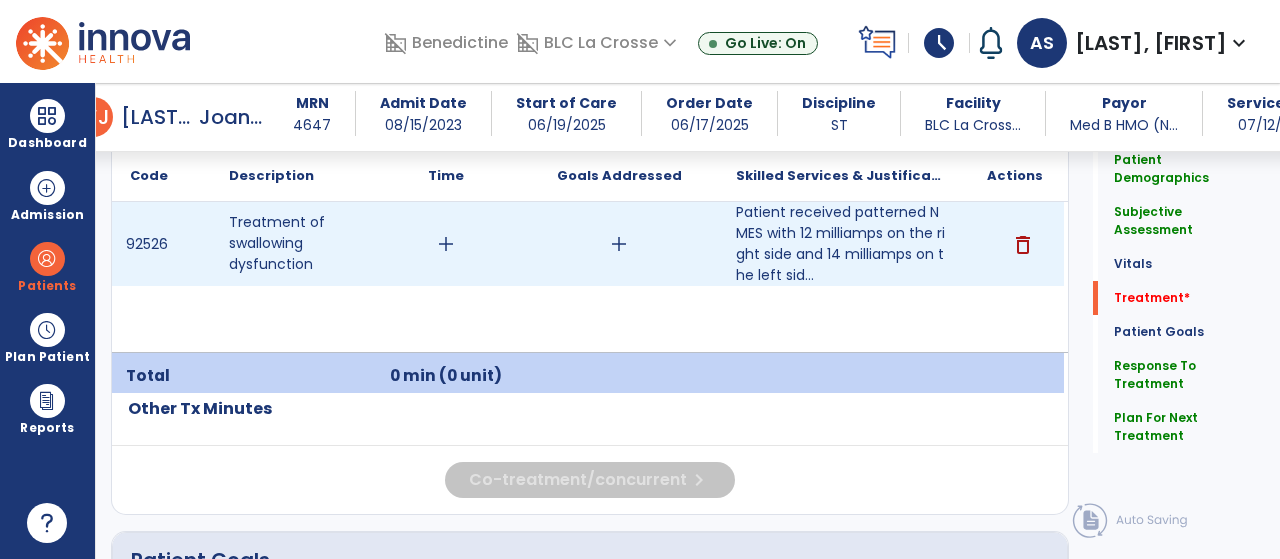 click on "add" at bounding box center (446, 244) 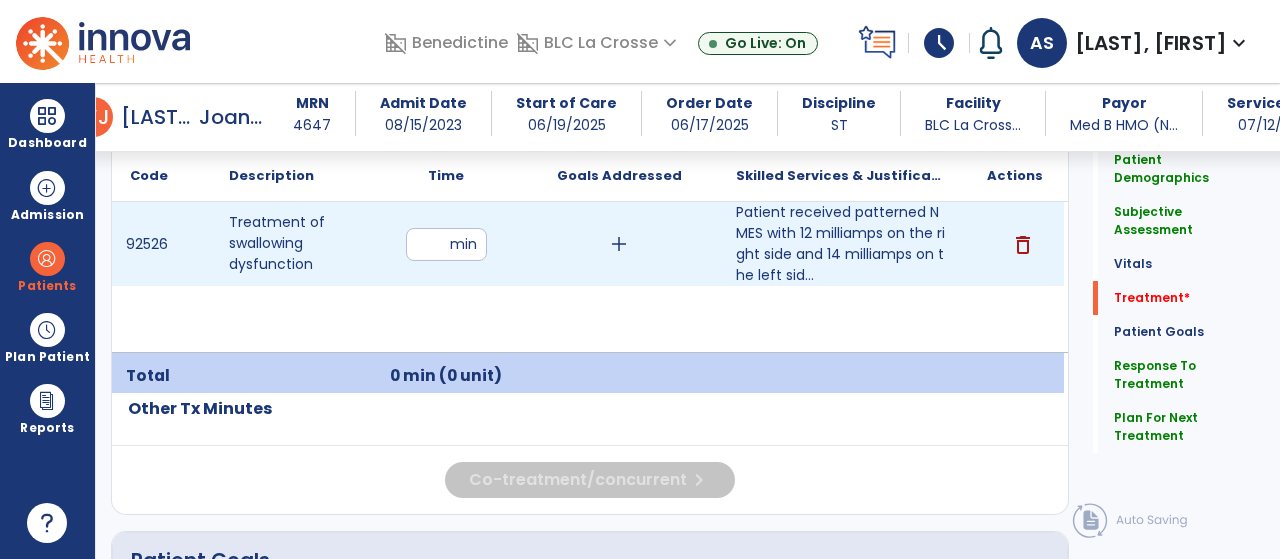 type on "**" 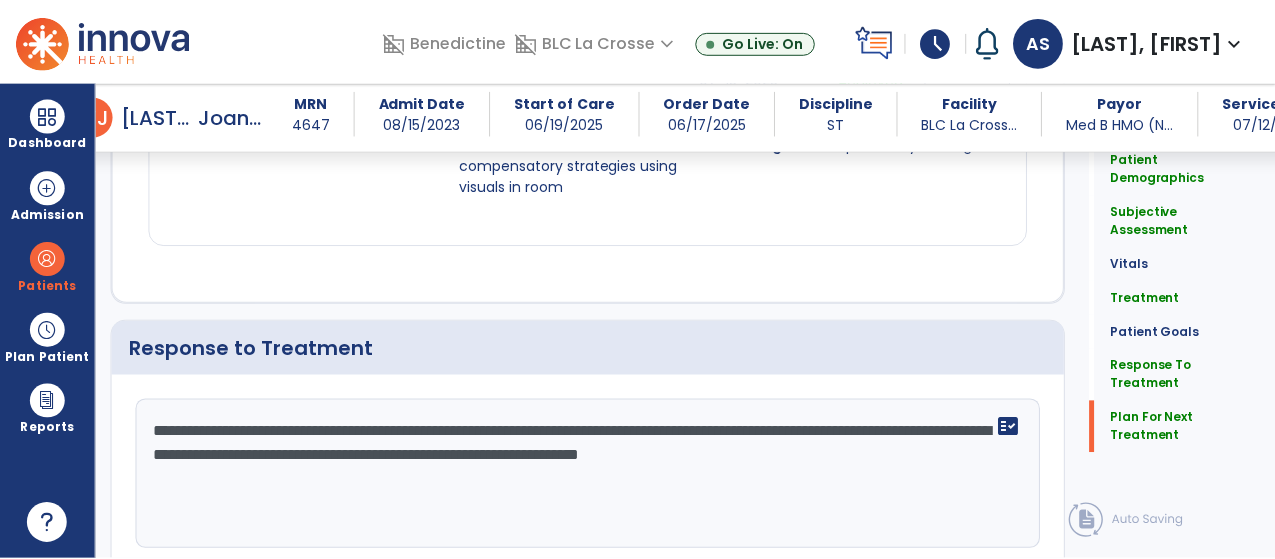 scroll, scrollTop: 2743, scrollLeft: 0, axis: vertical 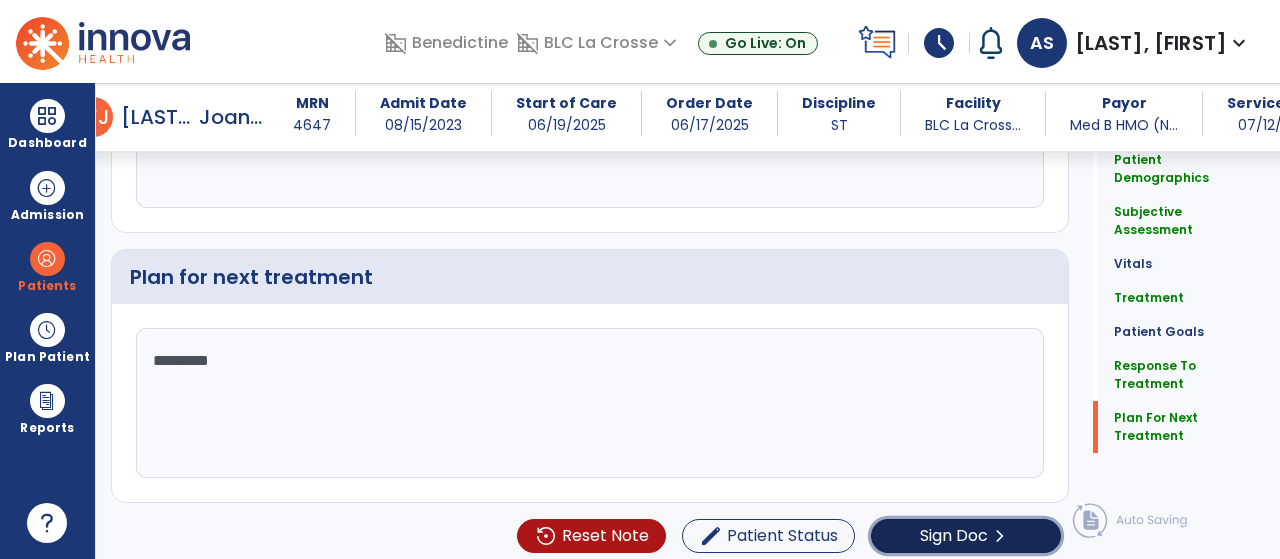 click on "Sign Doc" 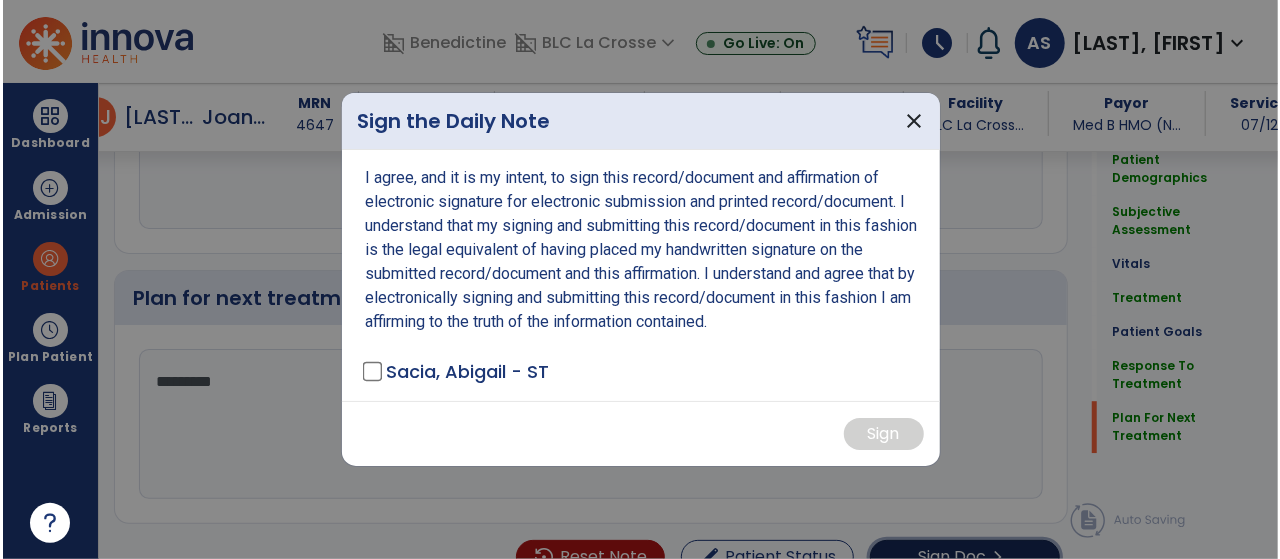 scroll, scrollTop: 2764, scrollLeft: 0, axis: vertical 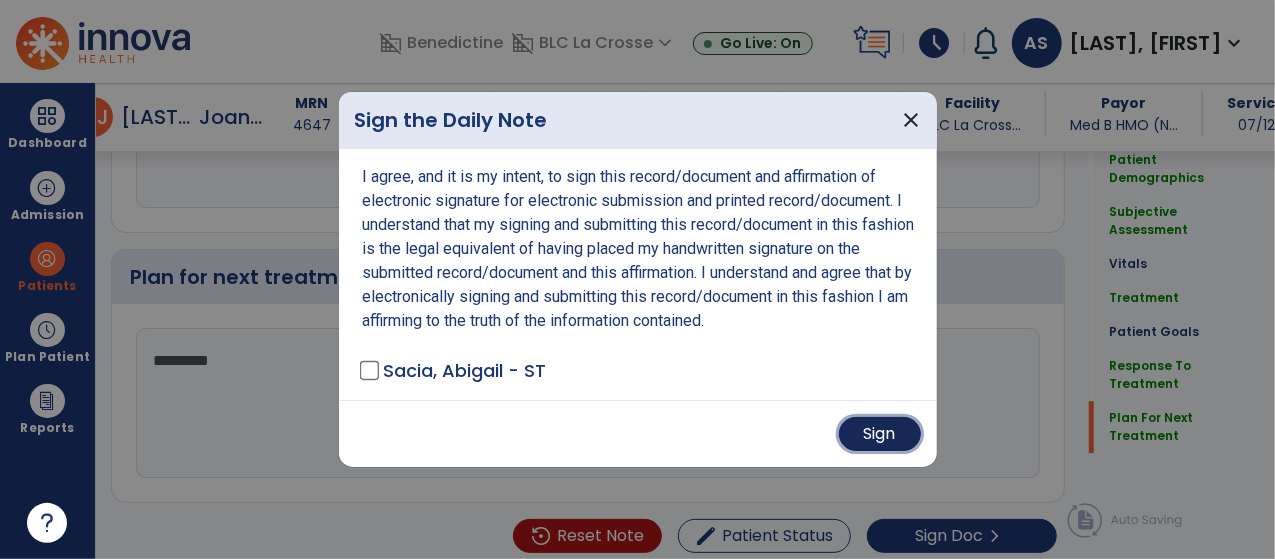 click on "Sign" at bounding box center (880, 434) 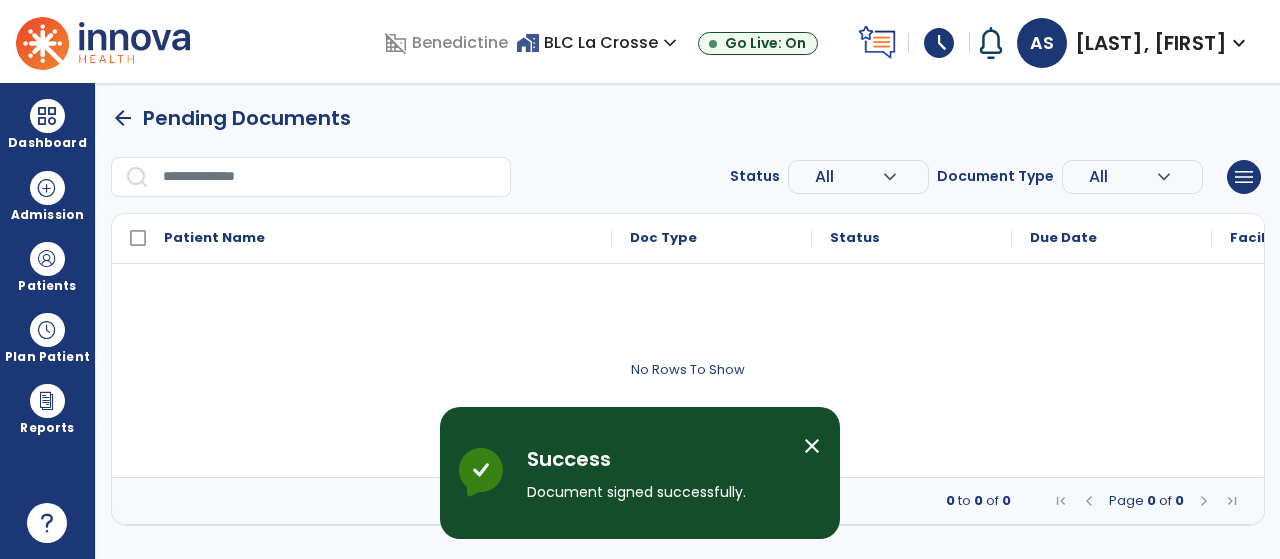 scroll, scrollTop: 0, scrollLeft: 0, axis: both 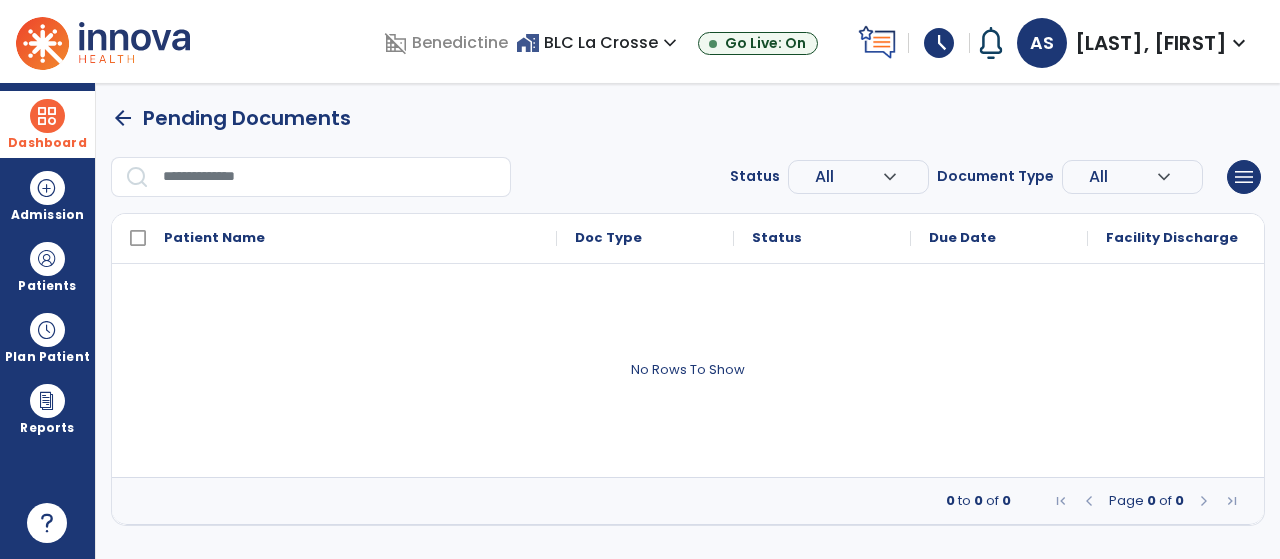 click on "Dashboard" at bounding box center [47, 124] 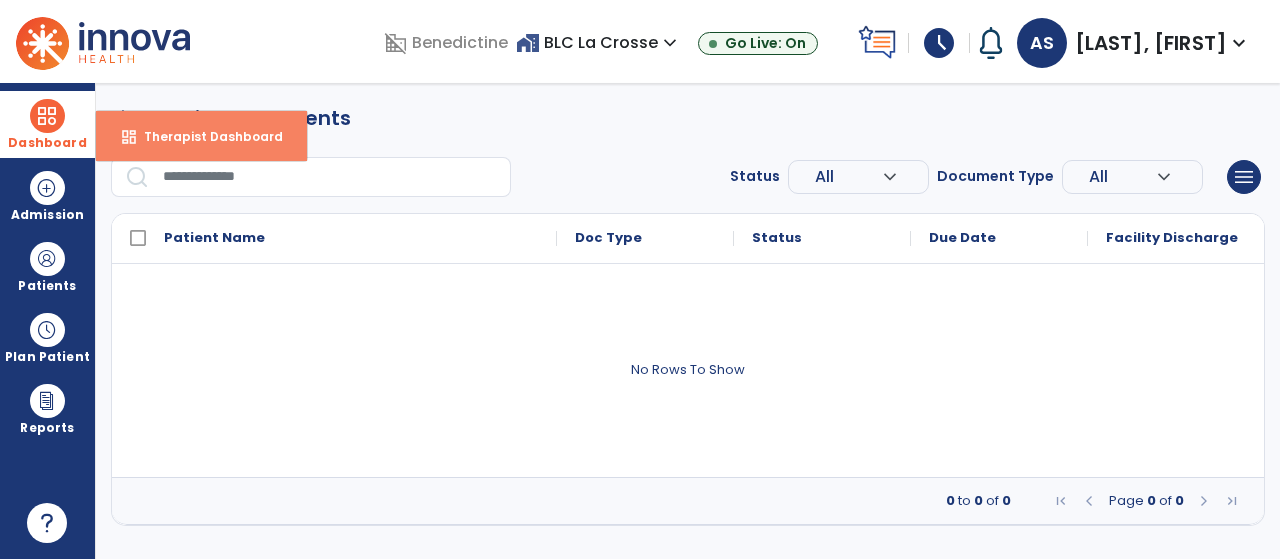click on "dashboard  Therapist Dashboard" at bounding box center (201, 136) 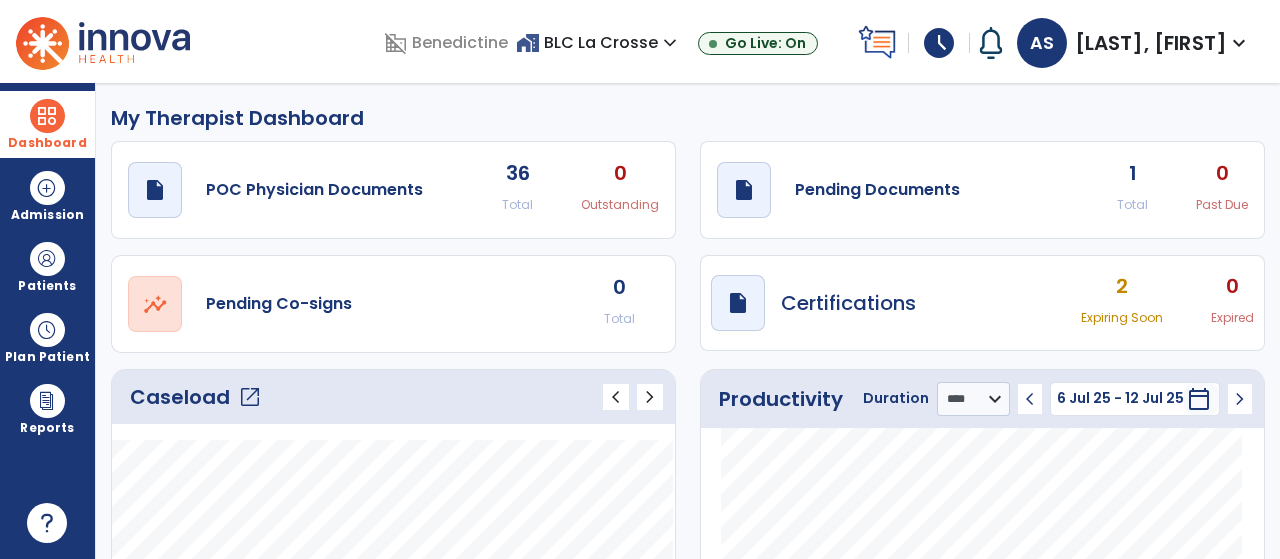 click on "Total" 